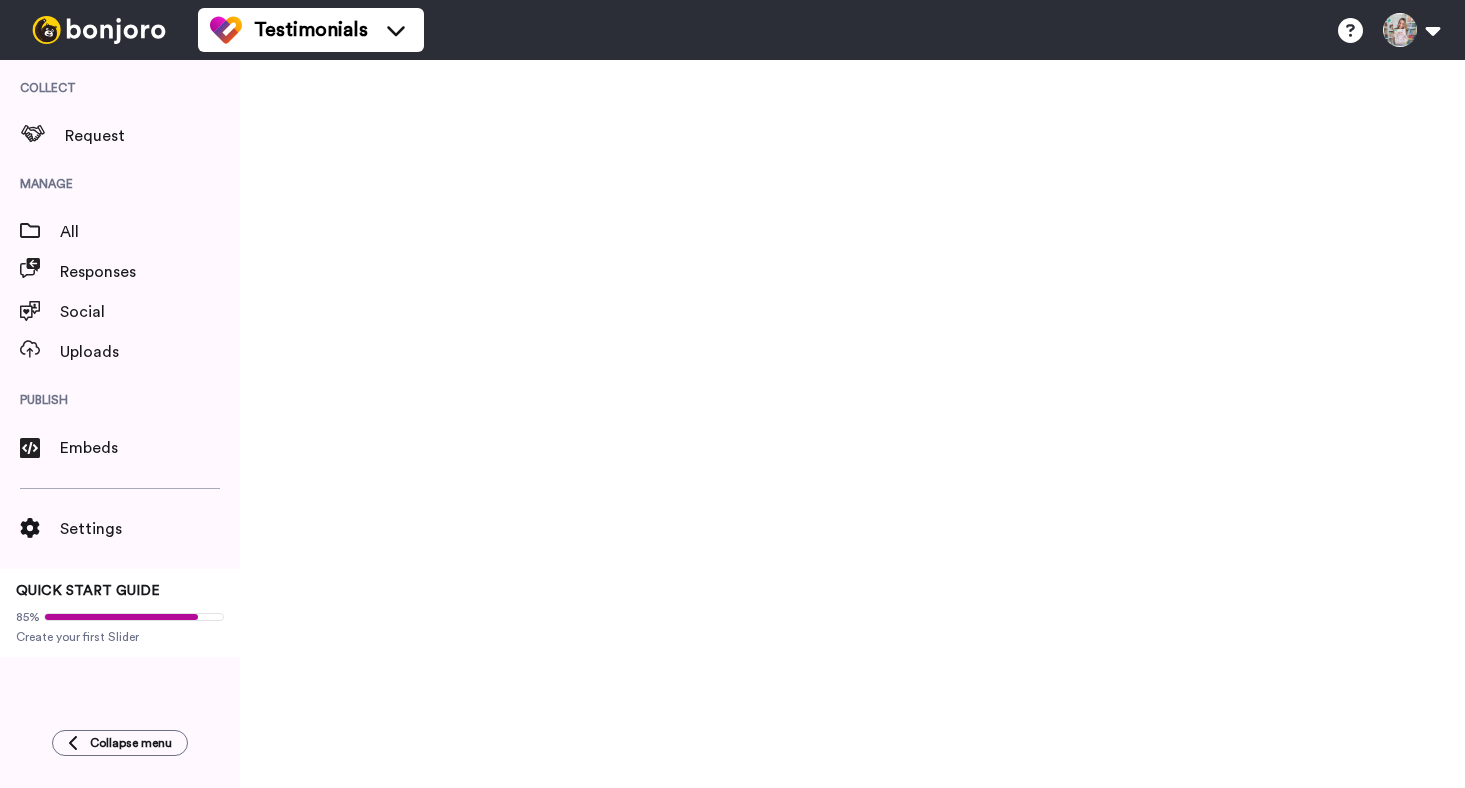 scroll, scrollTop: 0, scrollLeft: 0, axis: both 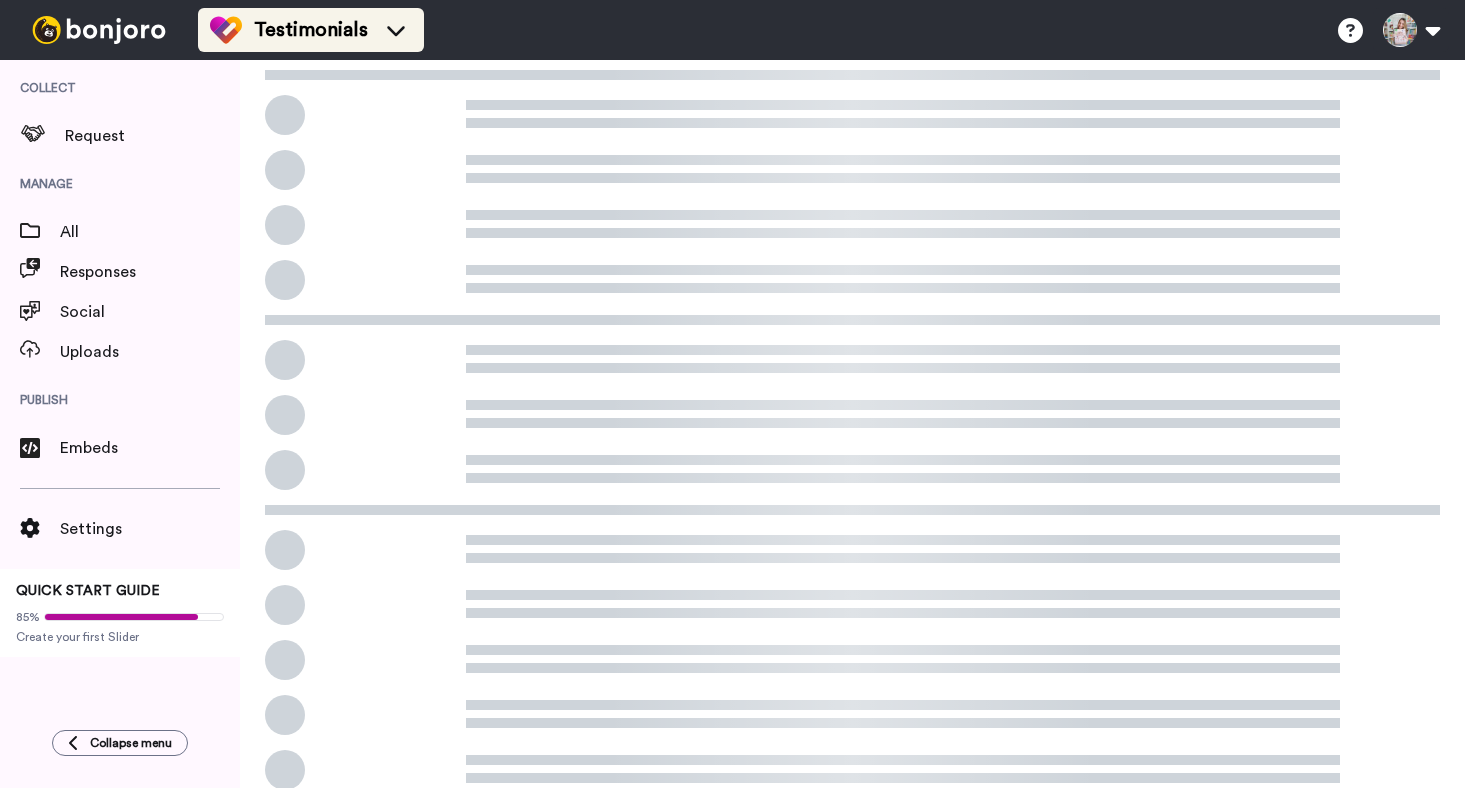 click on "Testimonials" at bounding box center [311, 30] 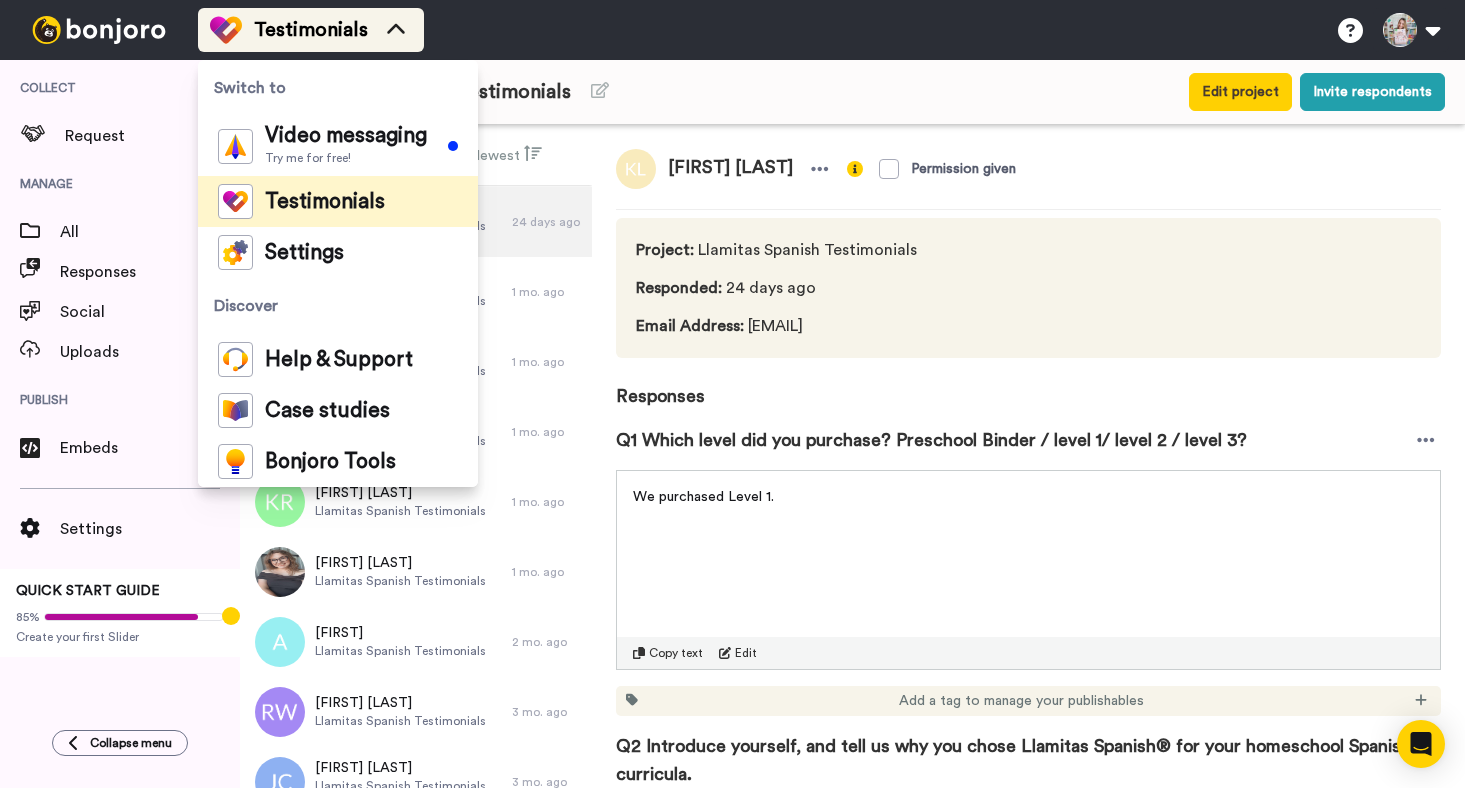click on "Testimonials" at bounding box center (311, 30) 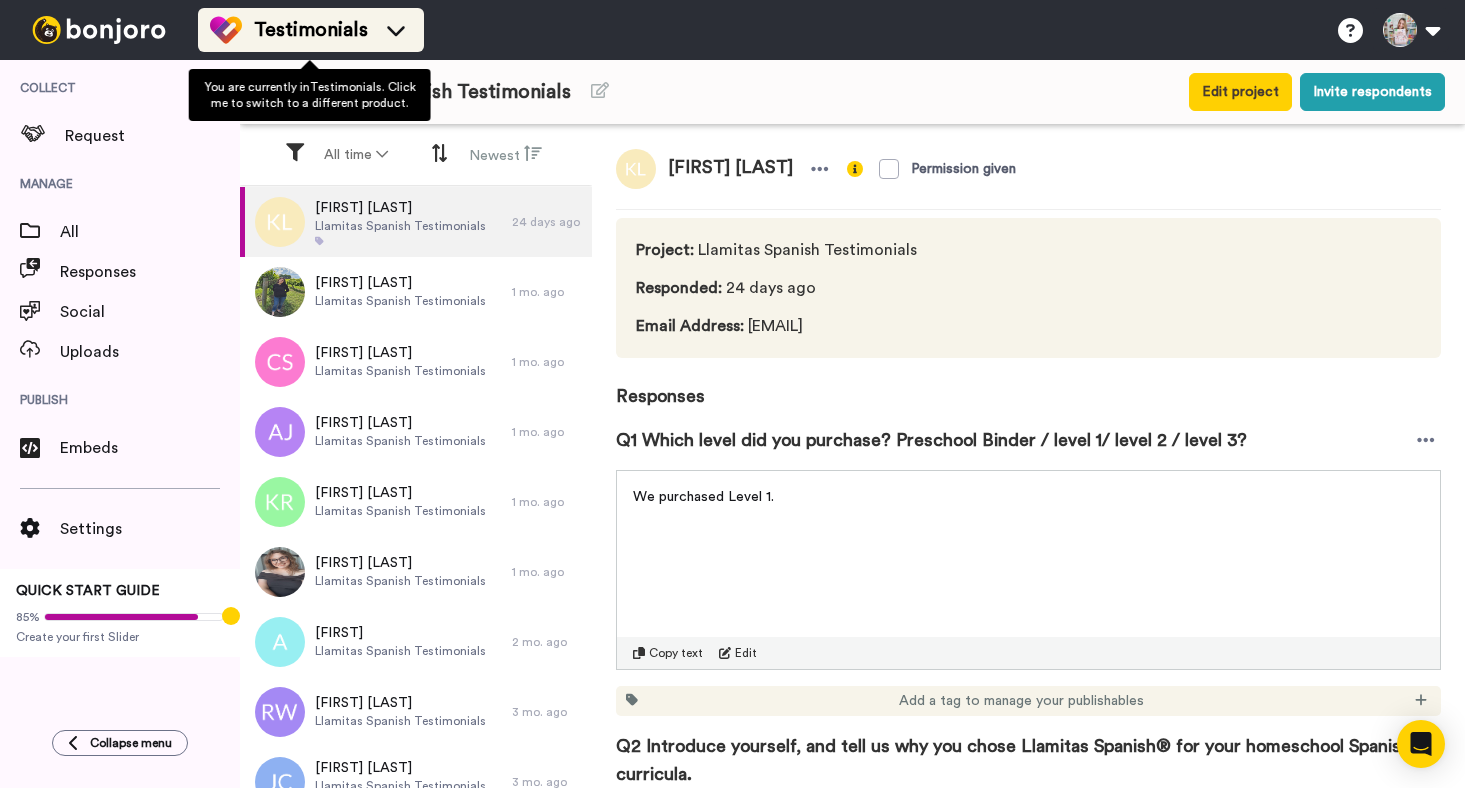 click 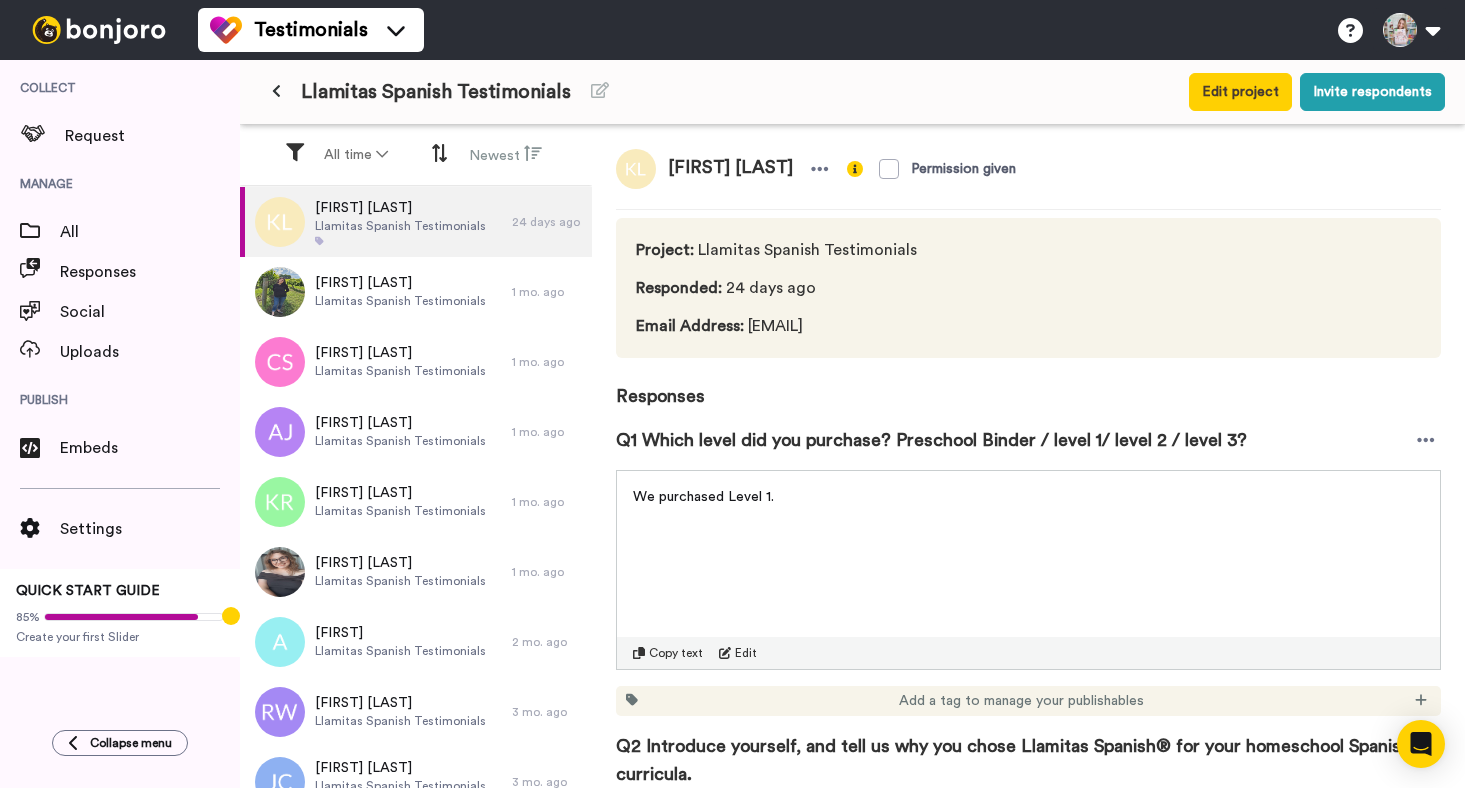 click on "Llamitas Spanish Testimonials" at bounding box center (655, 92) 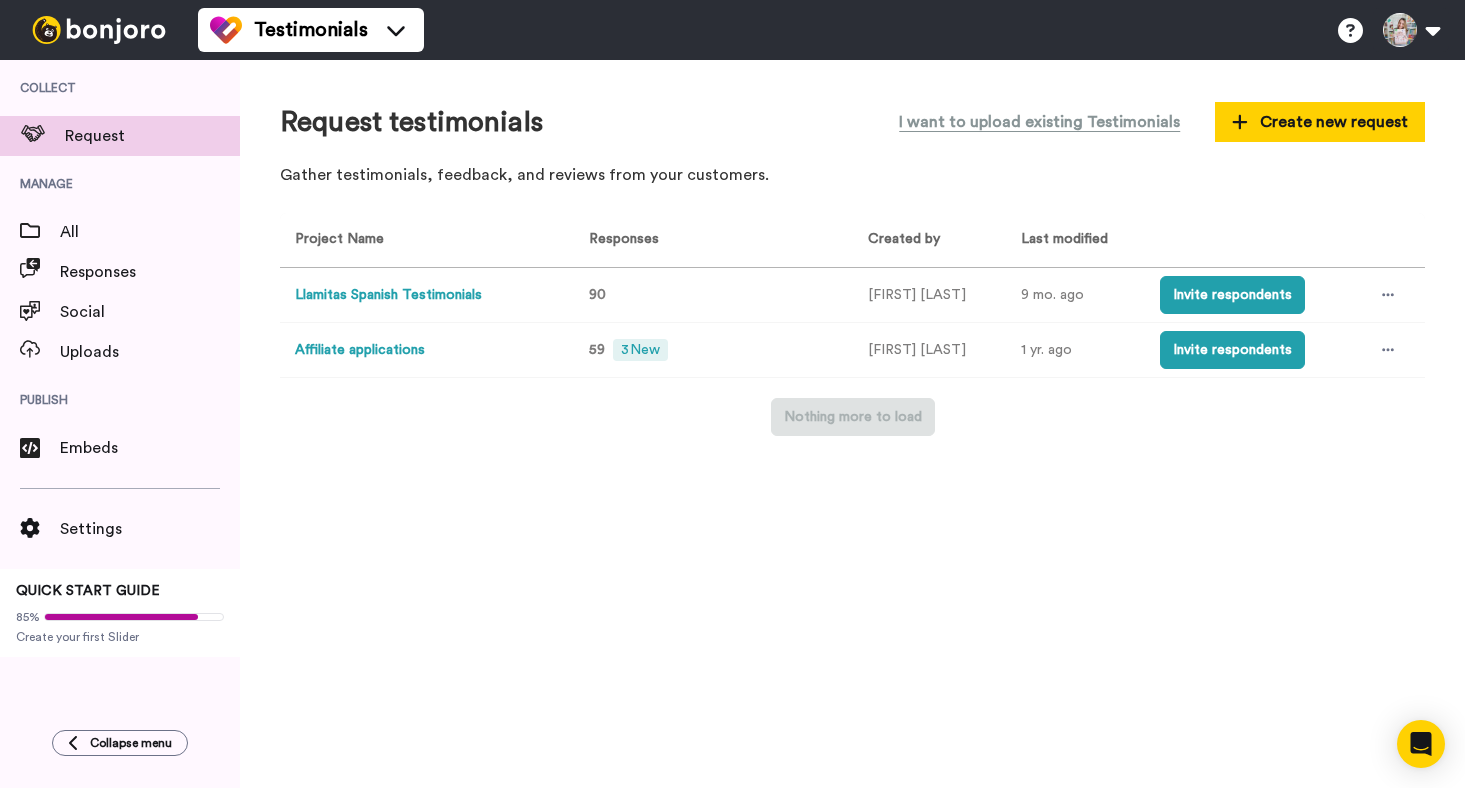 click on "Affiliate applications" at bounding box center (423, 350) 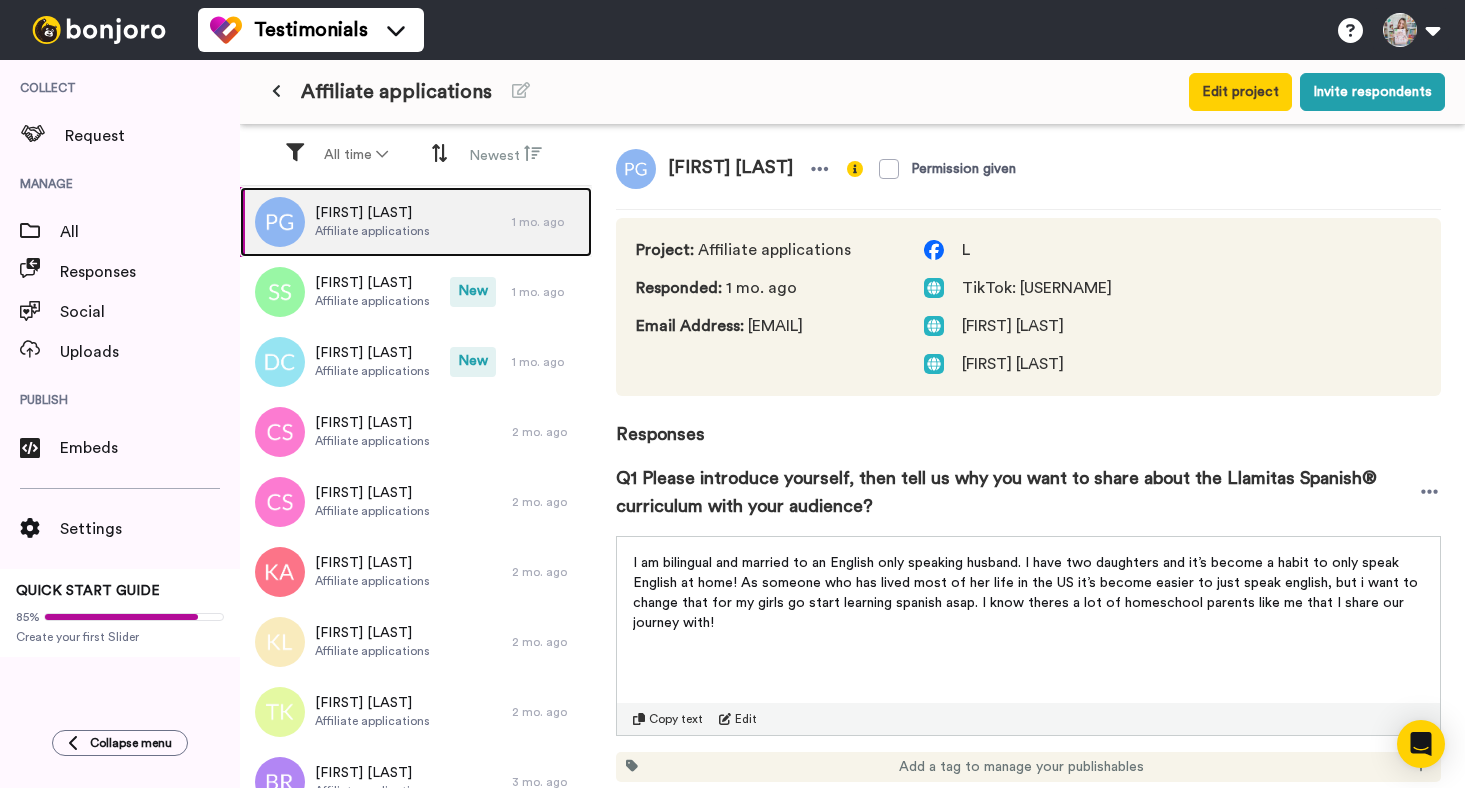 click on "[FIRST] [LAST] Affiliate applications" at bounding box center [376, 222] 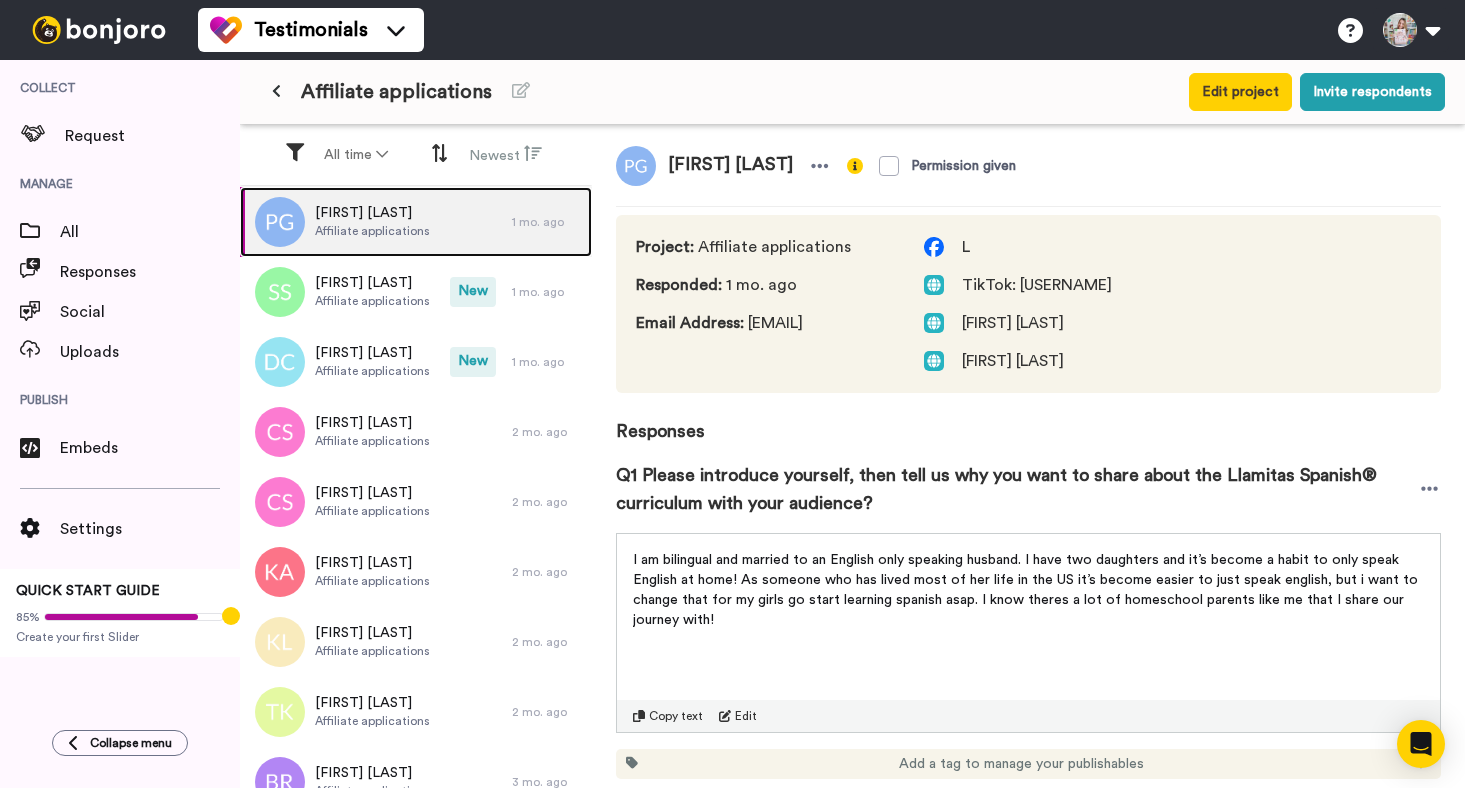 scroll, scrollTop: 0, scrollLeft: 0, axis: both 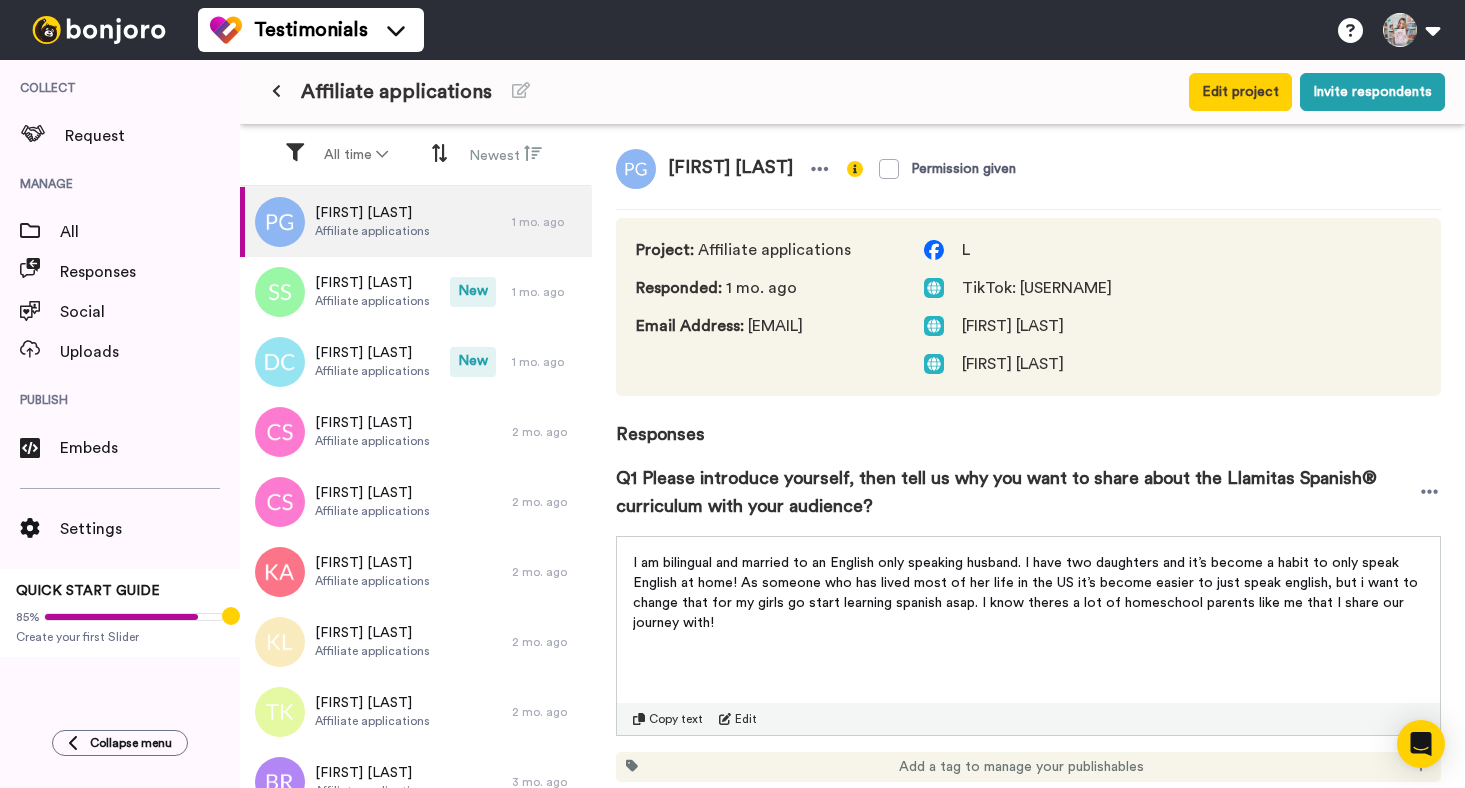 click on "Email Address : [EMAIL]" at bounding box center (760, 326) 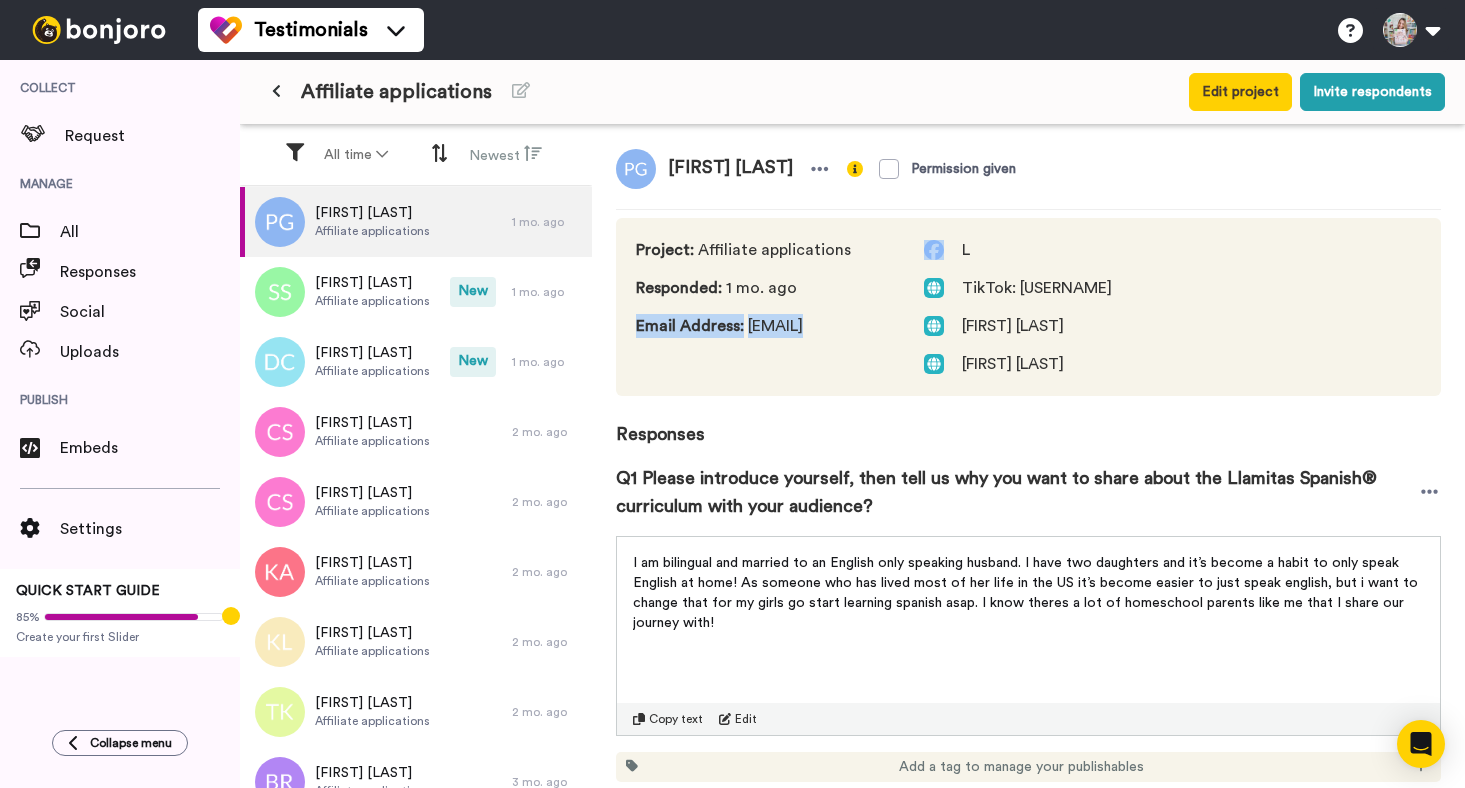 click on "Email Address : [EMAIL]" at bounding box center [760, 326] 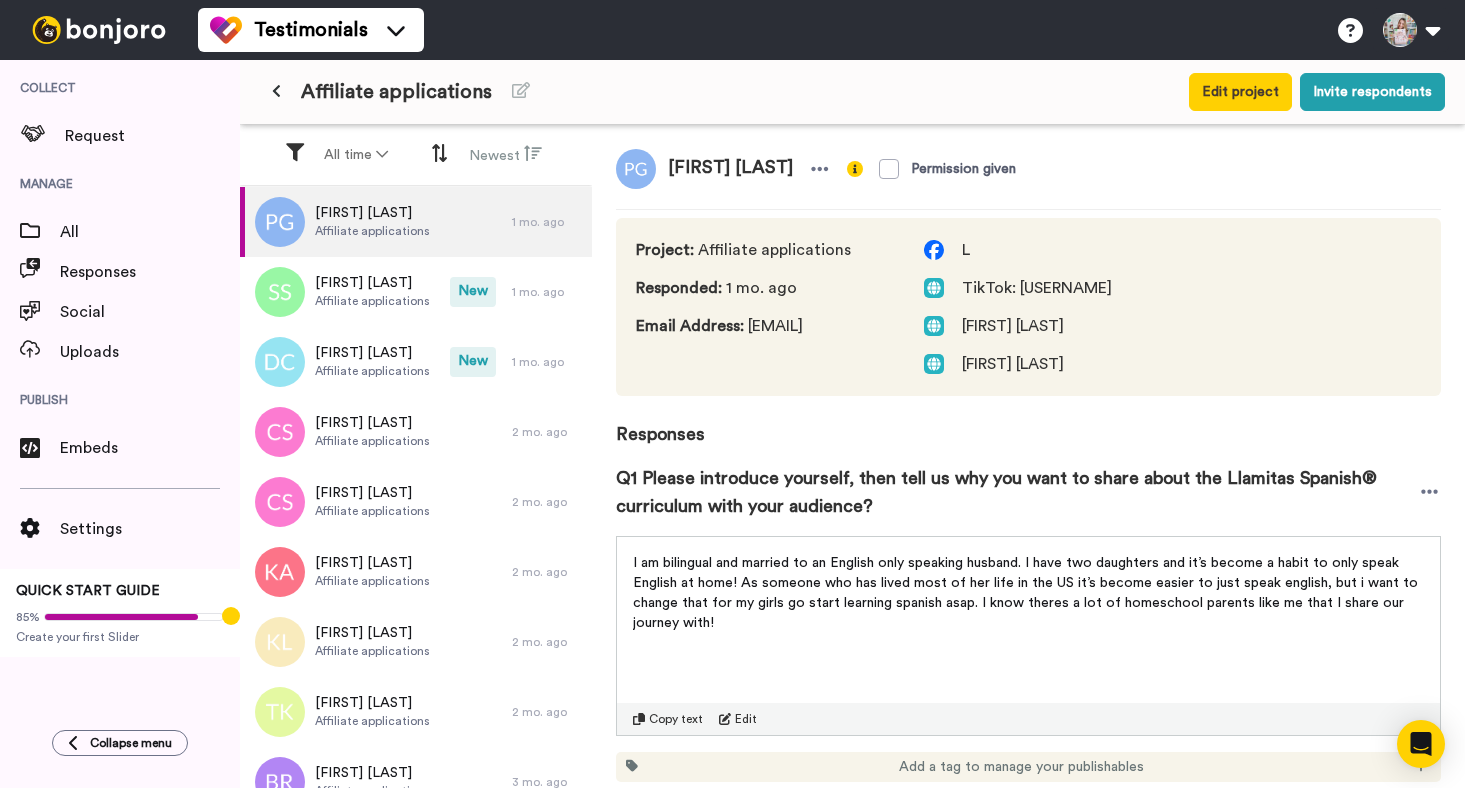 click on "Email Address : [EMAIL]" at bounding box center (760, 326) 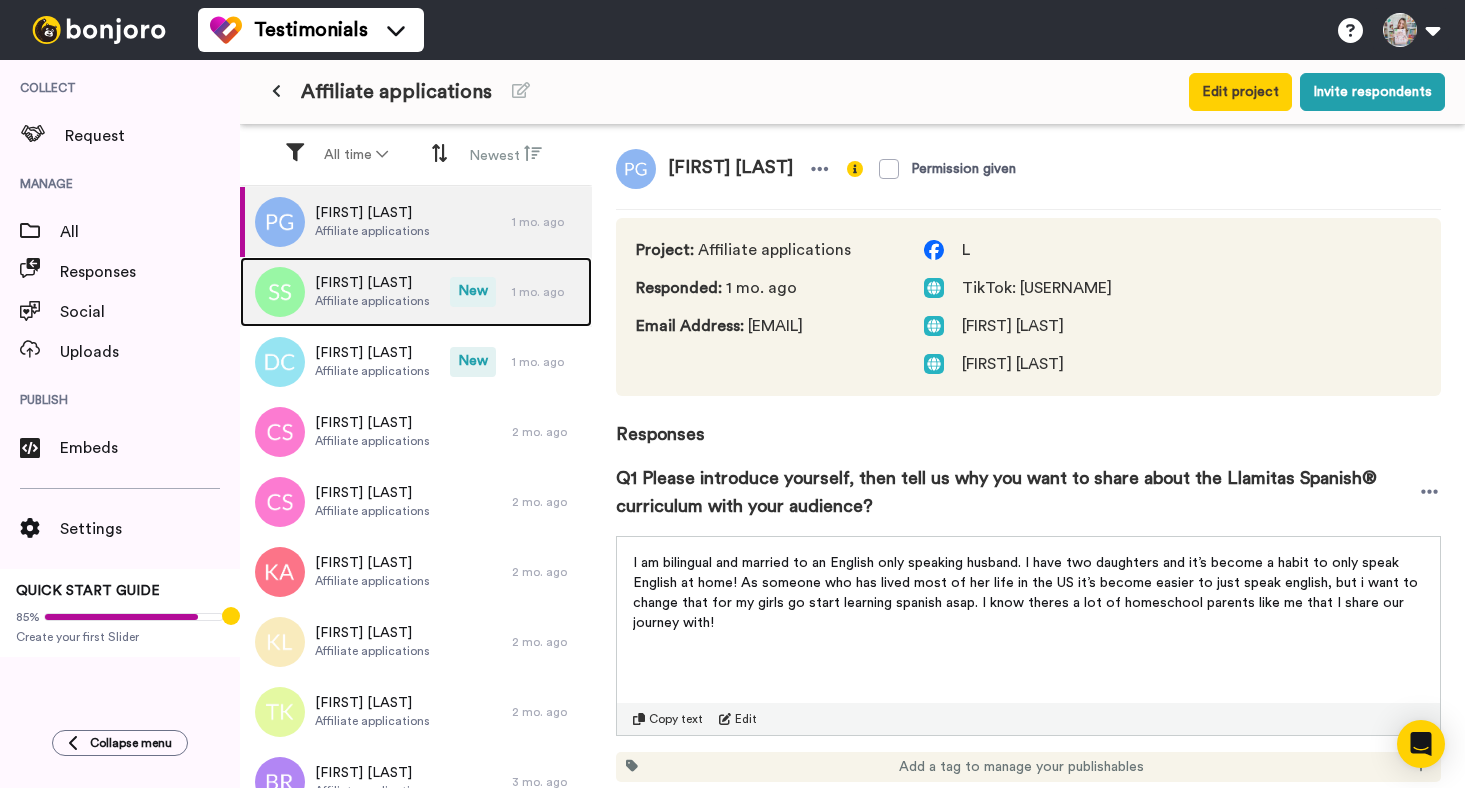 click on "Affiliate applications" at bounding box center (372, 301) 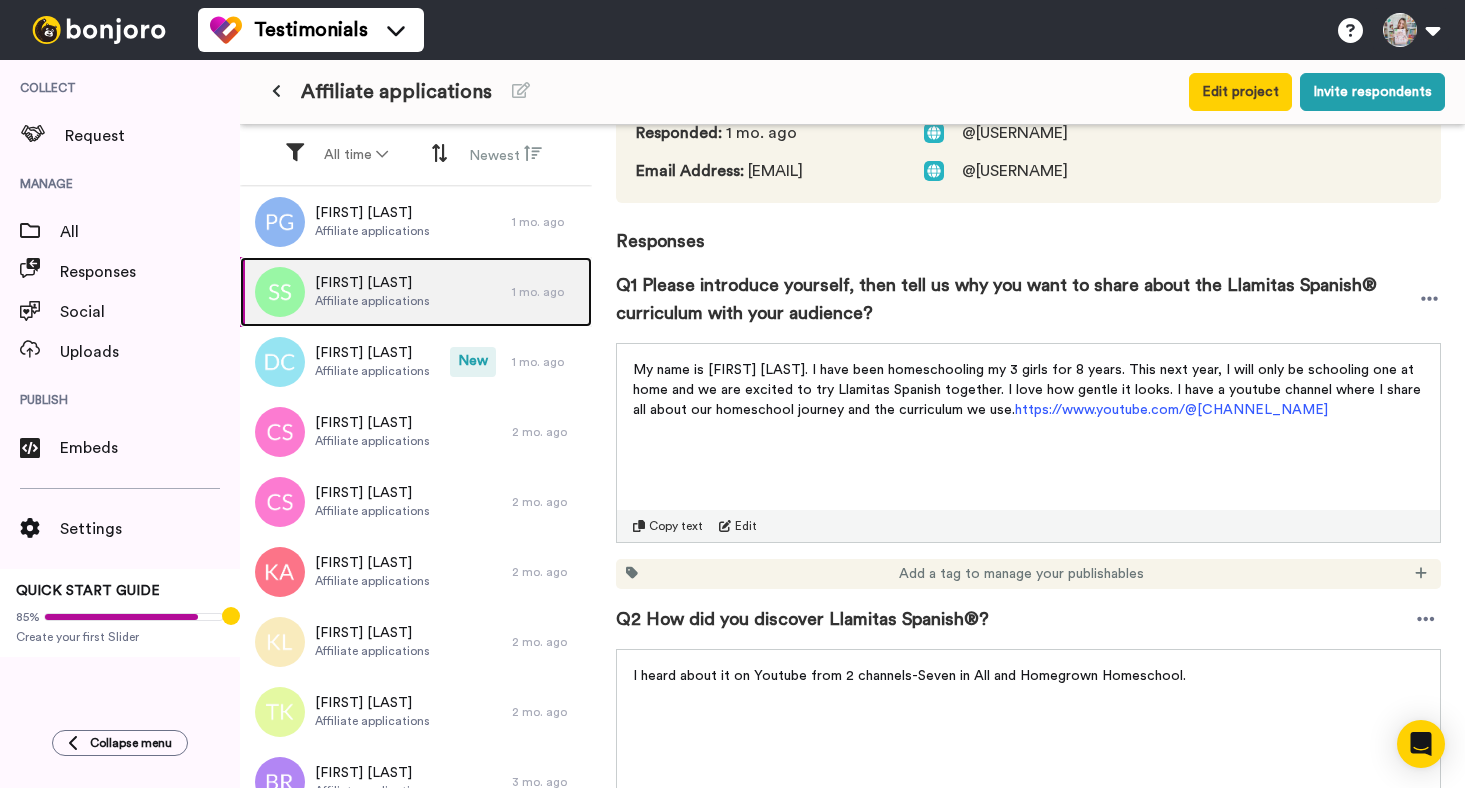 scroll, scrollTop: 156, scrollLeft: 0, axis: vertical 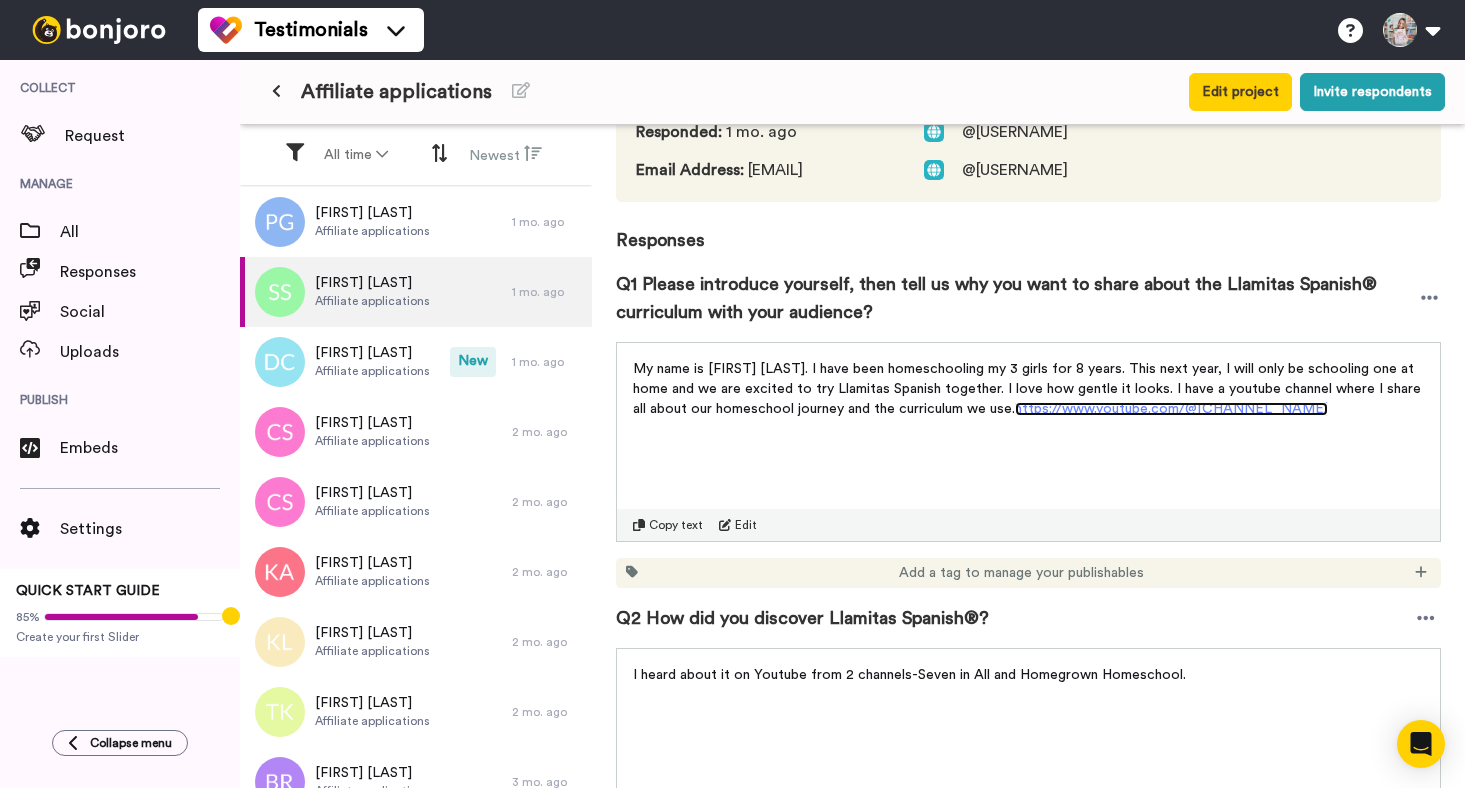 click on "https://www.youtube.com/@[CHANNEL_NAME]" at bounding box center (1171, 409) 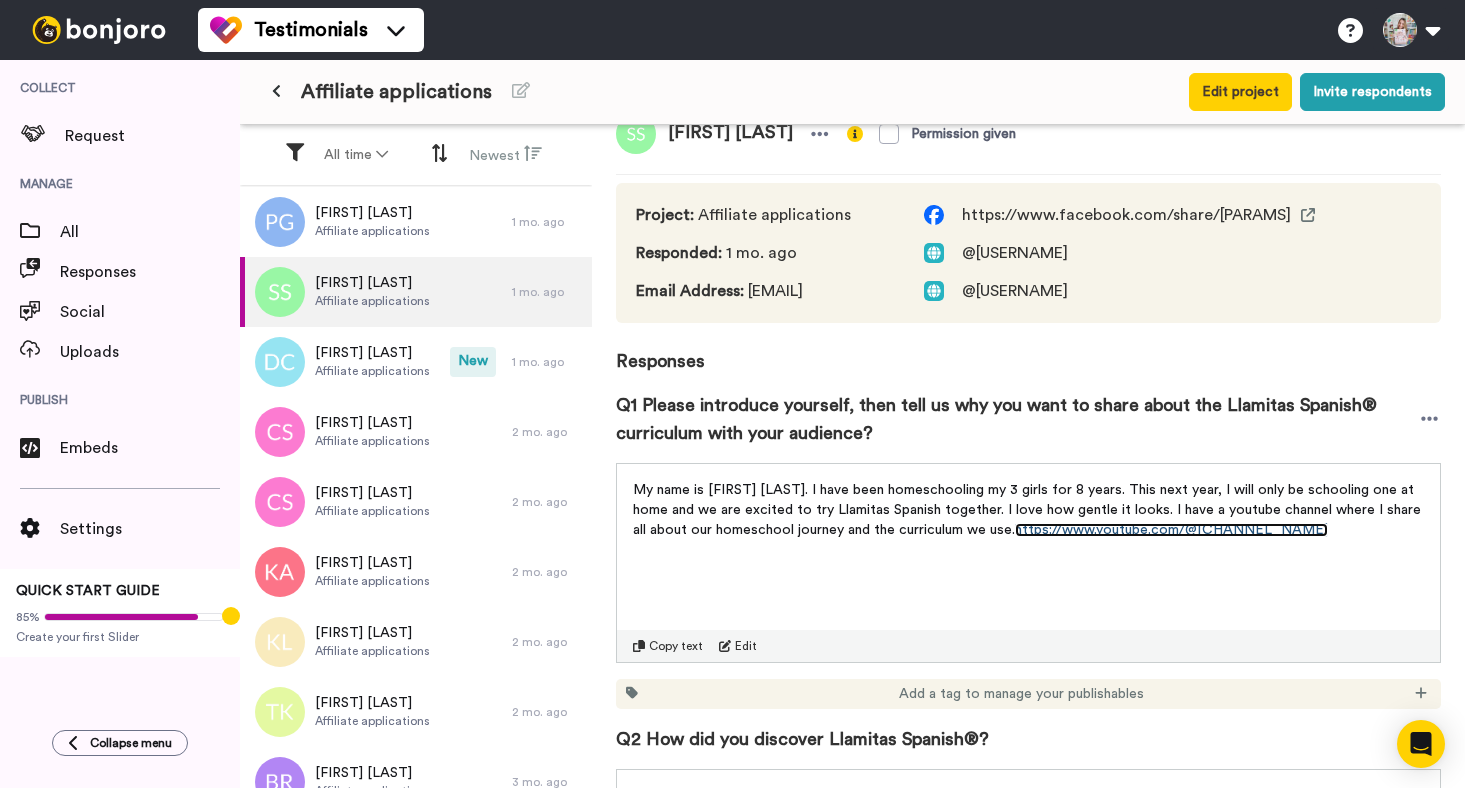 scroll, scrollTop: 24, scrollLeft: 0, axis: vertical 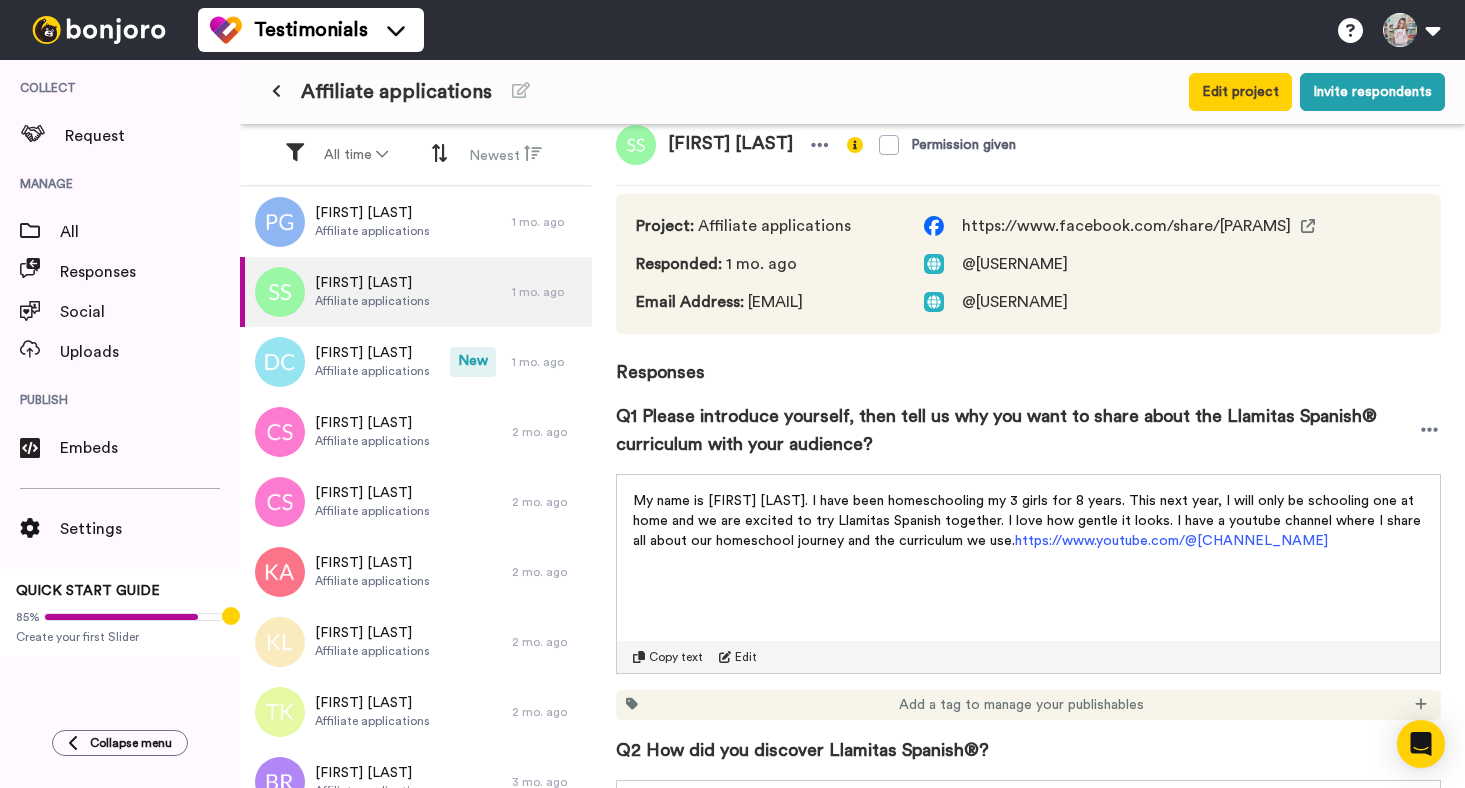 drag, startPoint x: 749, startPoint y: 303, endPoint x: 944, endPoint y: 299, distance: 195.04102 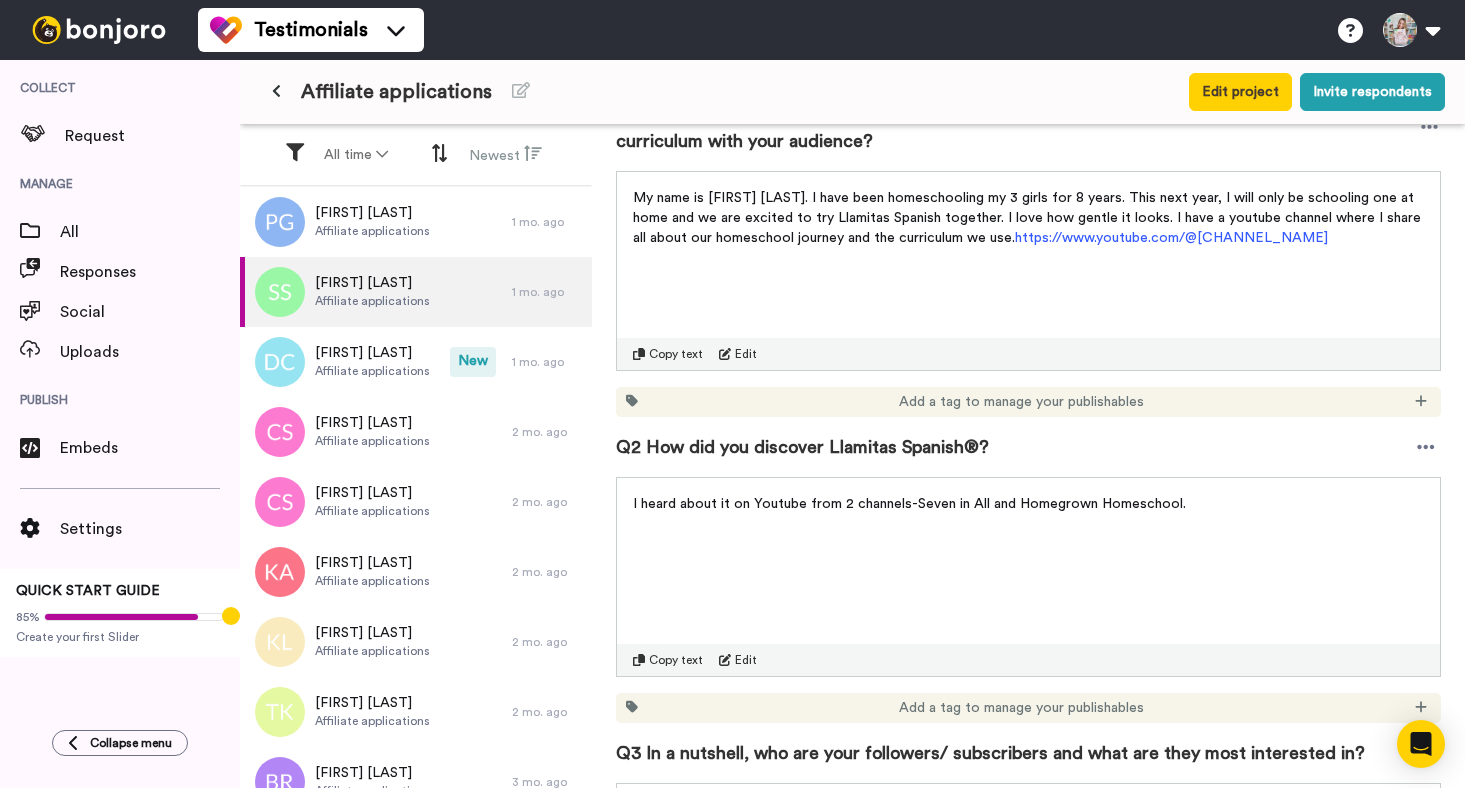 scroll, scrollTop: 14, scrollLeft: 0, axis: vertical 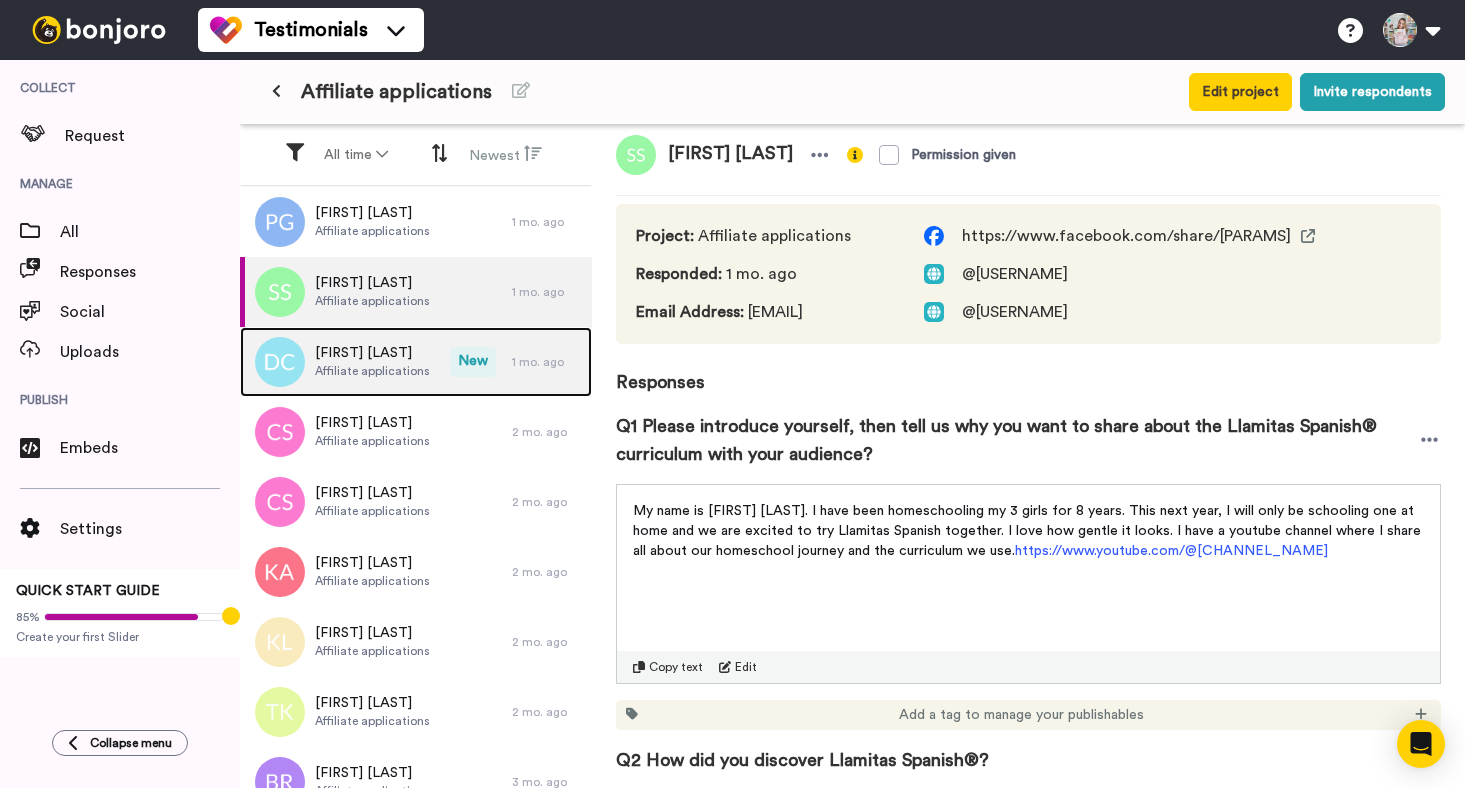 click on "[FIRST] [LAST]" at bounding box center (372, 353) 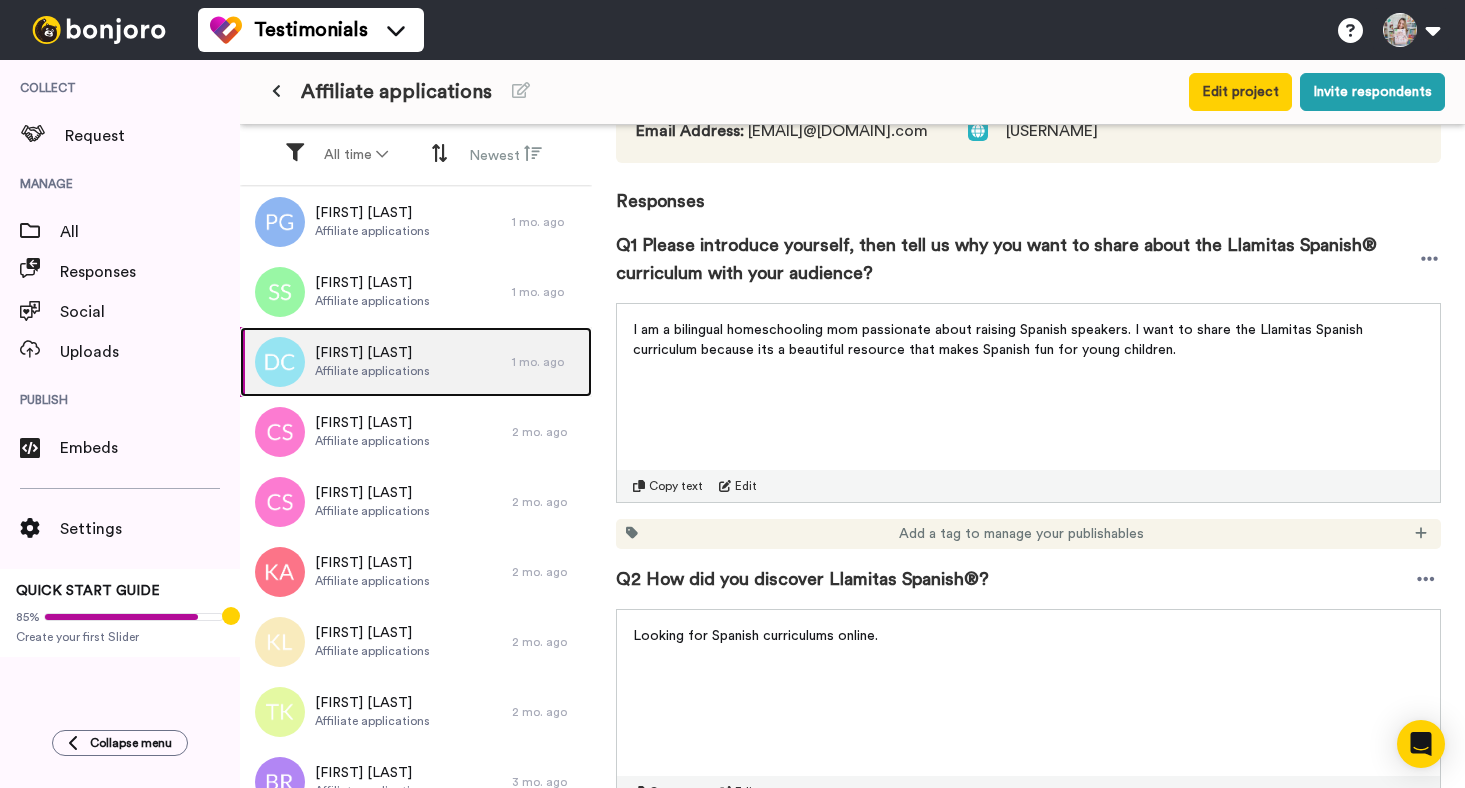 scroll, scrollTop: 0, scrollLeft: 0, axis: both 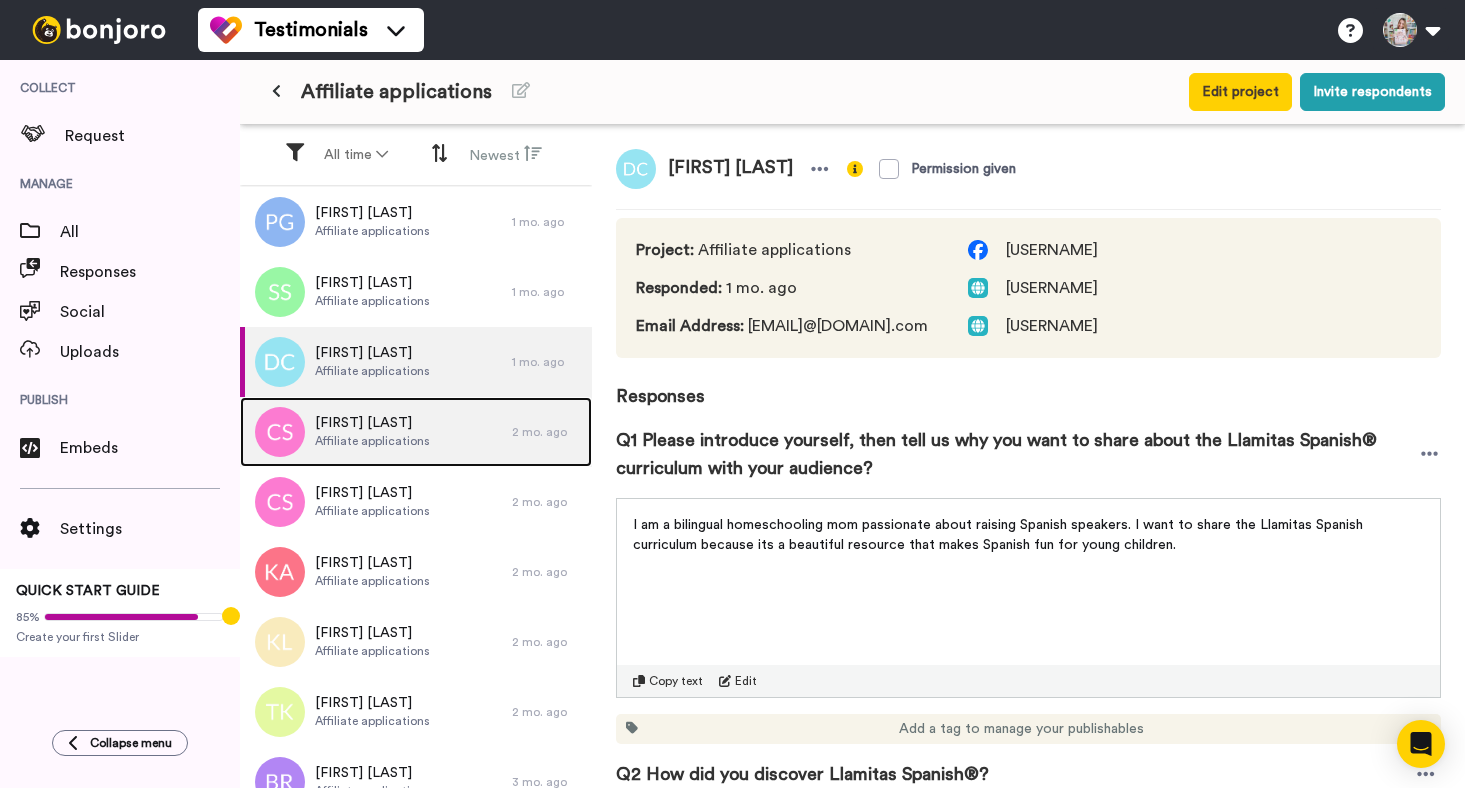 click on "Affiliate applications" at bounding box center [372, 441] 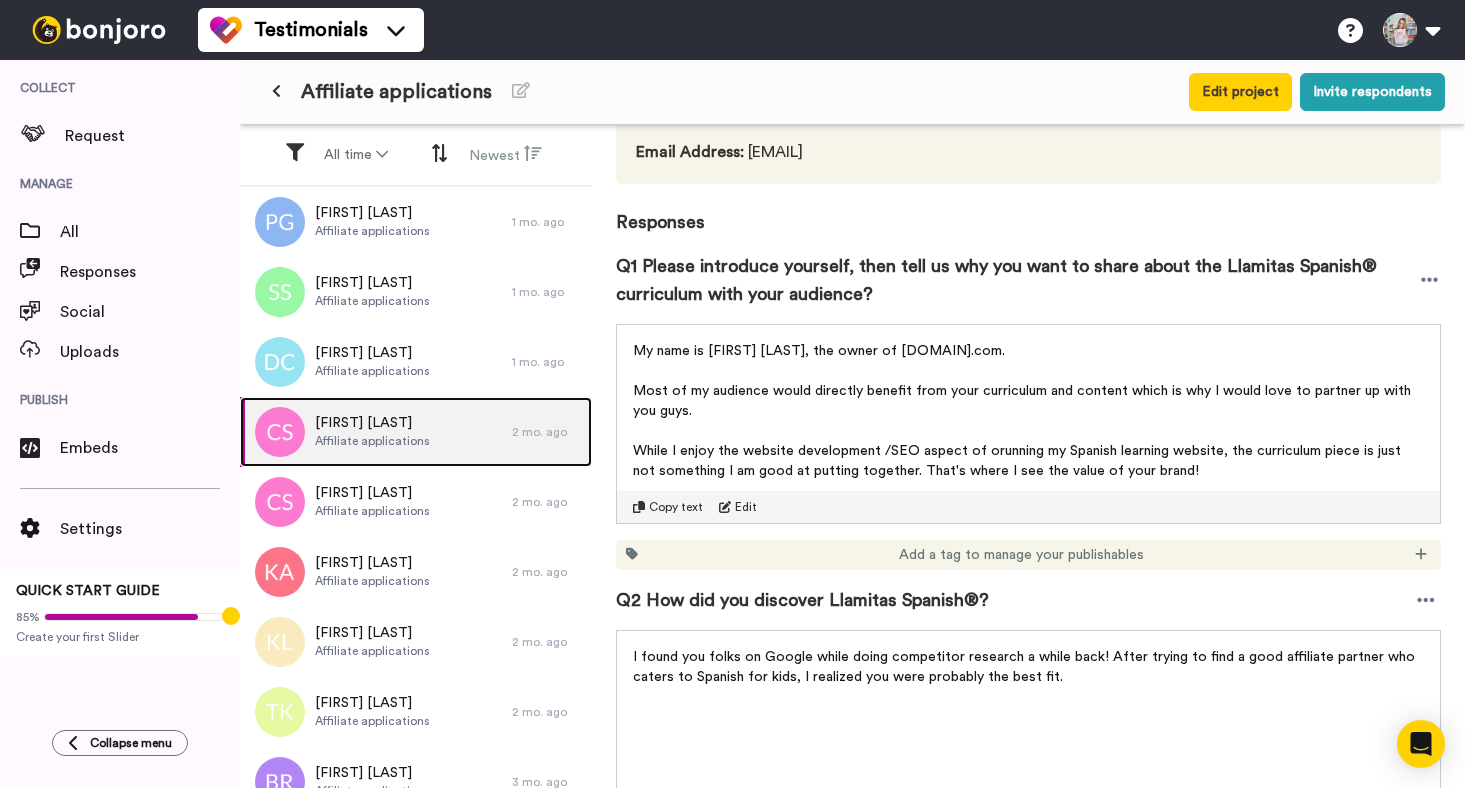 scroll, scrollTop: 176, scrollLeft: 0, axis: vertical 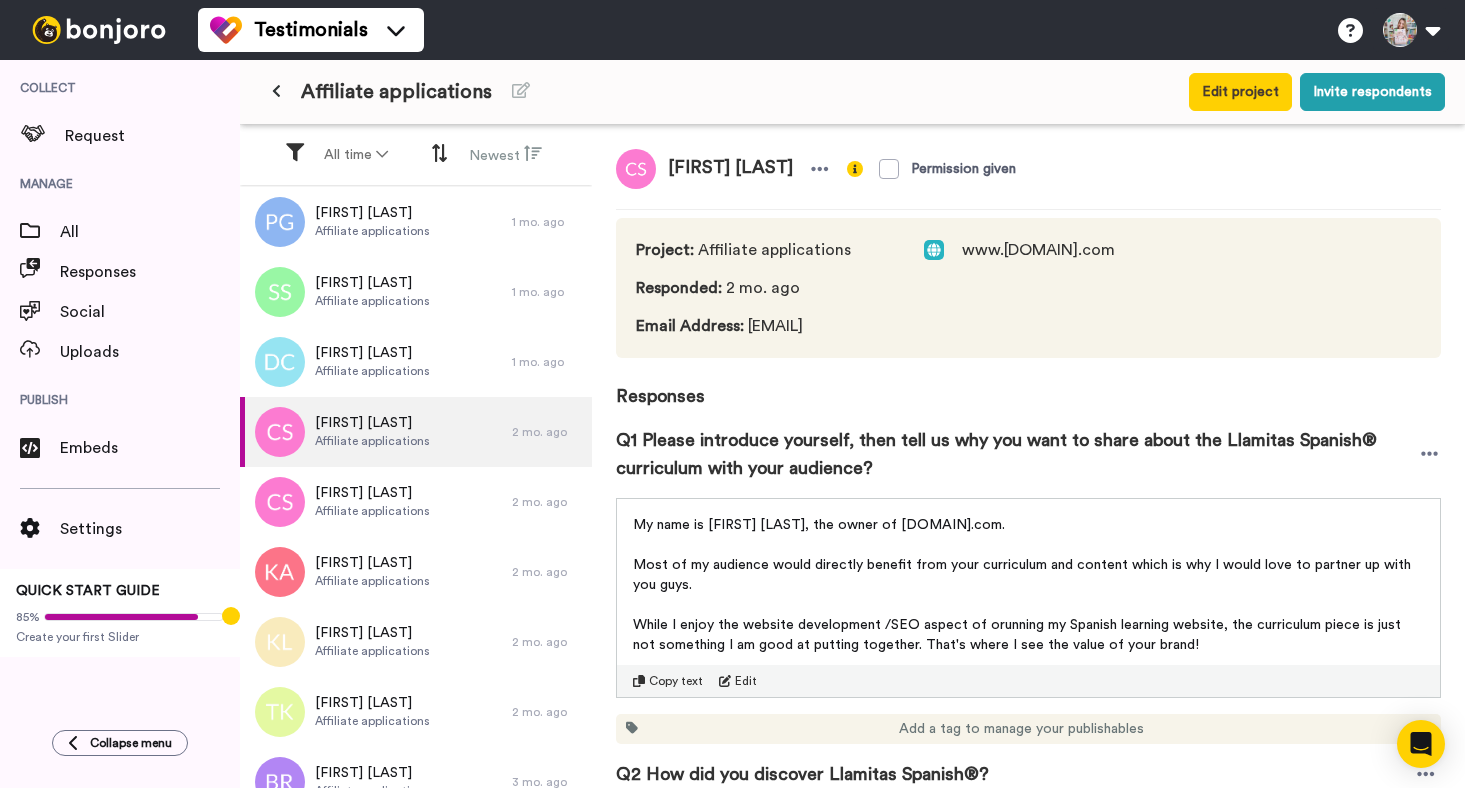 drag, startPoint x: 1002, startPoint y: 246, endPoint x: 1174, endPoint y: 260, distance: 172.56883 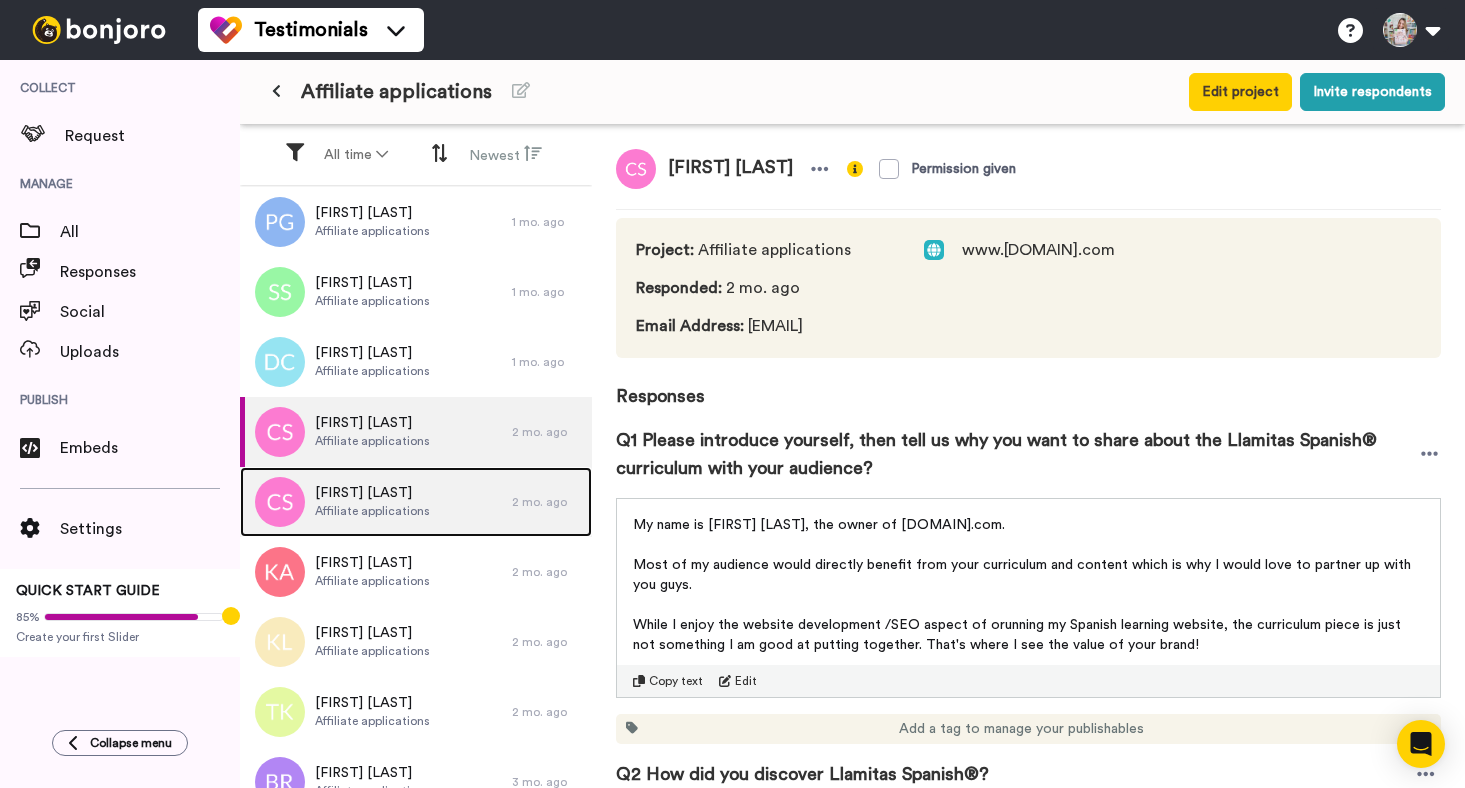 click on "[FIRST] [LAST] Affiliate applications" at bounding box center [376, 502] 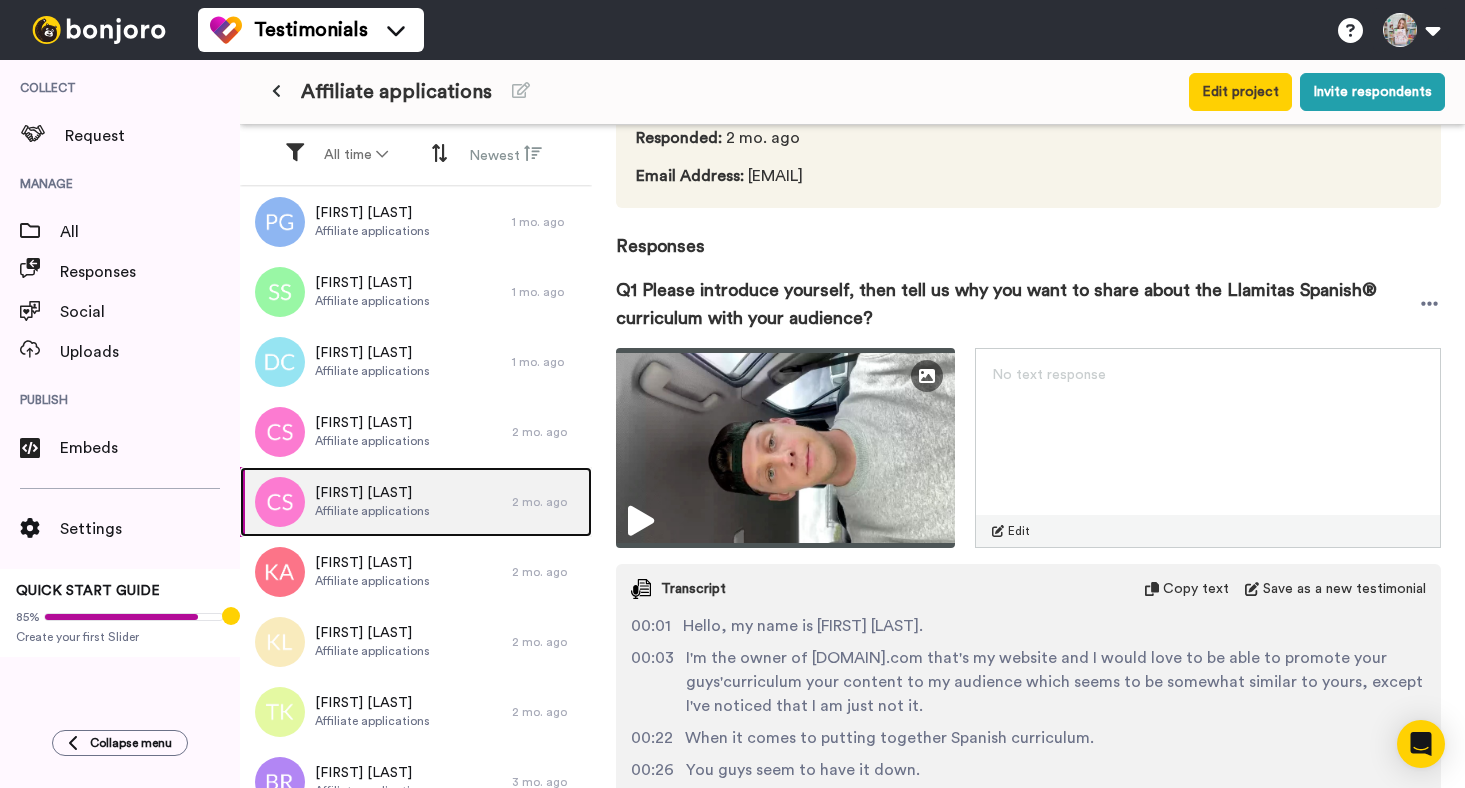 scroll, scrollTop: 158, scrollLeft: 0, axis: vertical 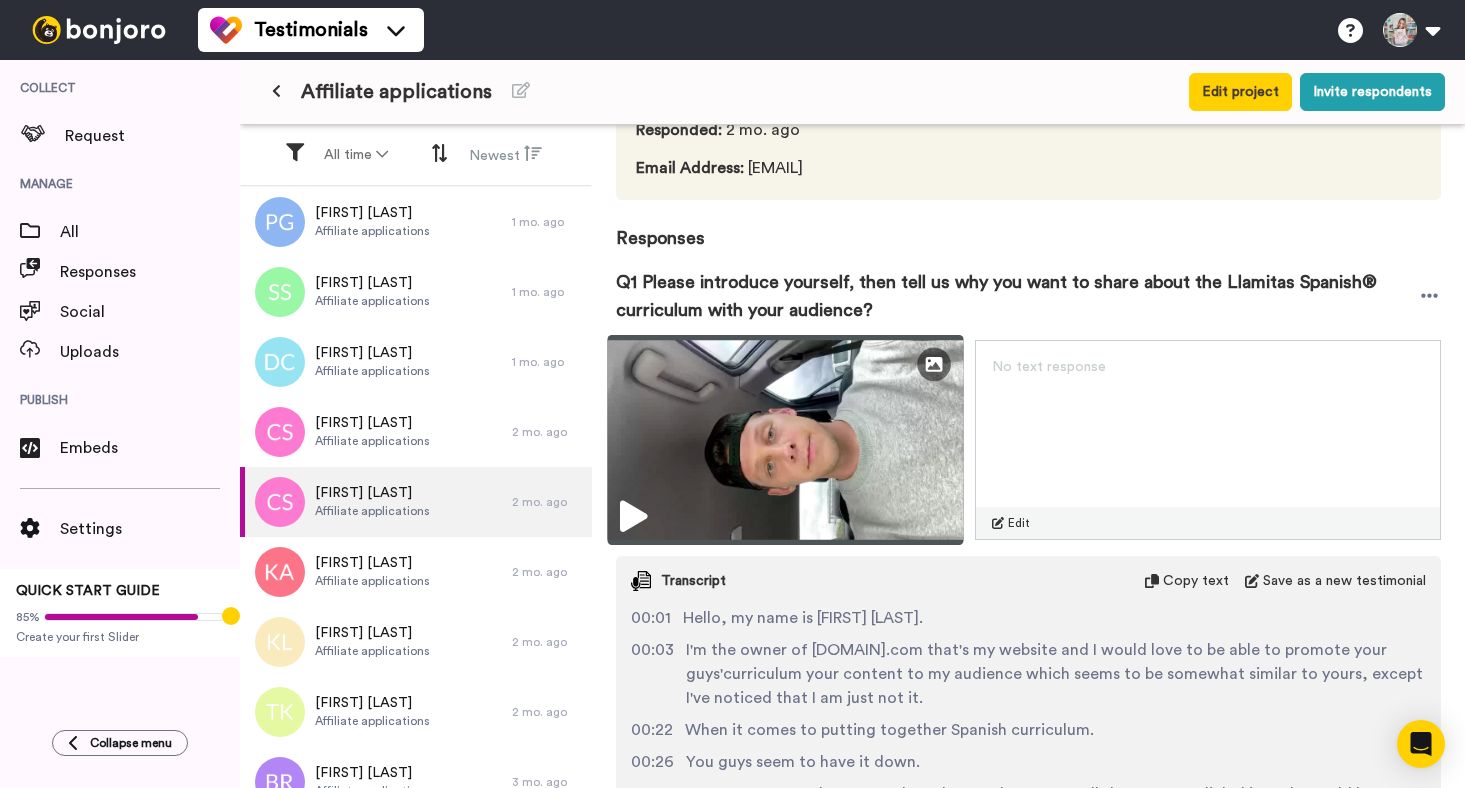 click at bounding box center [786, 440] 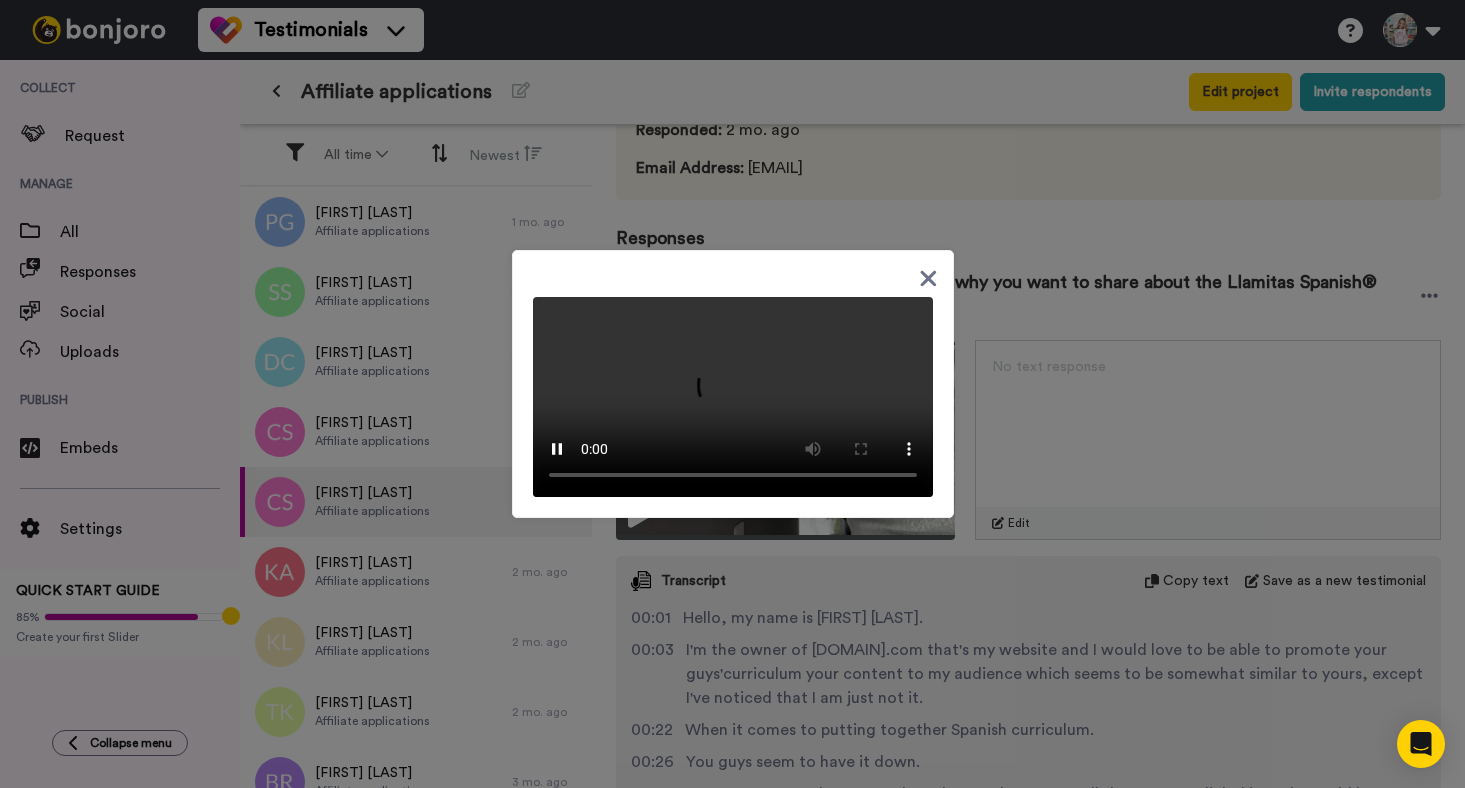 click 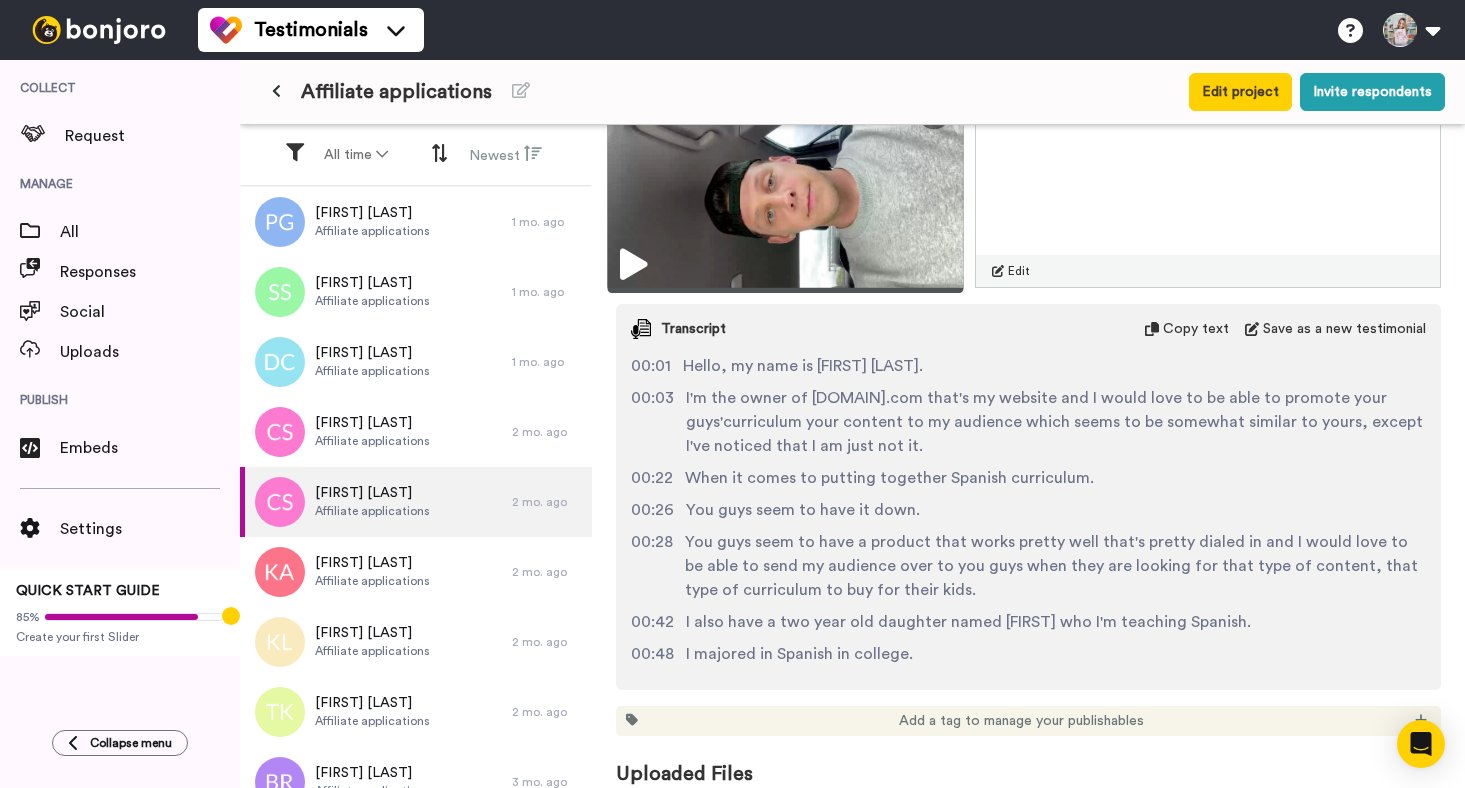 scroll, scrollTop: 429, scrollLeft: 0, axis: vertical 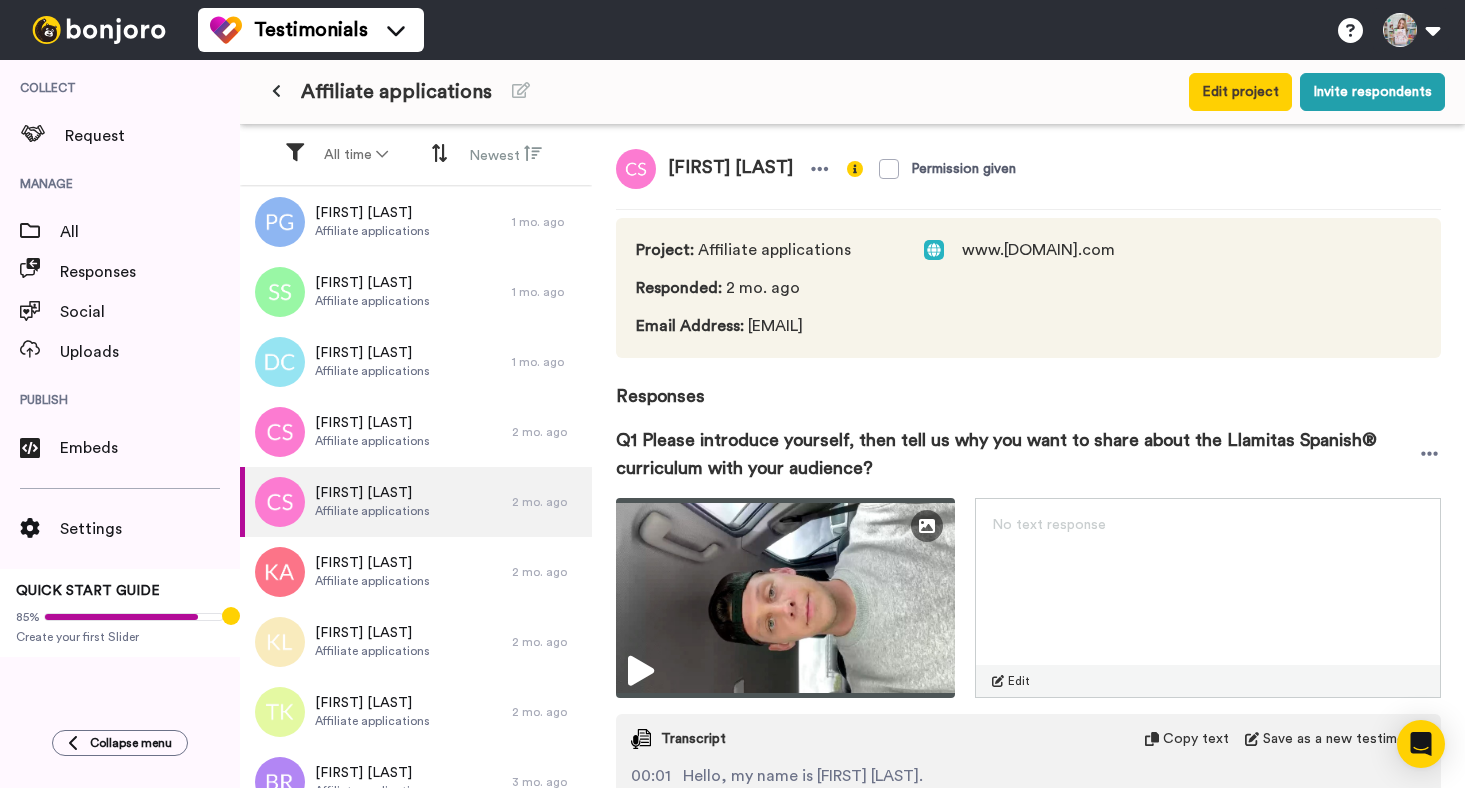 drag, startPoint x: 746, startPoint y: 324, endPoint x: 939, endPoint y: 321, distance: 193.02332 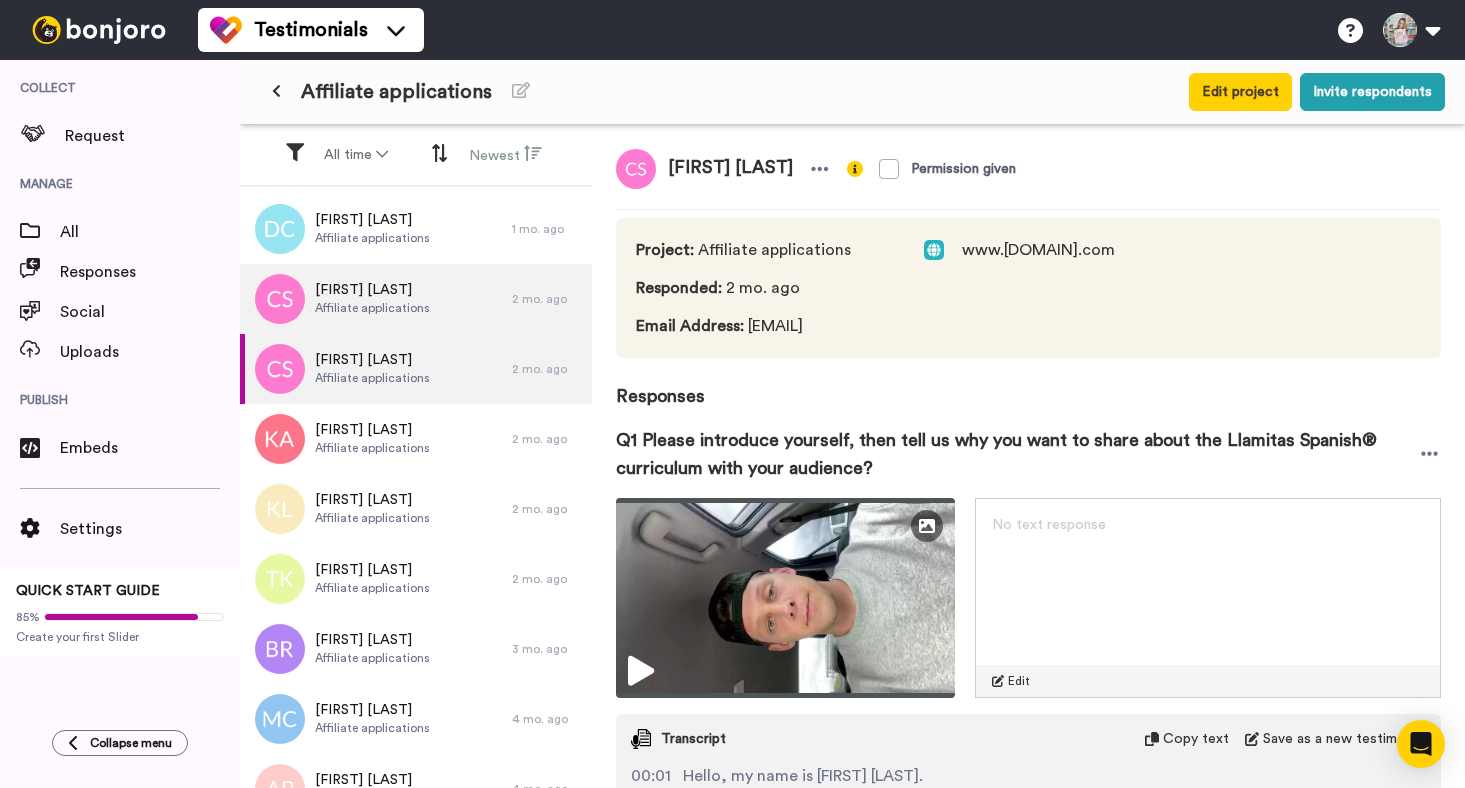 scroll, scrollTop: 145, scrollLeft: 0, axis: vertical 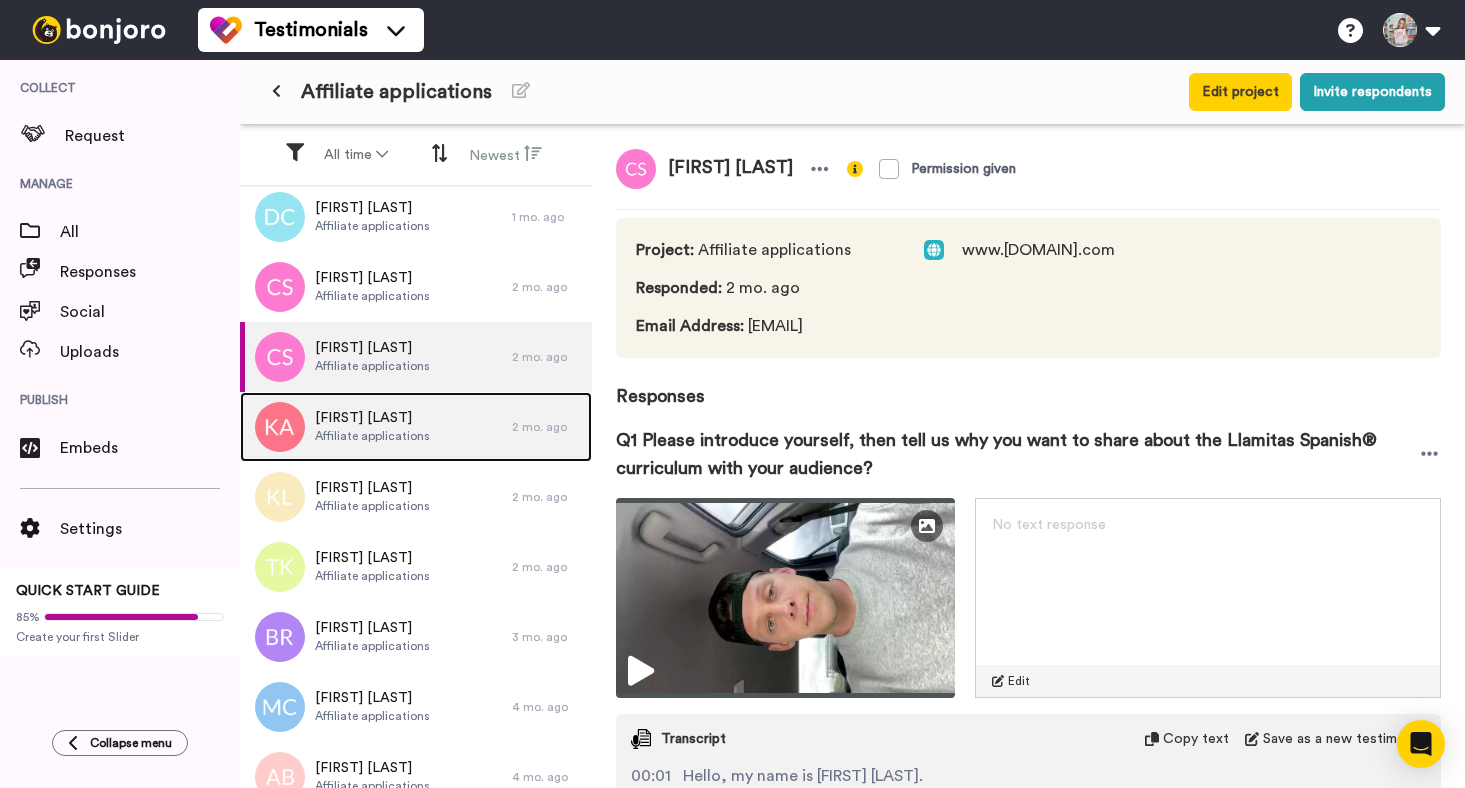 click on "Affiliate applications" at bounding box center (372, 436) 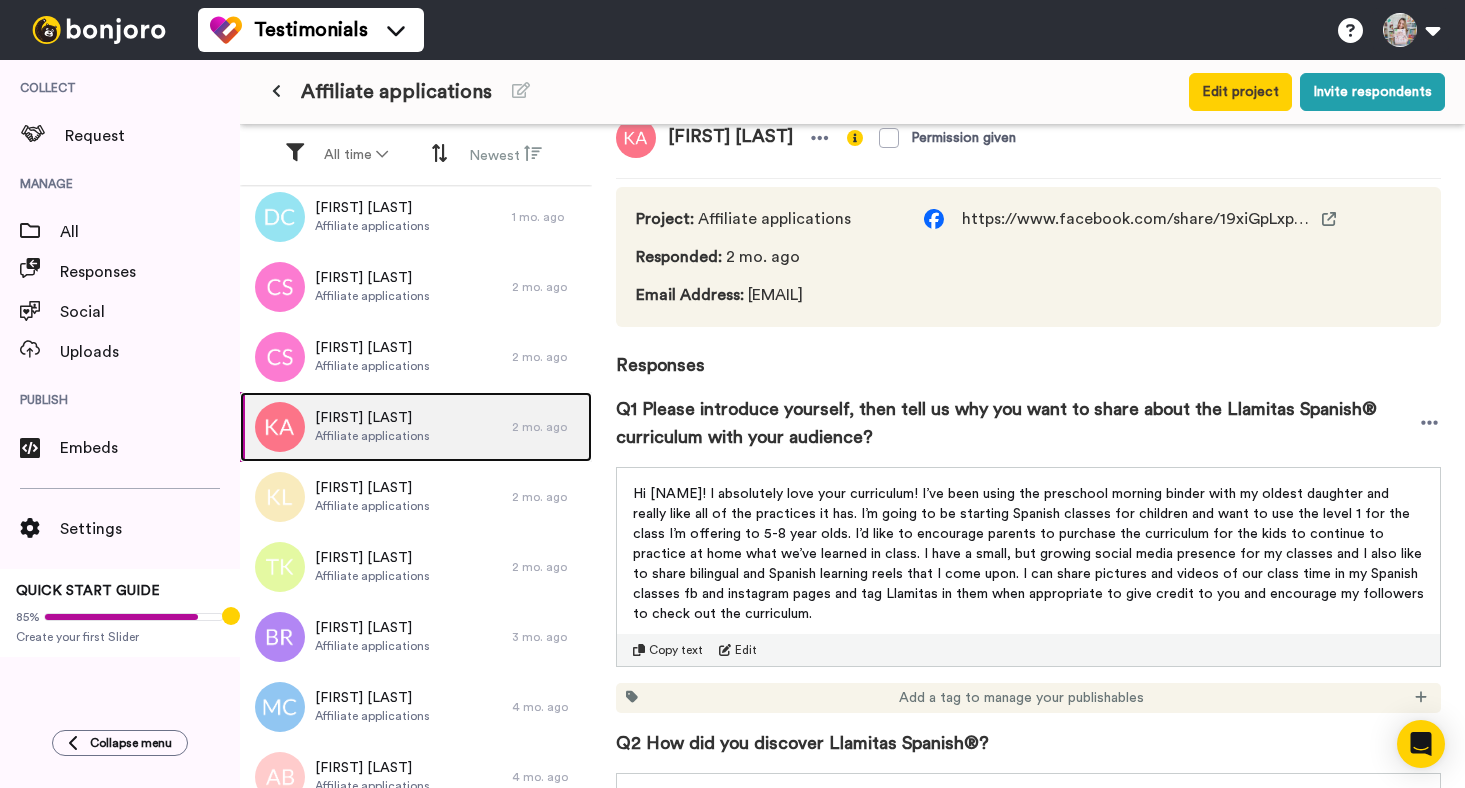 scroll, scrollTop: 0, scrollLeft: 0, axis: both 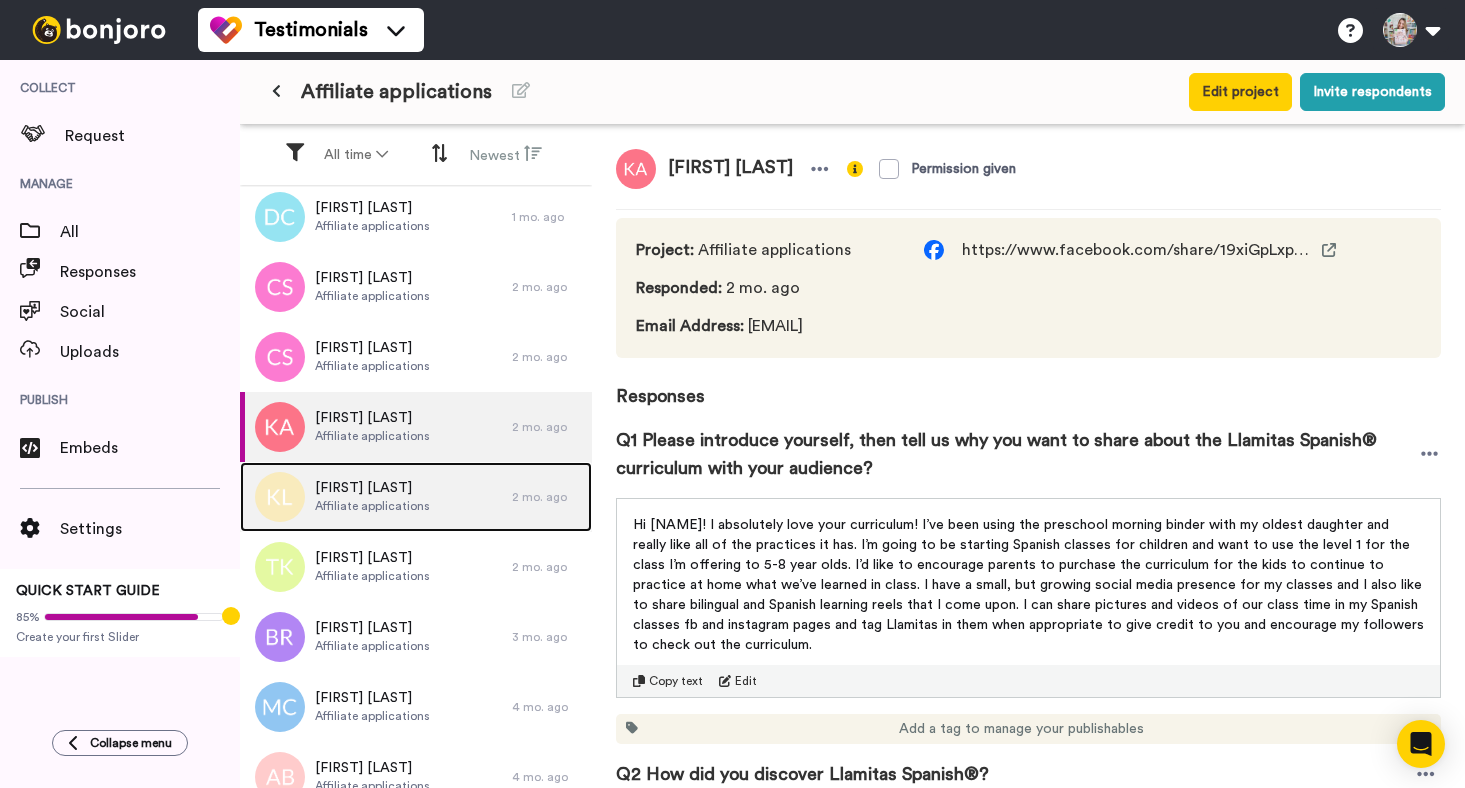 click on "[FIRST] [LAST]" at bounding box center [372, 488] 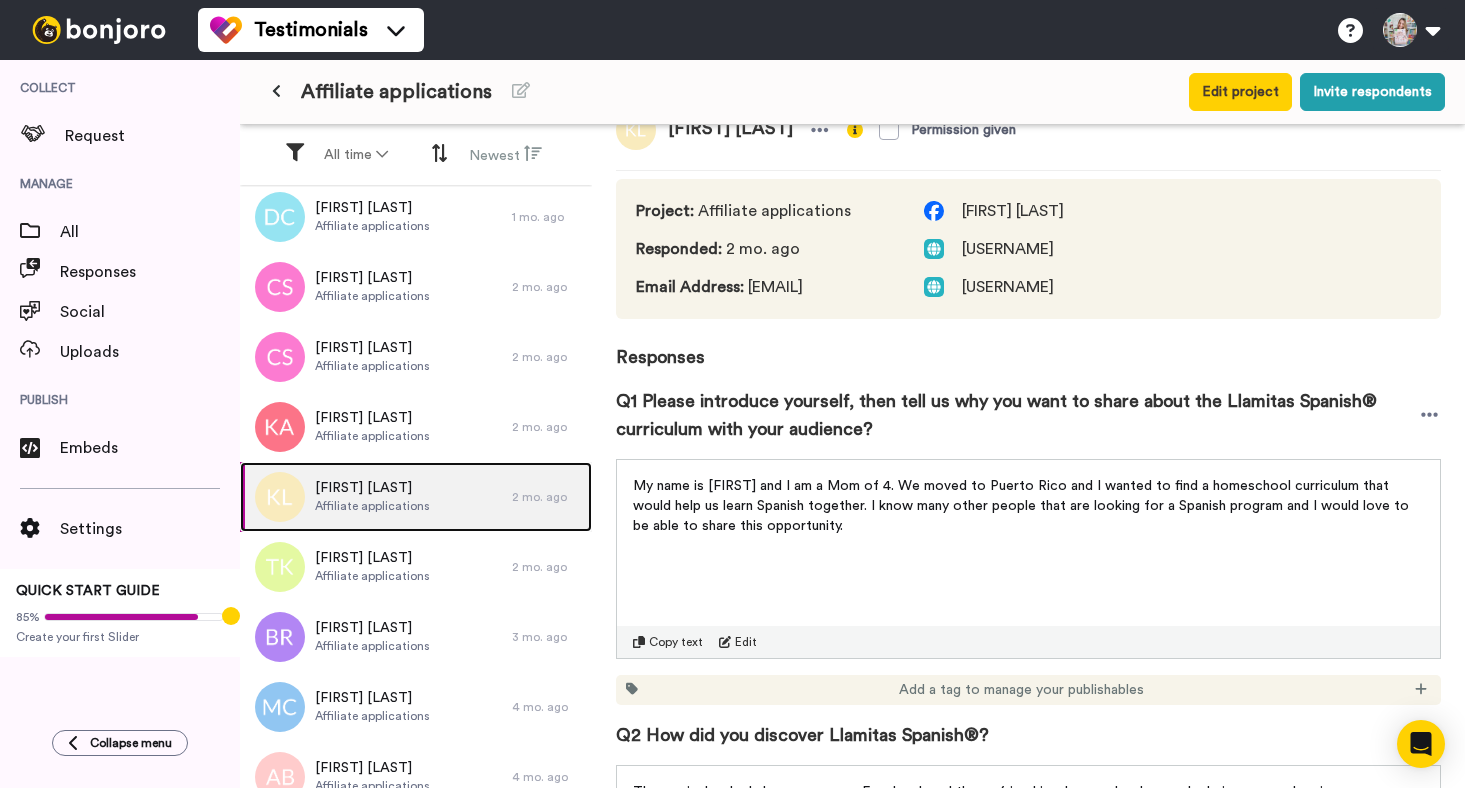 scroll, scrollTop: 0, scrollLeft: 0, axis: both 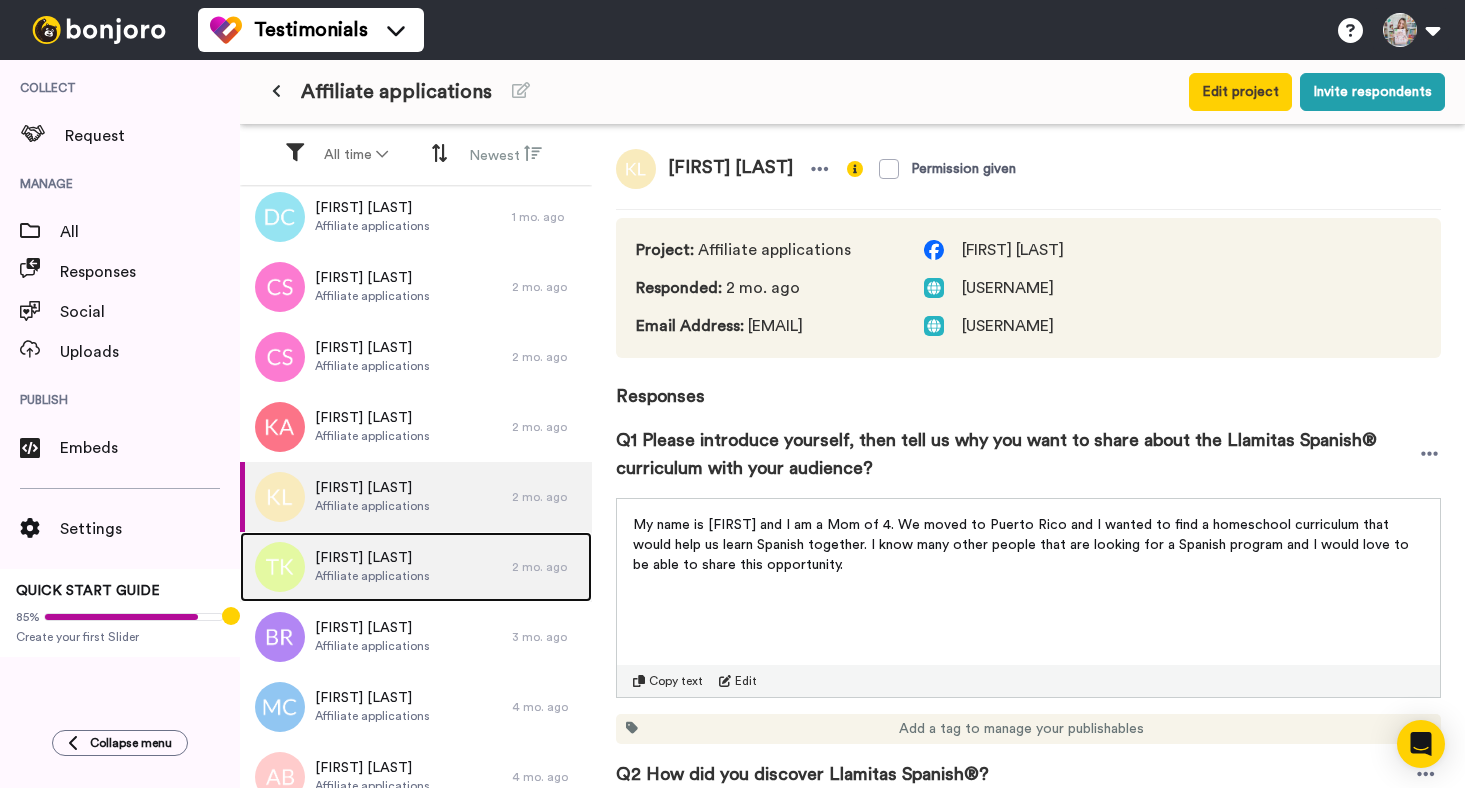 click on "Affiliate applications" at bounding box center [372, 576] 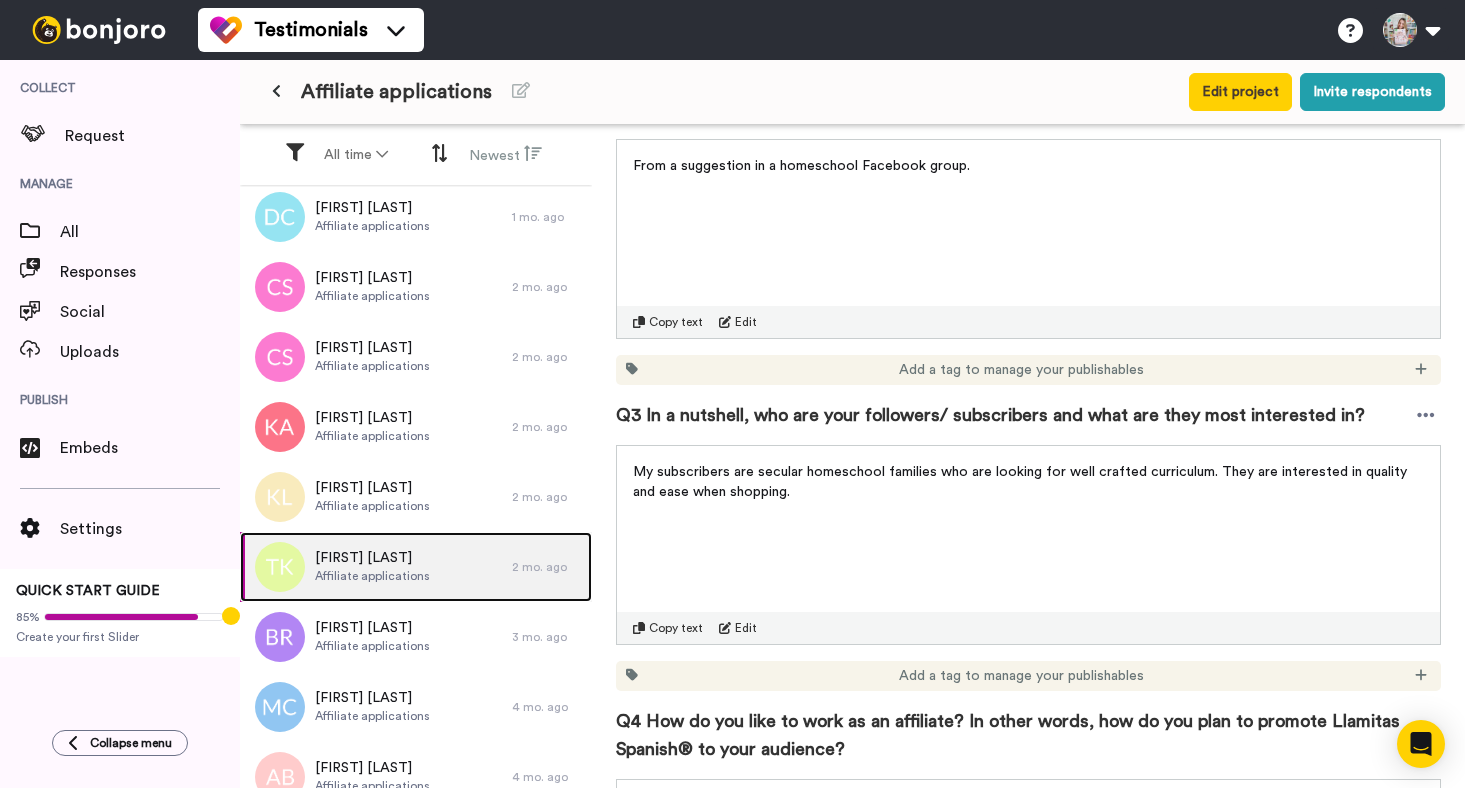 scroll, scrollTop: 0, scrollLeft: 0, axis: both 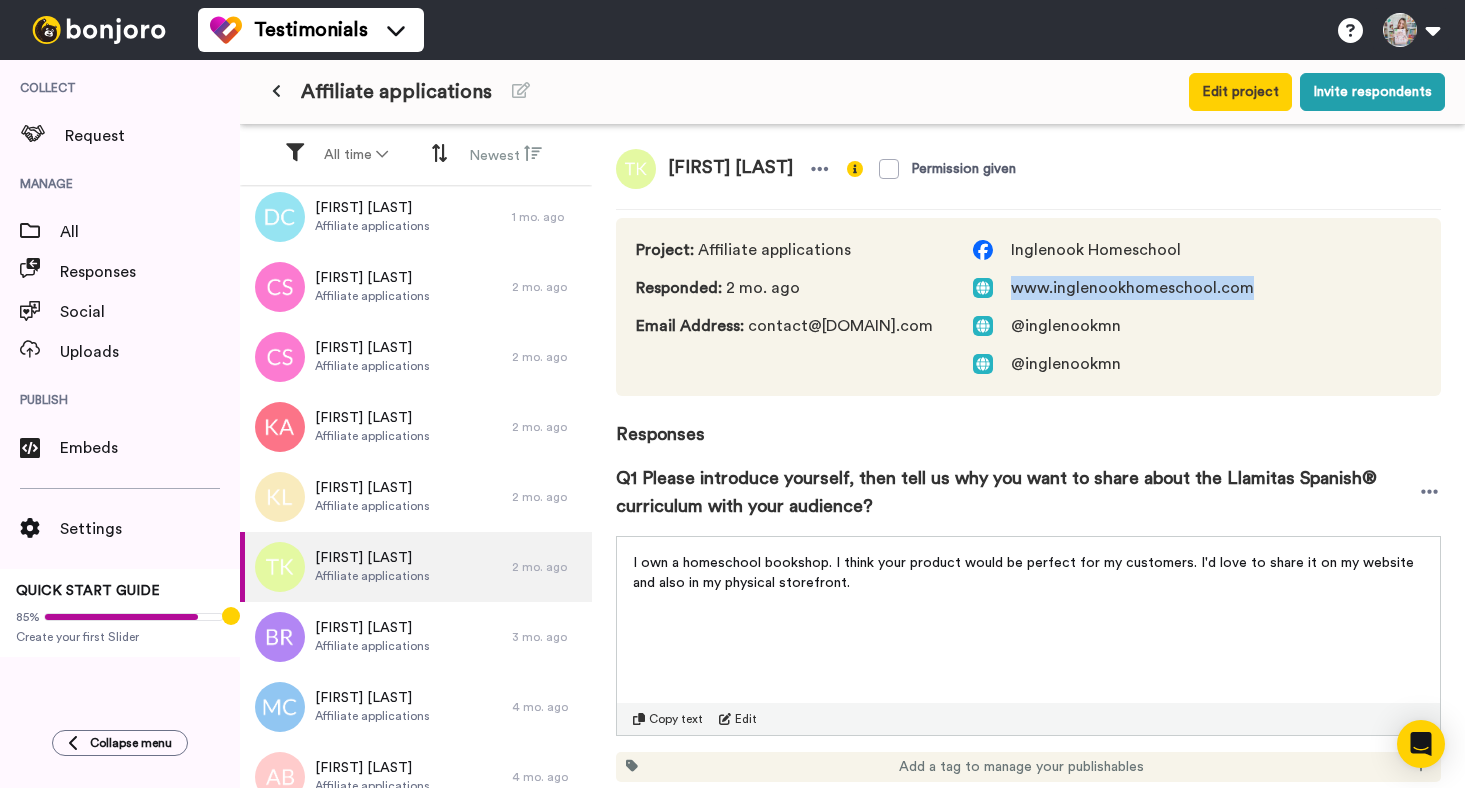 drag, startPoint x: 1067, startPoint y: 286, endPoint x: 1336, endPoint y: 279, distance: 269.09106 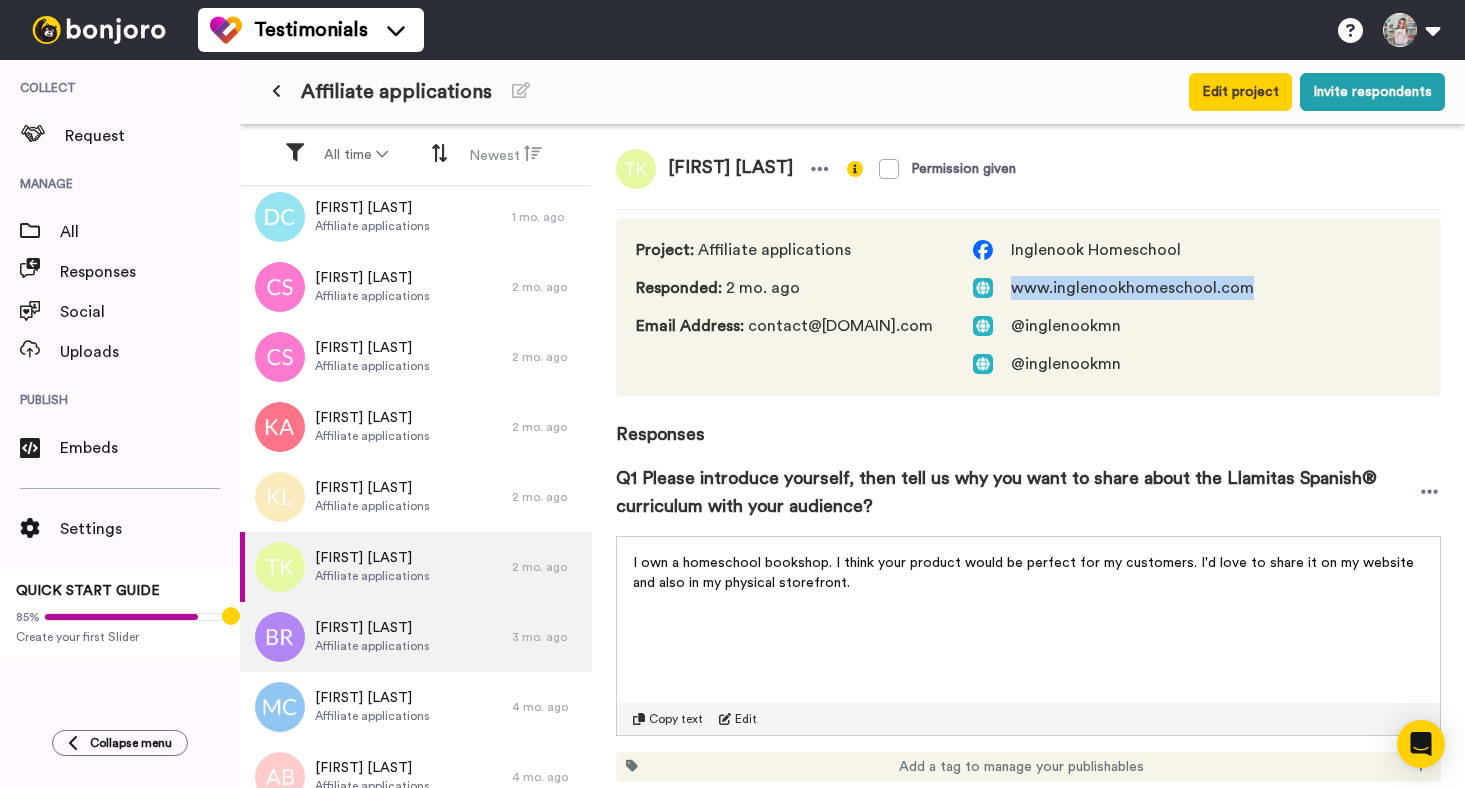 scroll, scrollTop: 167, scrollLeft: 0, axis: vertical 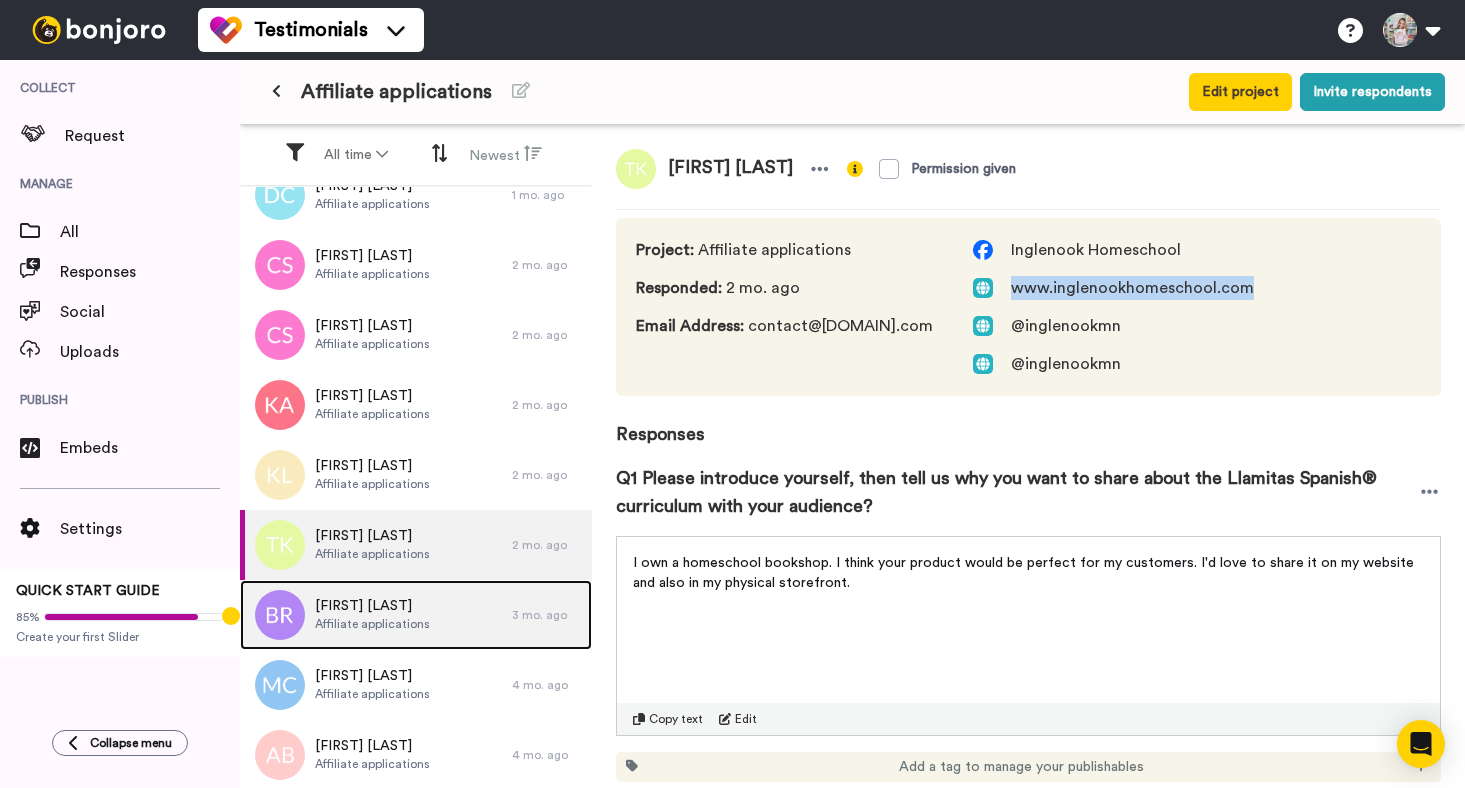 click on "[FIRST] [LAST]" at bounding box center [372, 606] 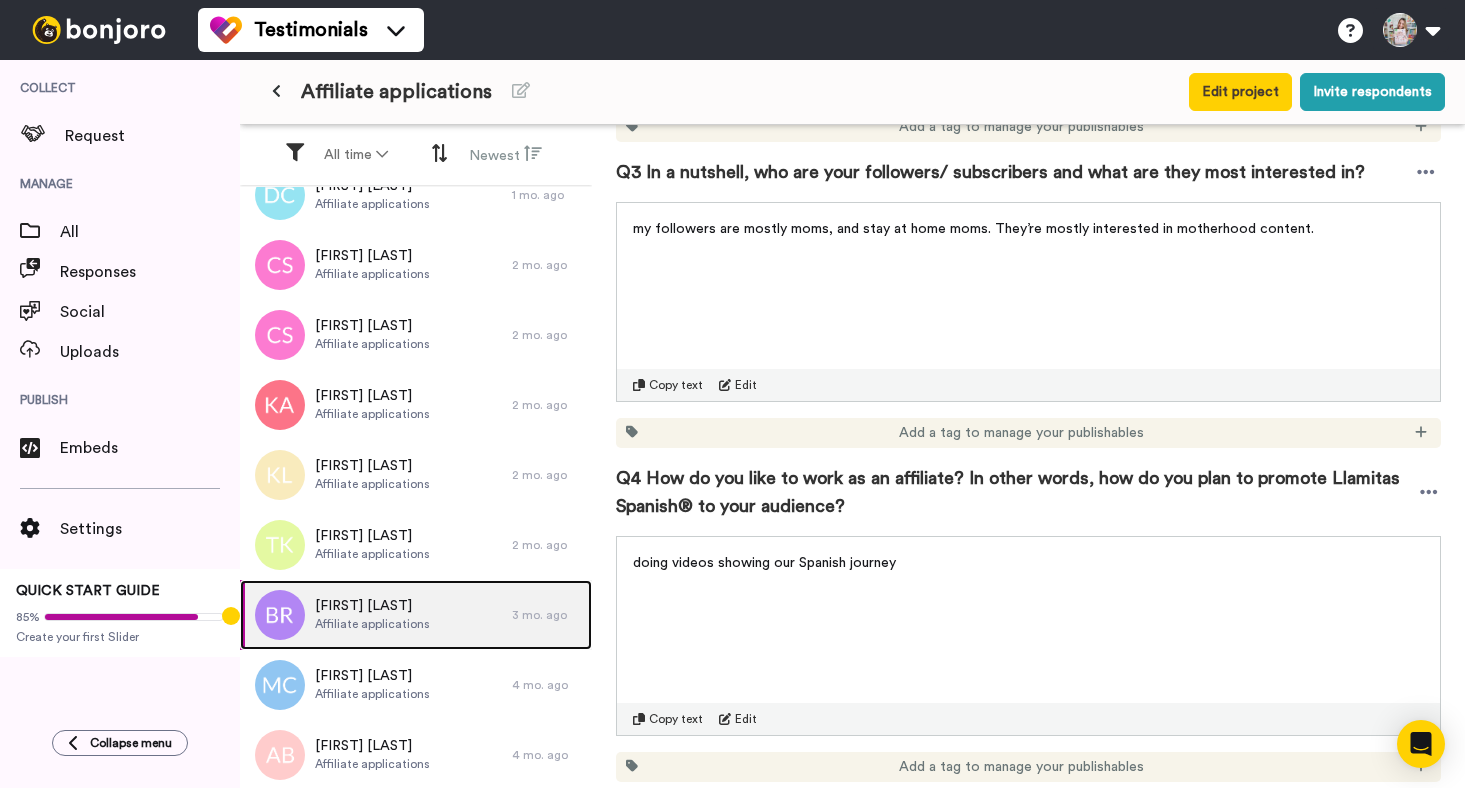 scroll, scrollTop: 973, scrollLeft: 0, axis: vertical 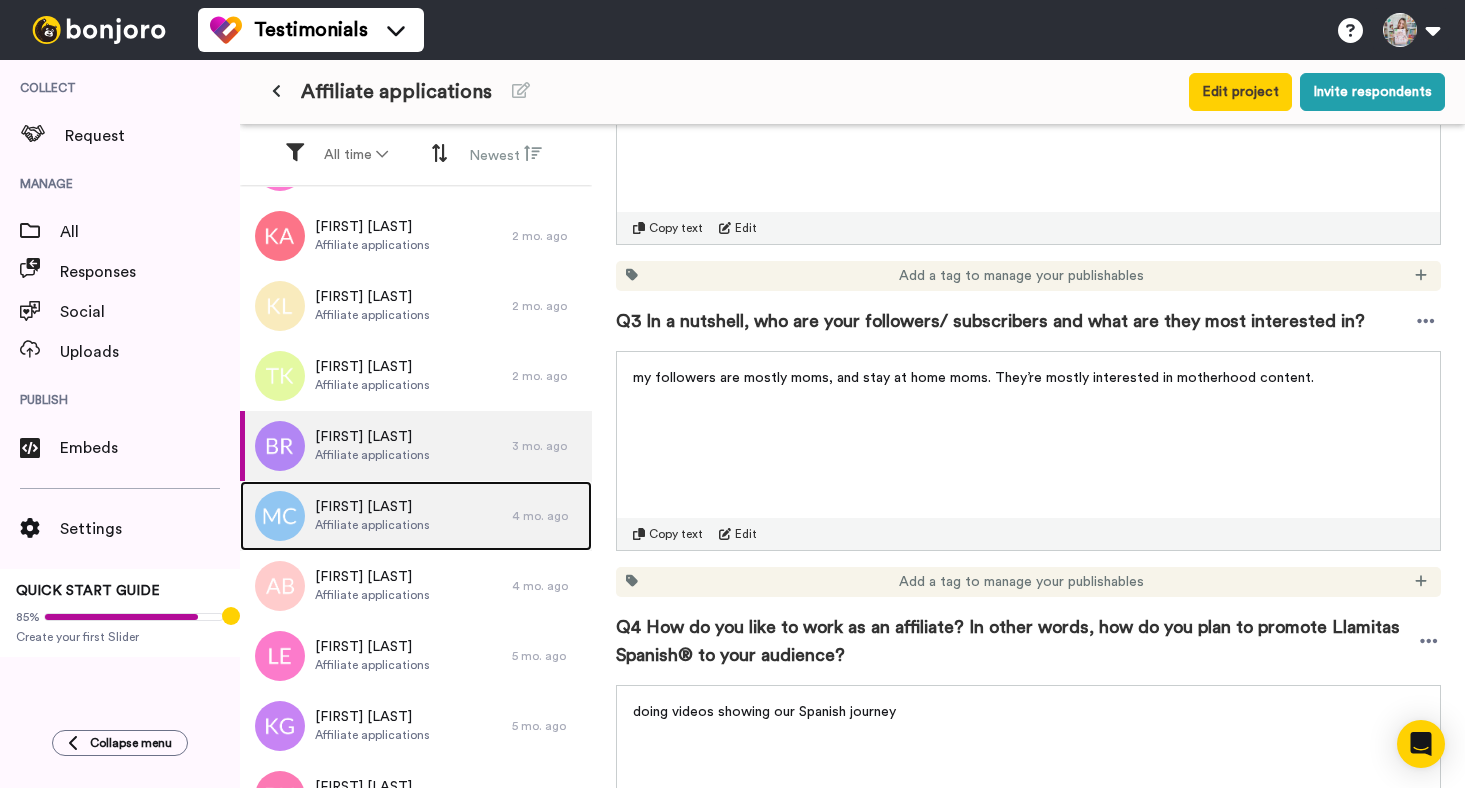 click on "[FIRST] [LAST]" at bounding box center [372, 507] 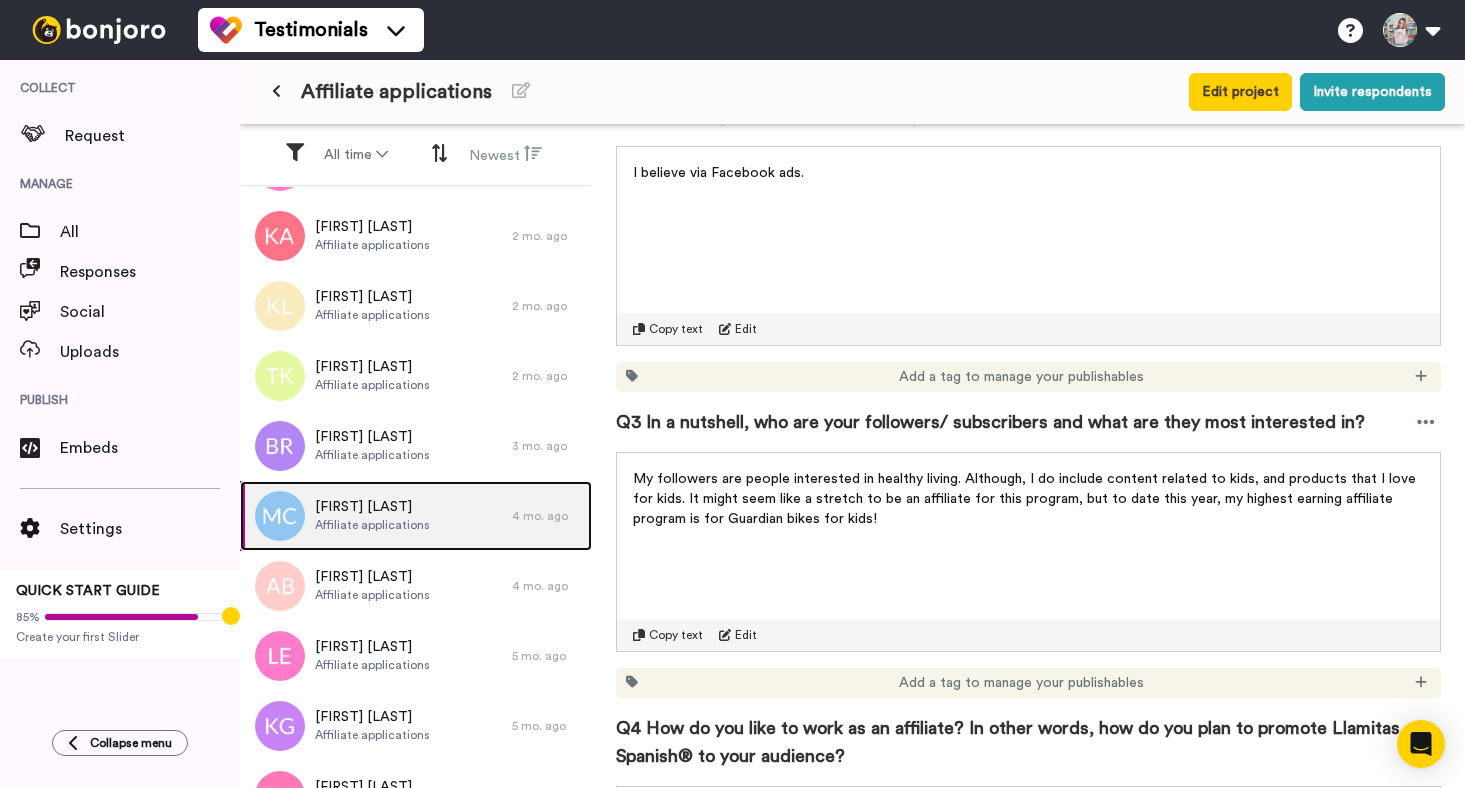 scroll, scrollTop: 0, scrollLeft: 0, axis: both 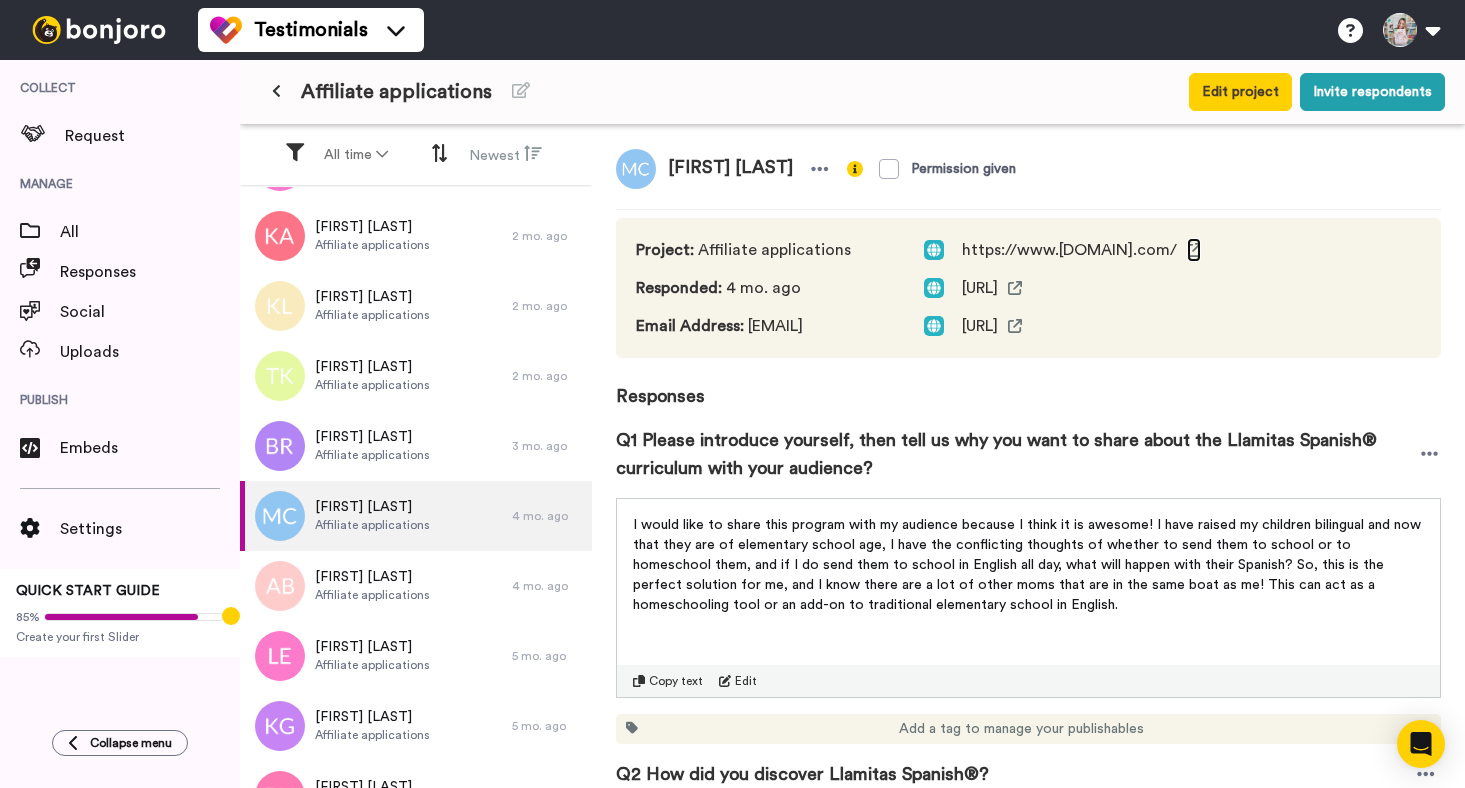 click 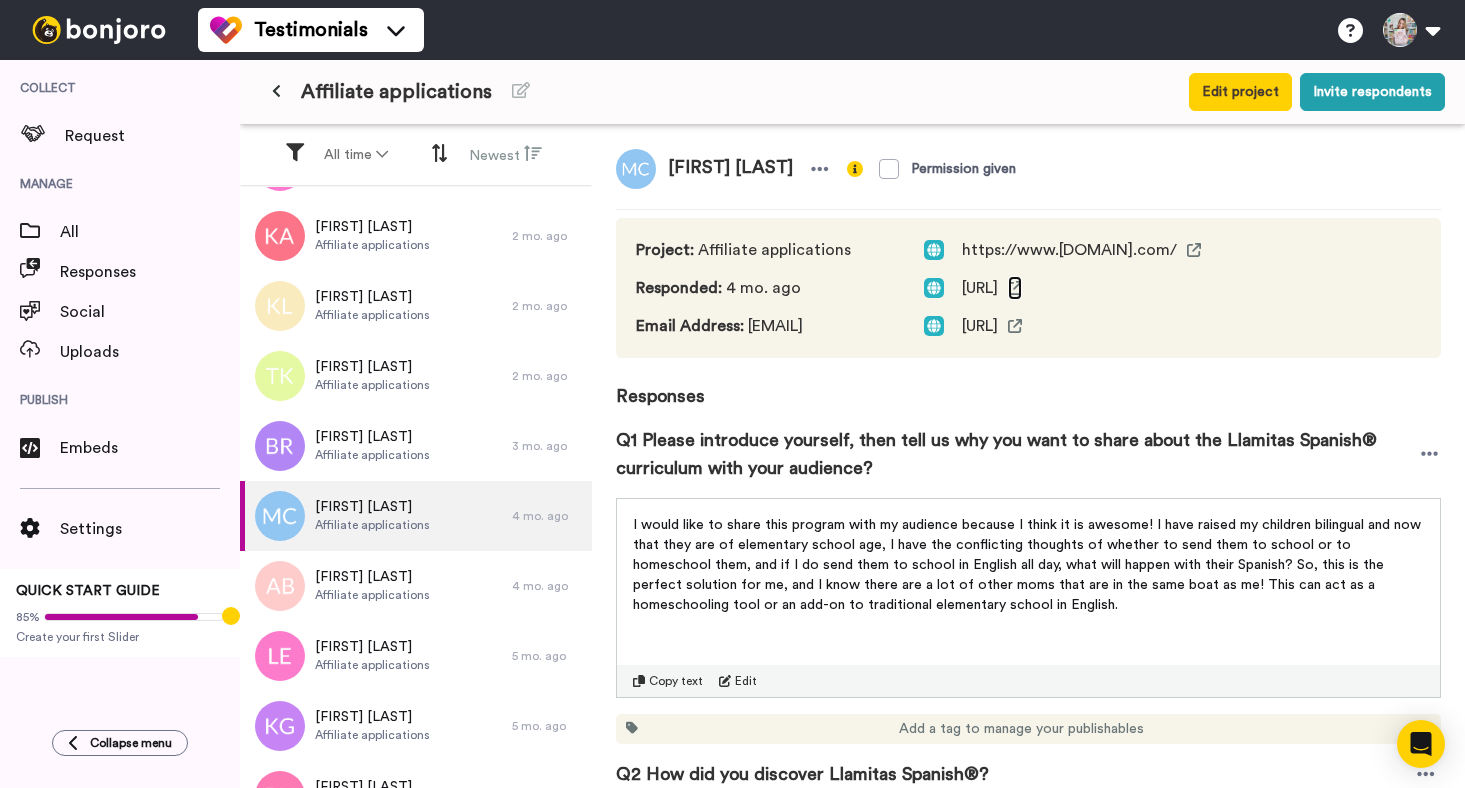 click 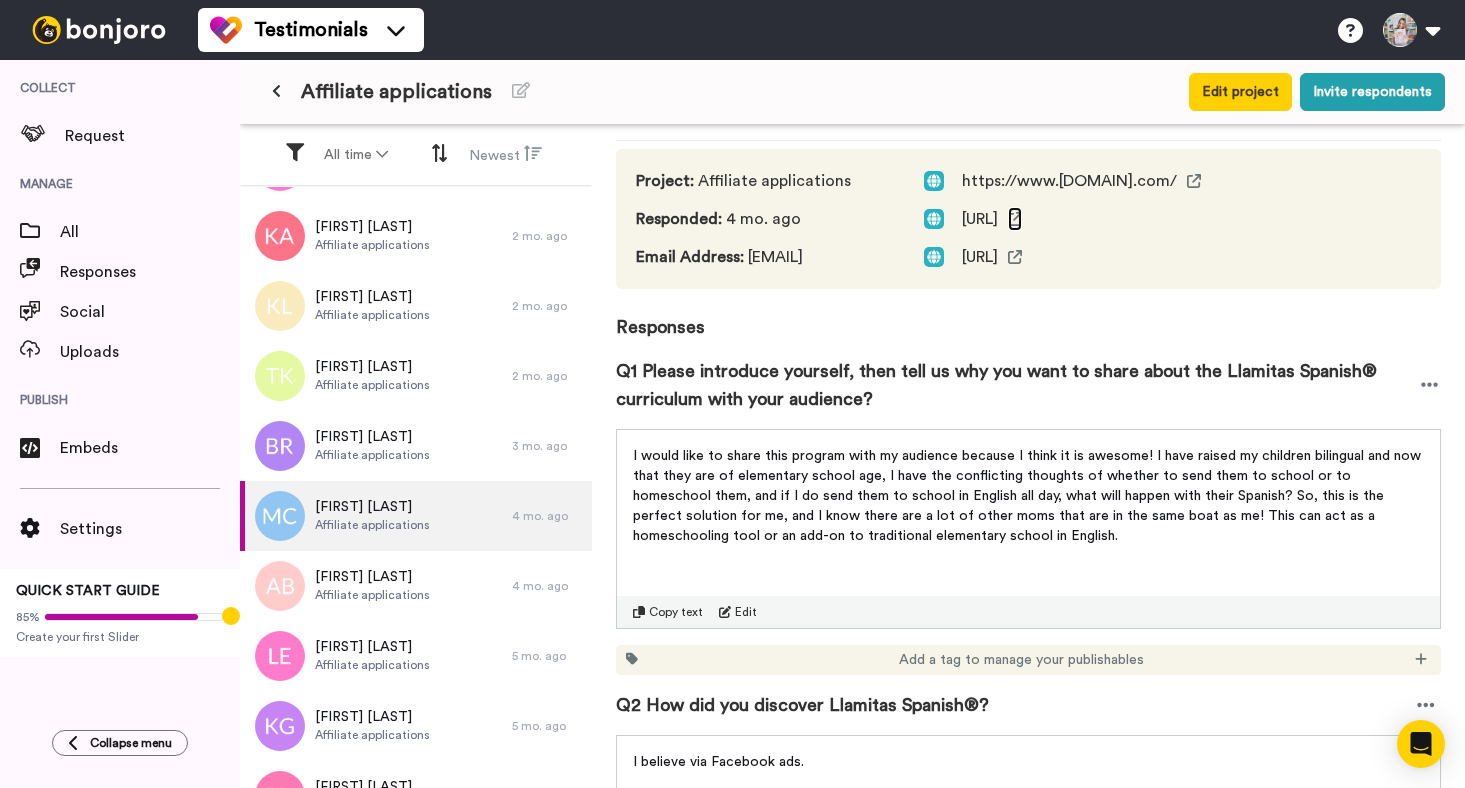 scroll, scrollTop: 129, scrollLeft: 0, axis: vertical 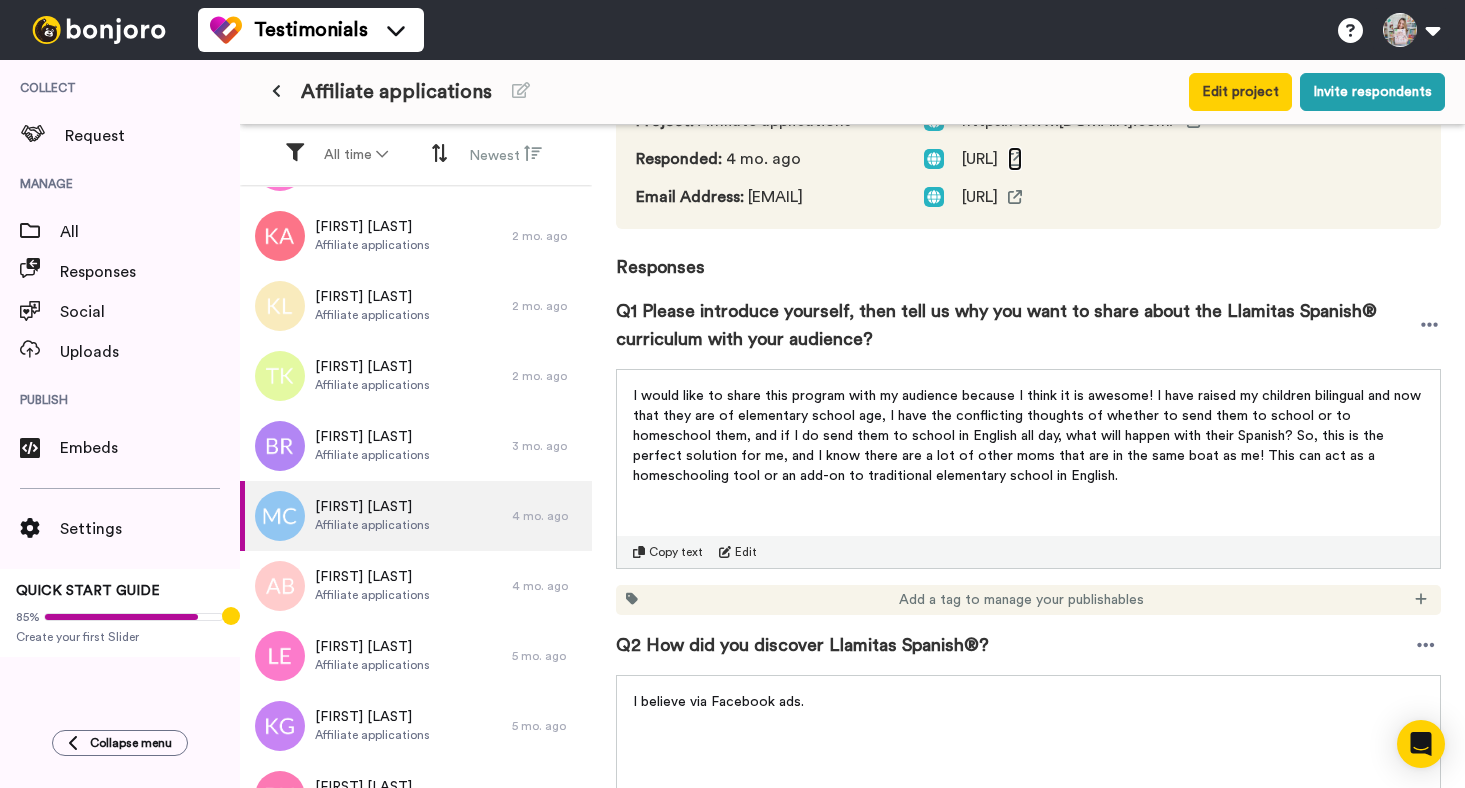 click 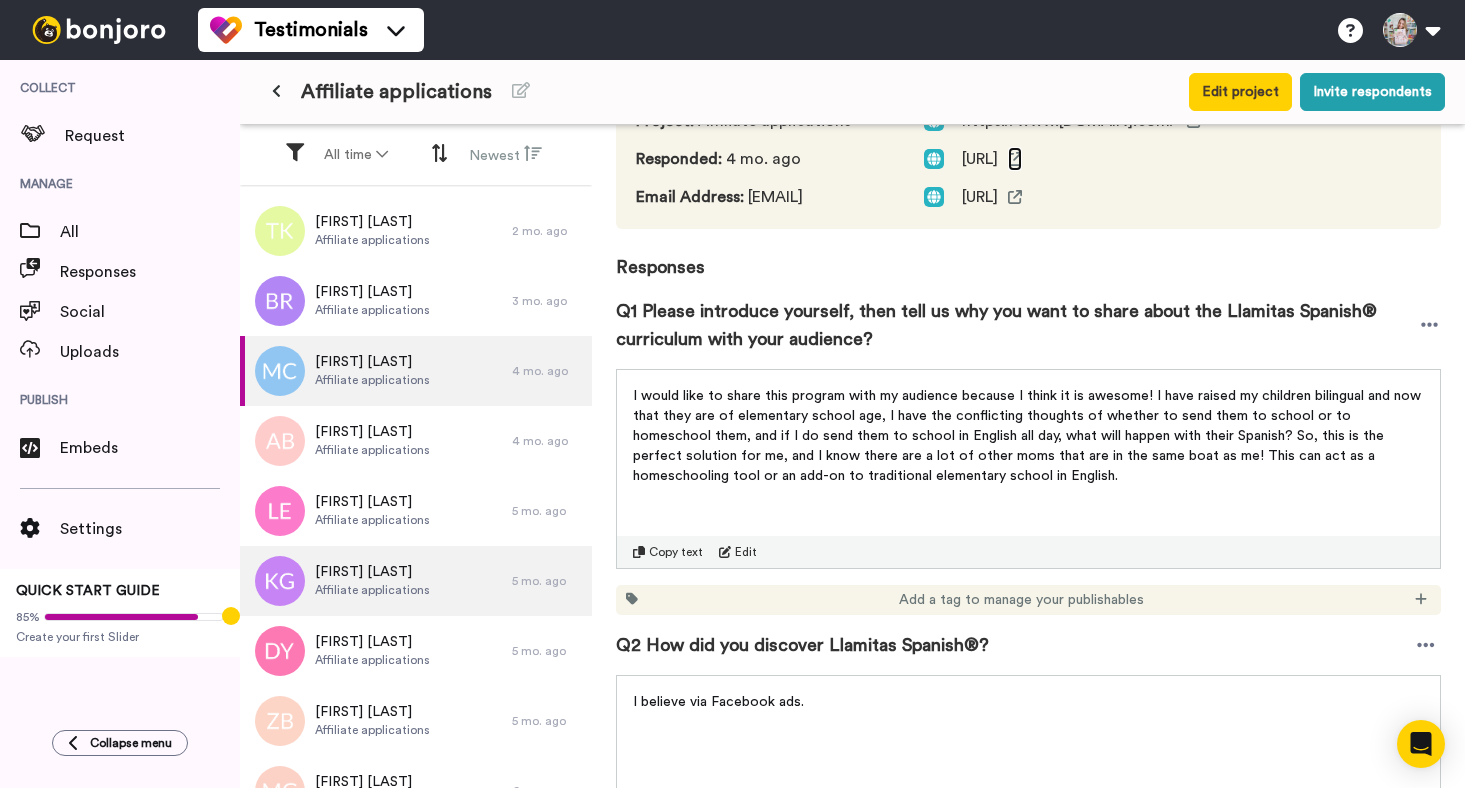 scroll, scrollTop: 491, scrollLeft: 0, axis: vertical 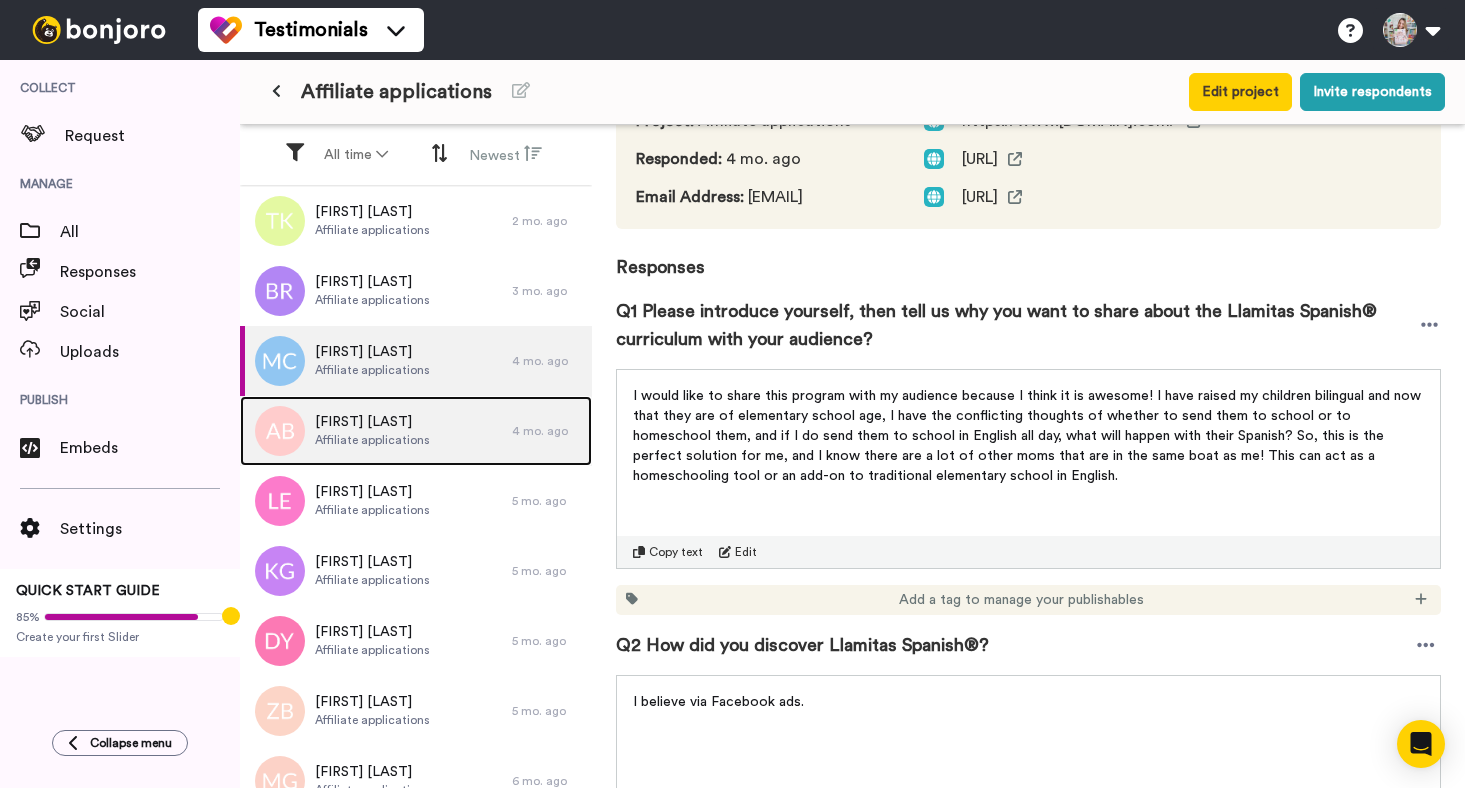 click on "[FIRST] [LAST]" at bounding box center [372, 422] 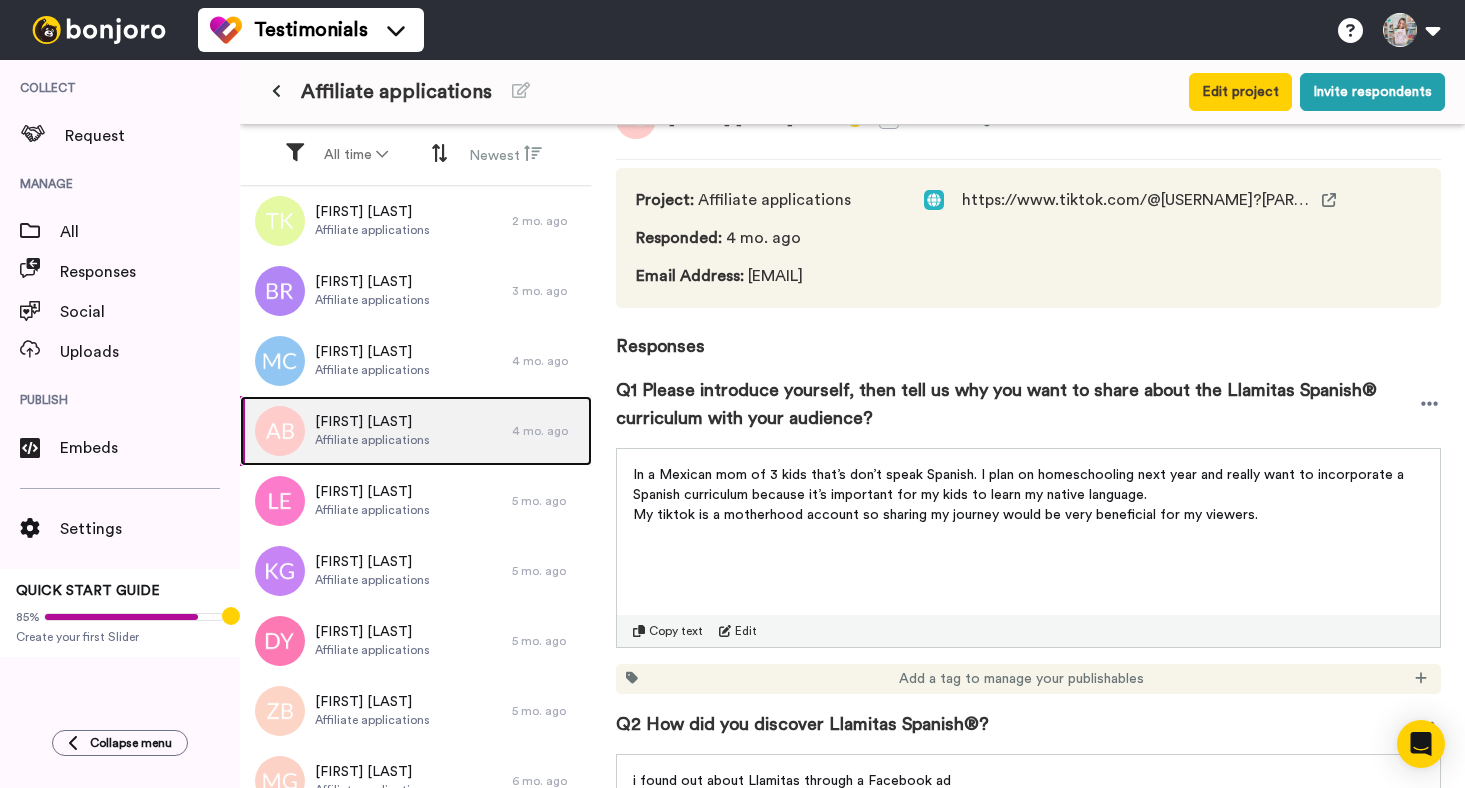 scroll, scrollTop: 0, scrollLeft: 0, axis: both 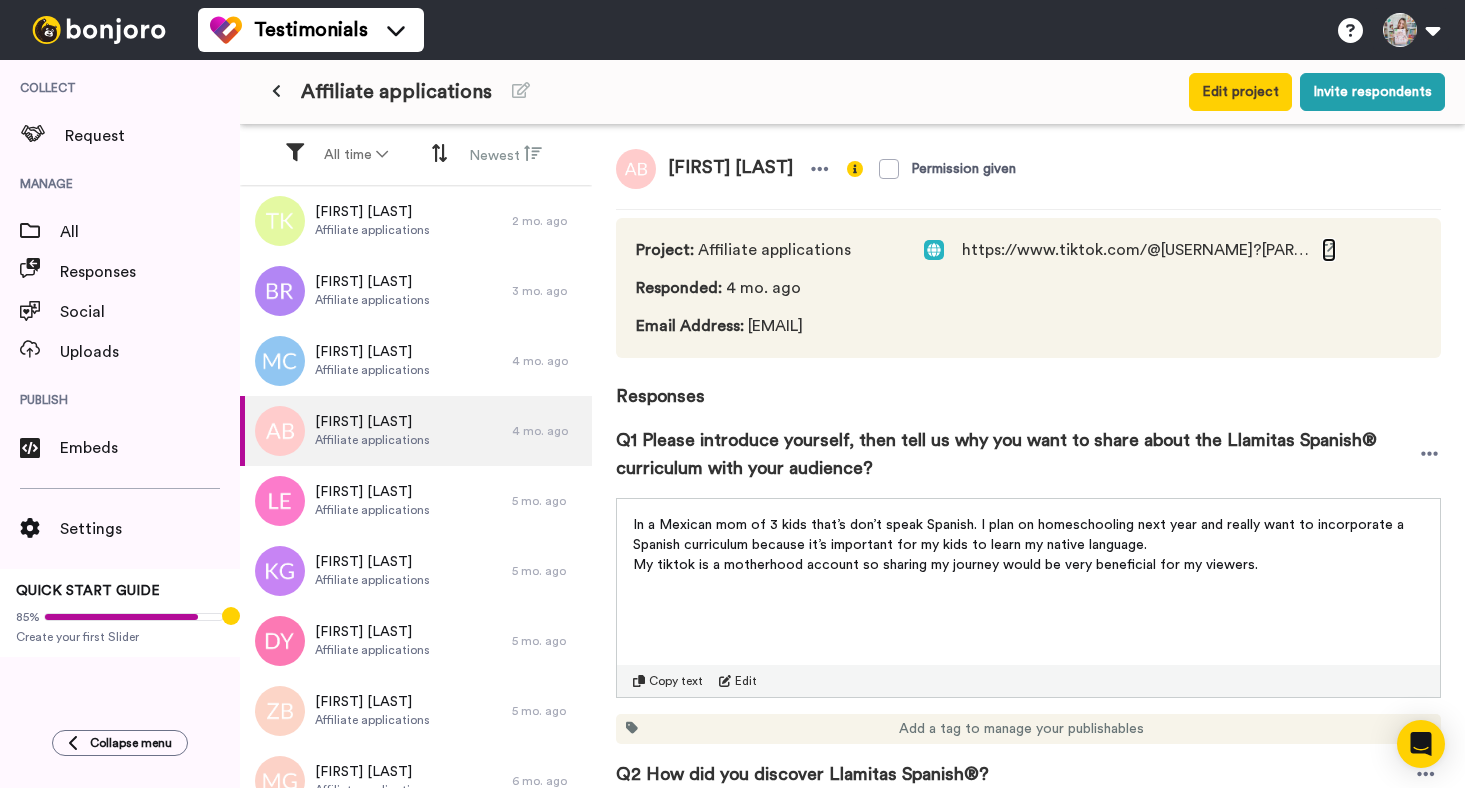 click 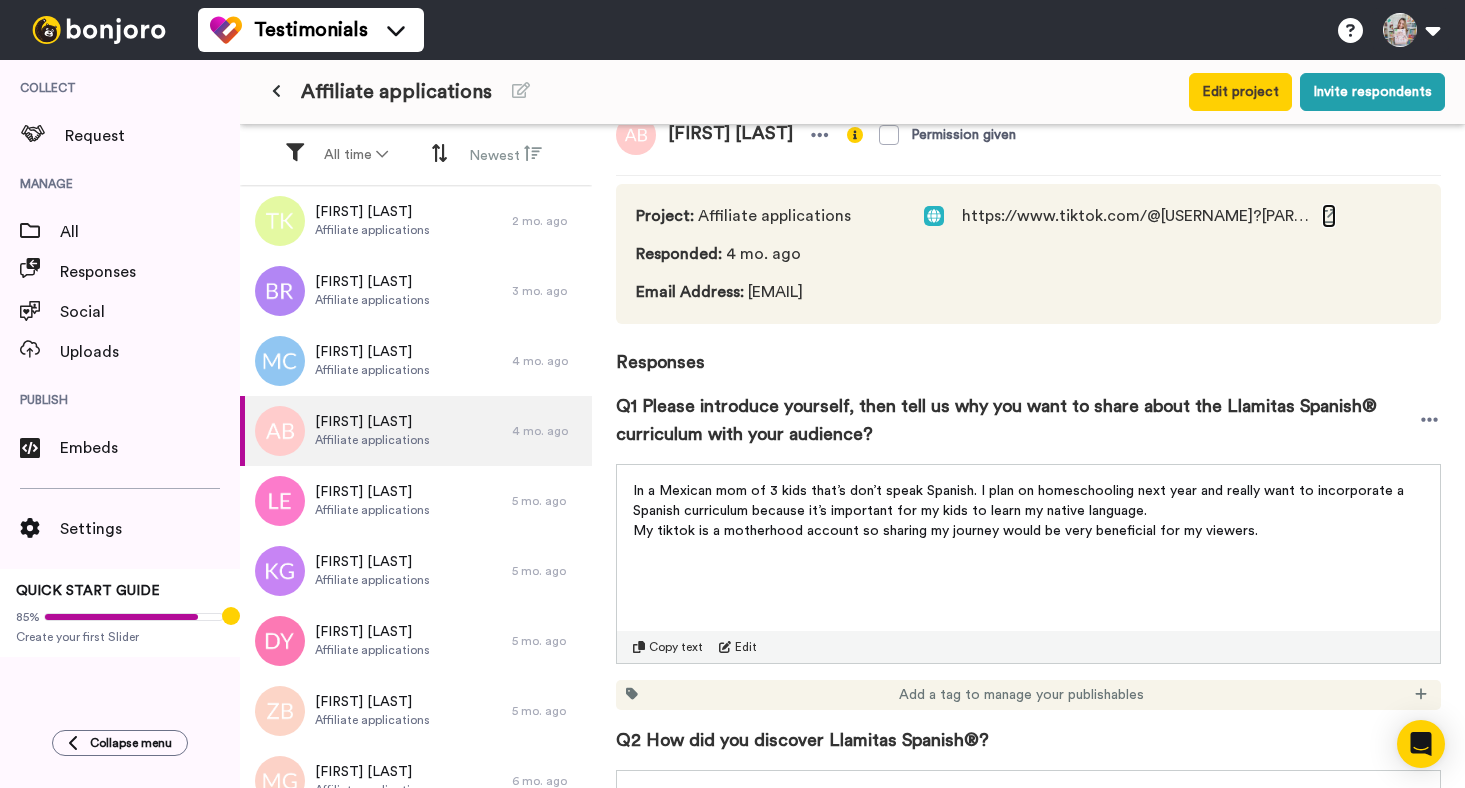 scroll, scrollTop: 0, scrollLeft: 0, axis: both 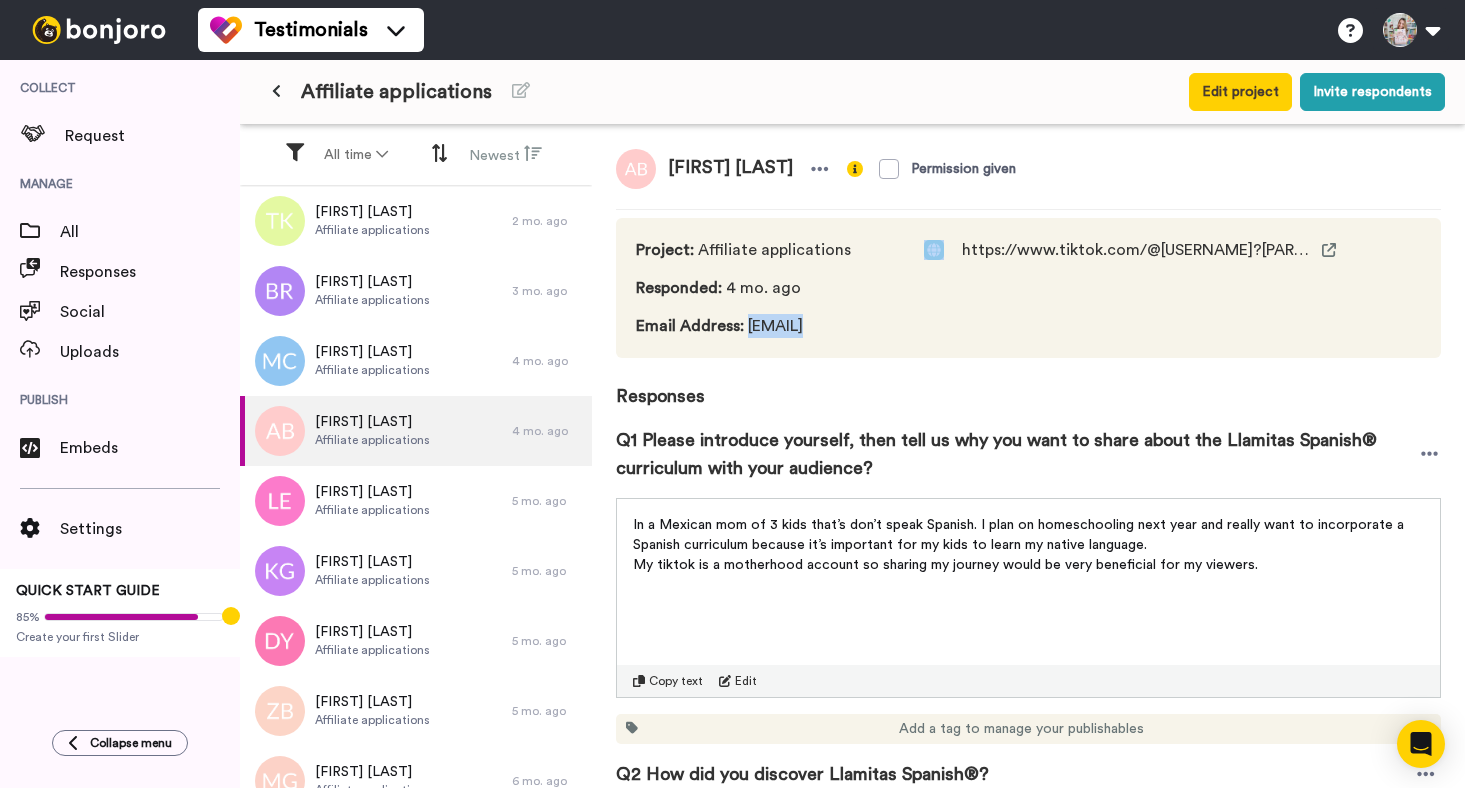 drag, startPoint x: 747, startPoint y: 326, endPoint x: 959, endPoint y: 327, distance: 212.00237 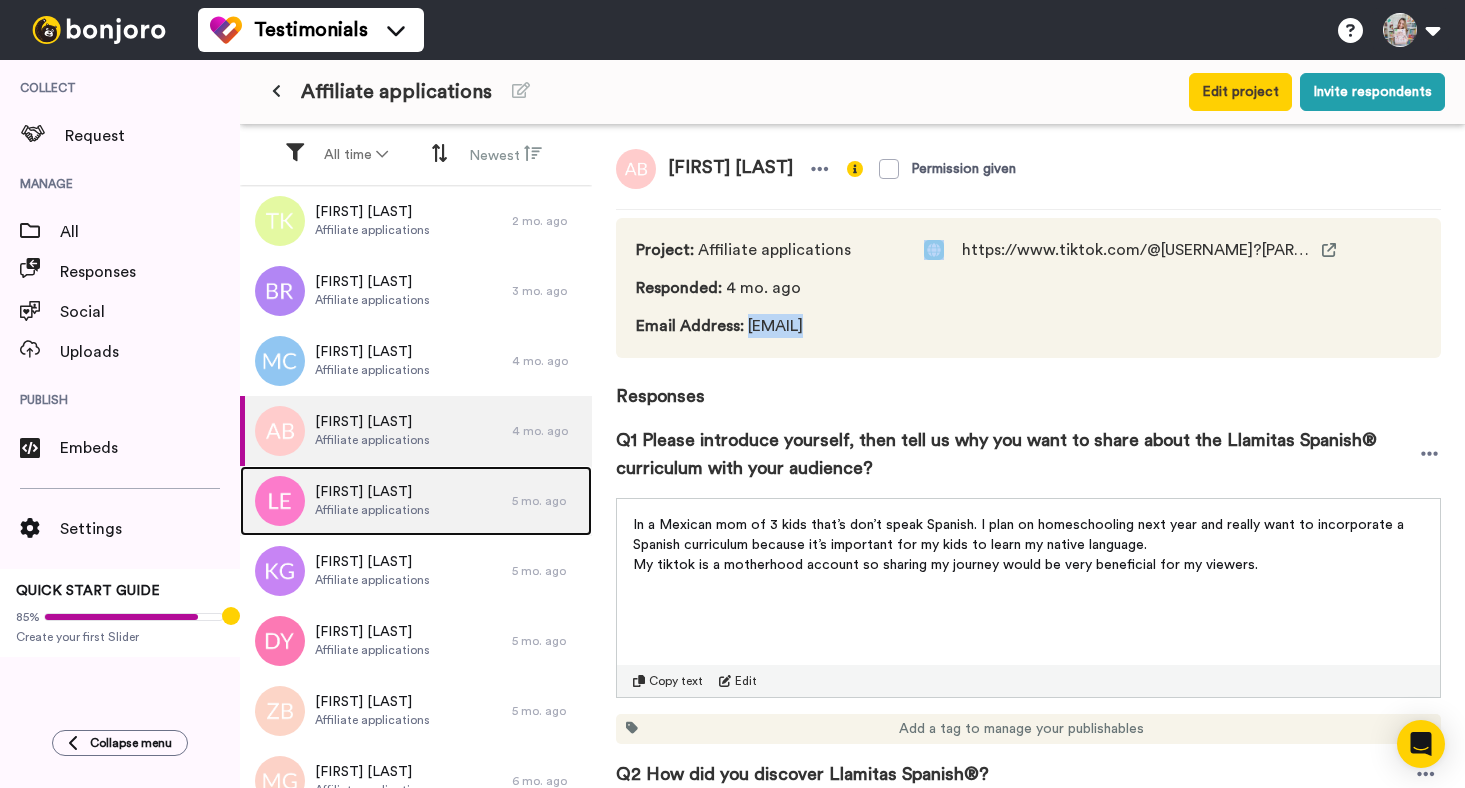 click on "Affiliate applications" at bounding box center [372, 510] 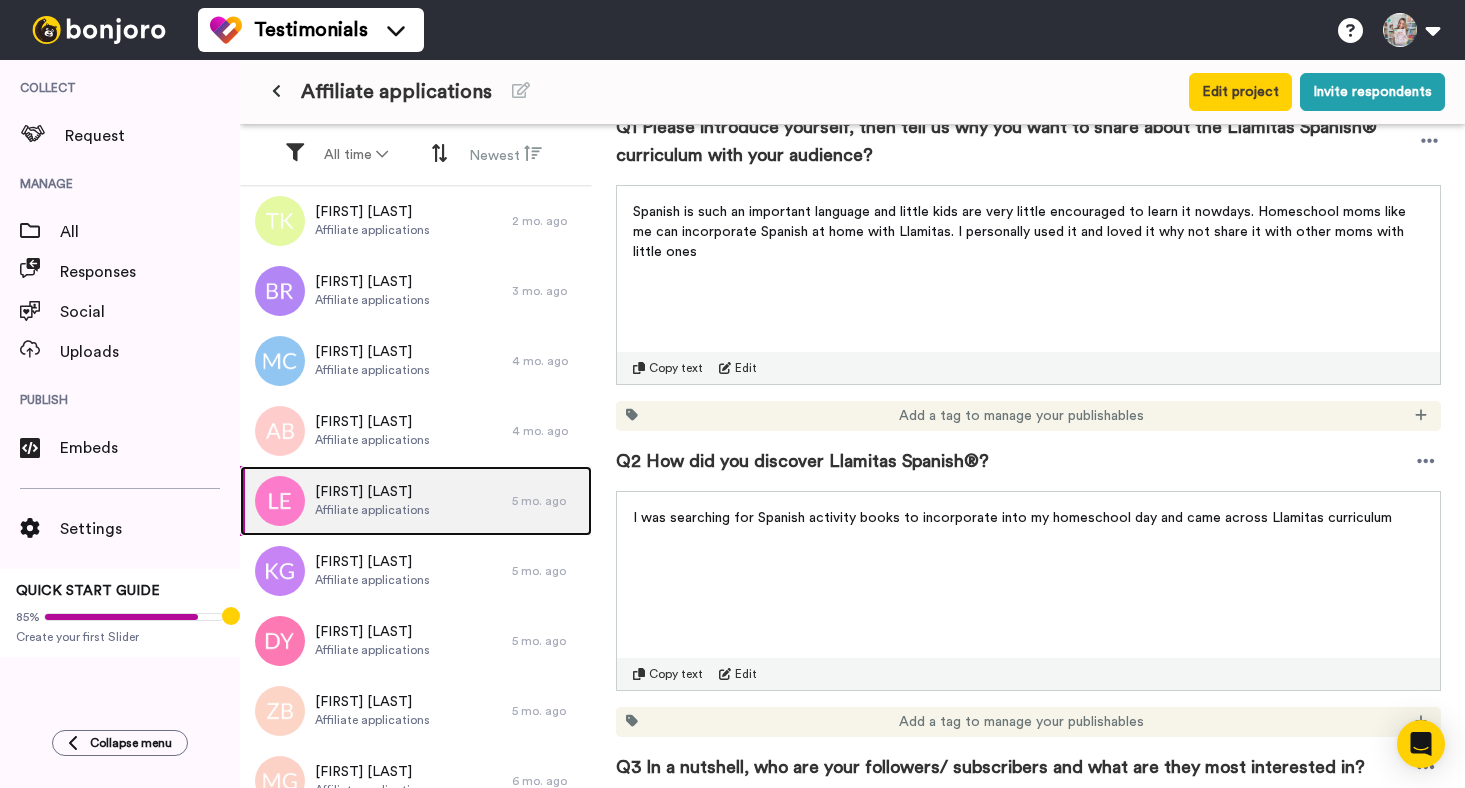 scroll, scrollTop: 527, scrollLeft: 0, axis: vertical 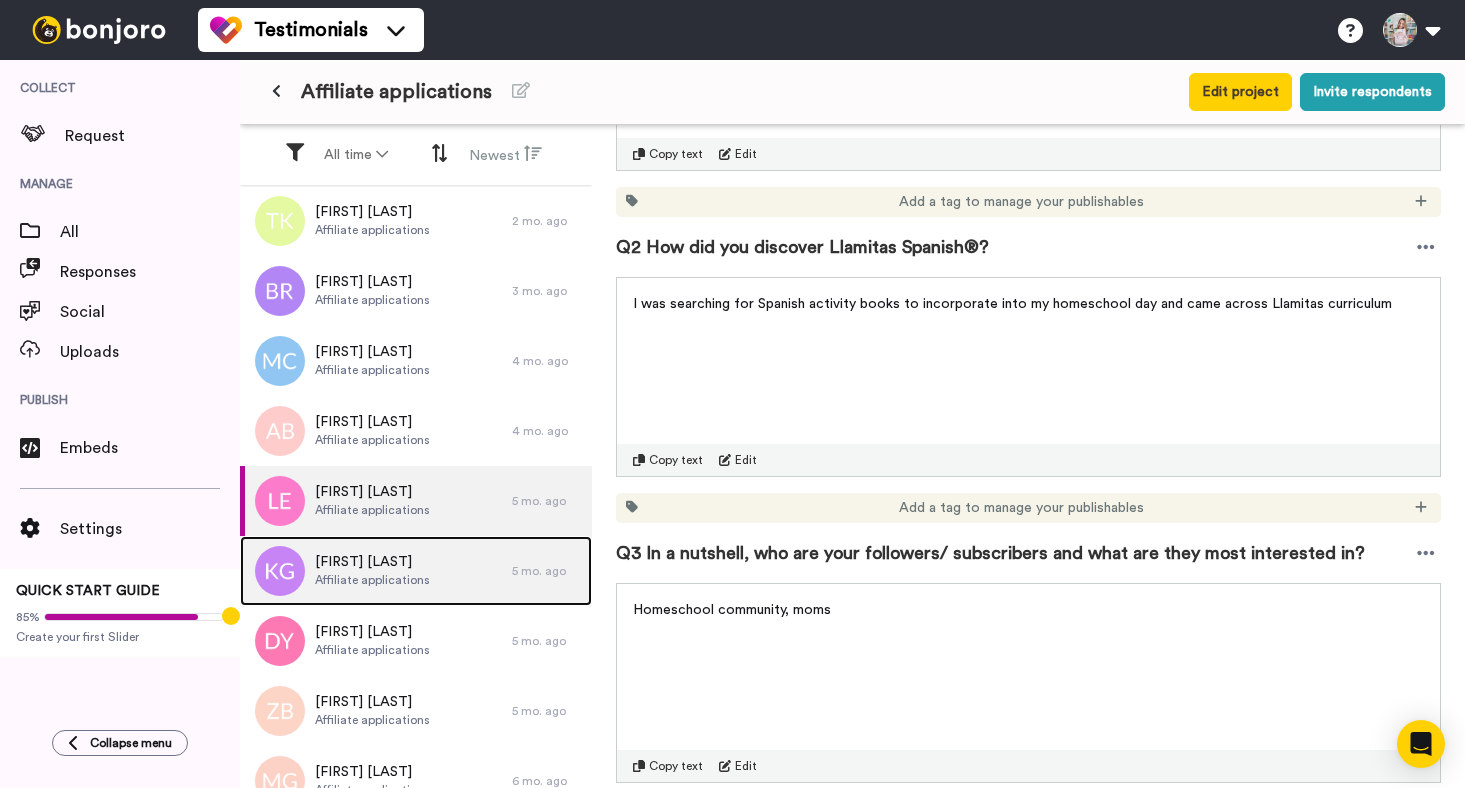 click on "[FIRST] [LAST]" at bounding box center [372, 562] 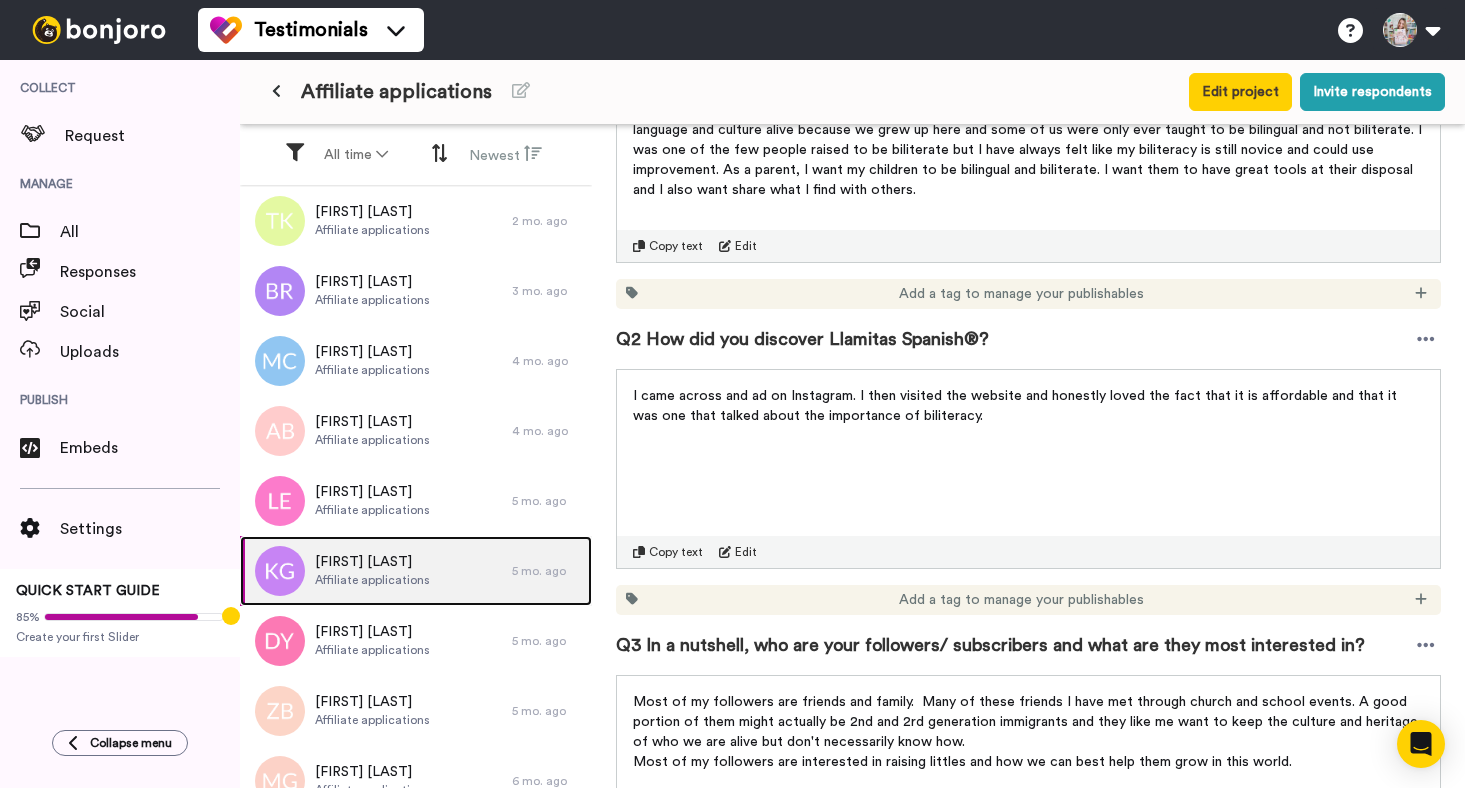 scroll, scrollTop: 0, scrollLeft: 0, axis: both 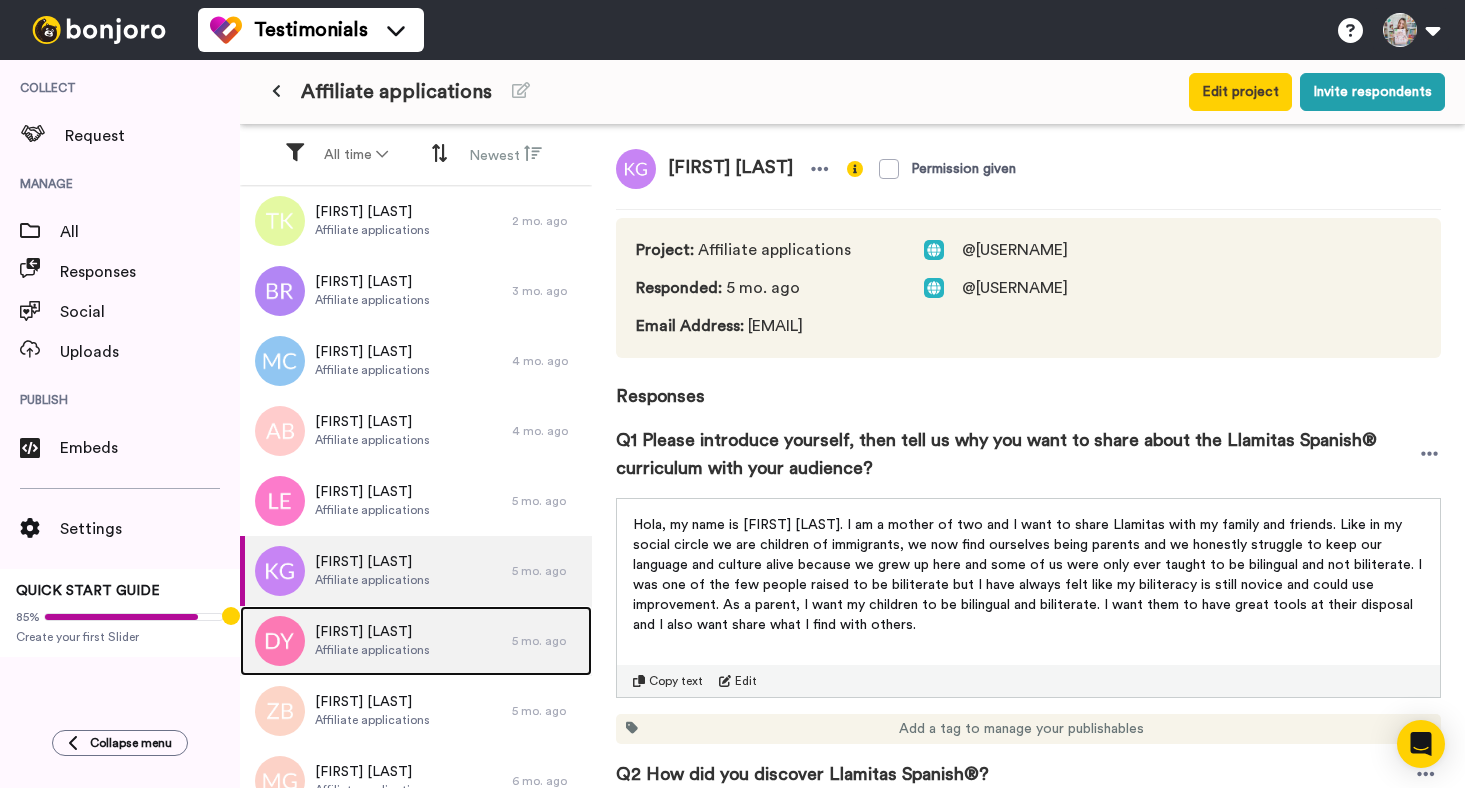 click on "[FIRST] [LAST]" at bounding box center [372, 632] 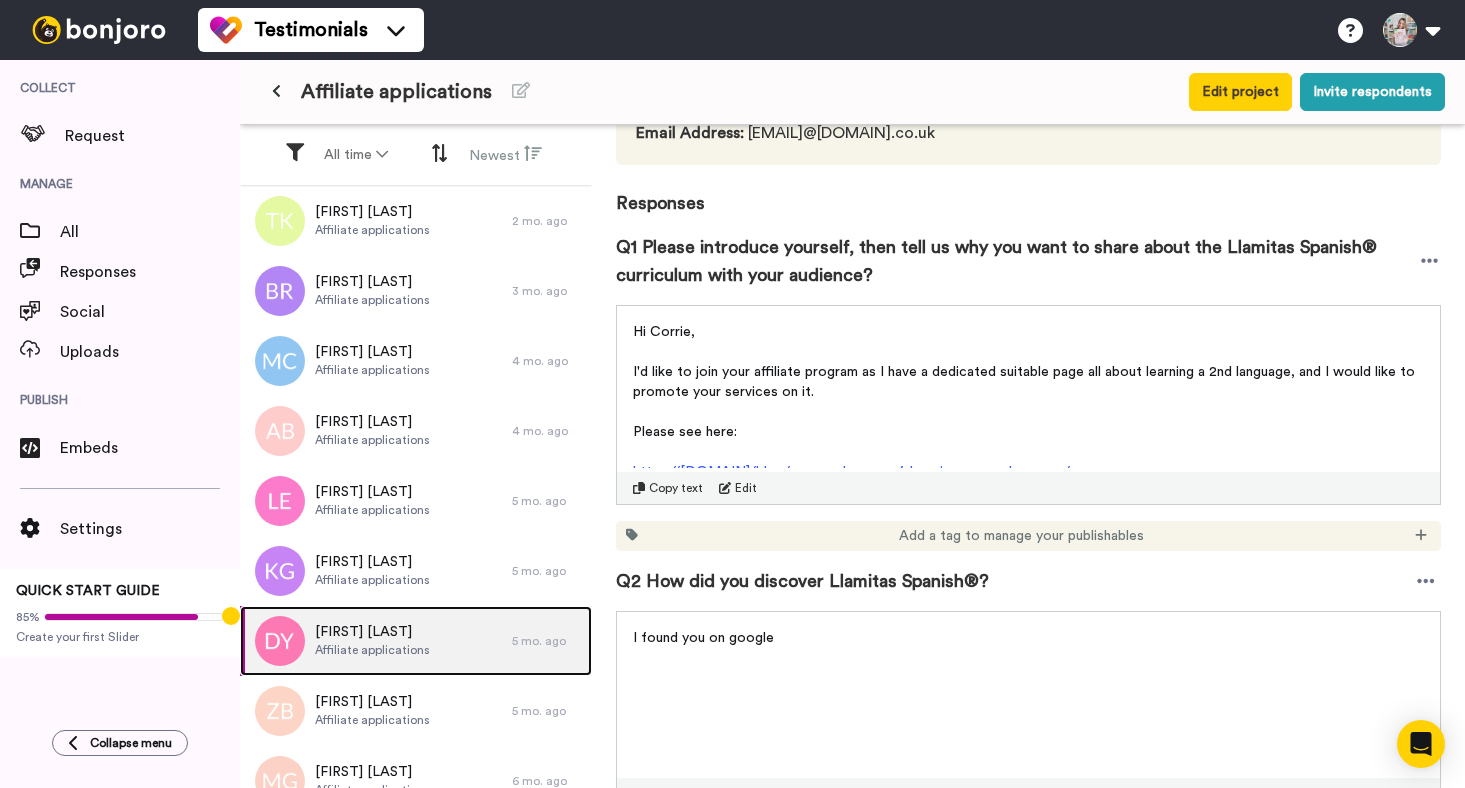 scroll, scrollTop: 198, scrollLeft: 0, axis: vertical 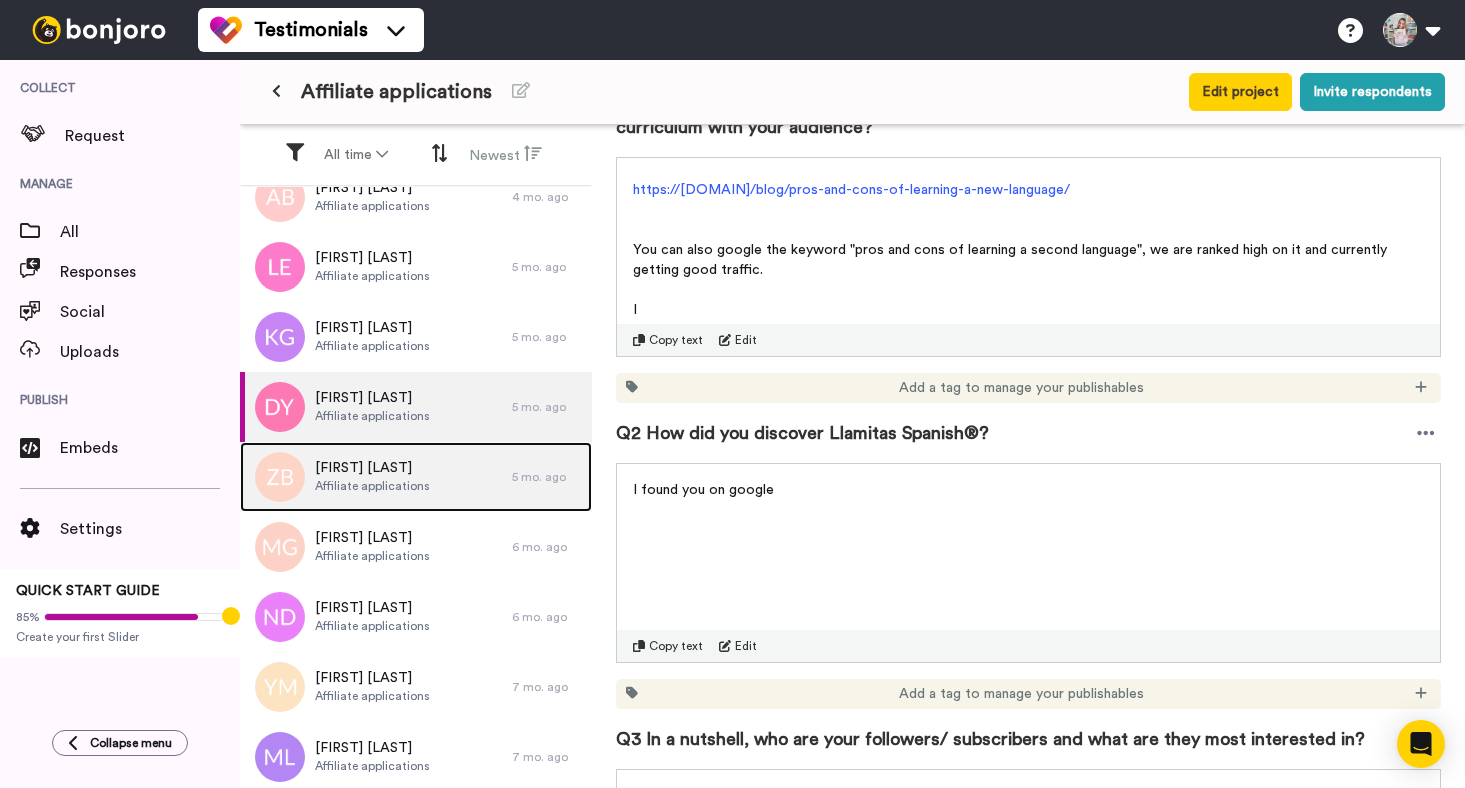 click on "[FIRST] [LAST] Affiliate applications" at bounding box center (372, 477) 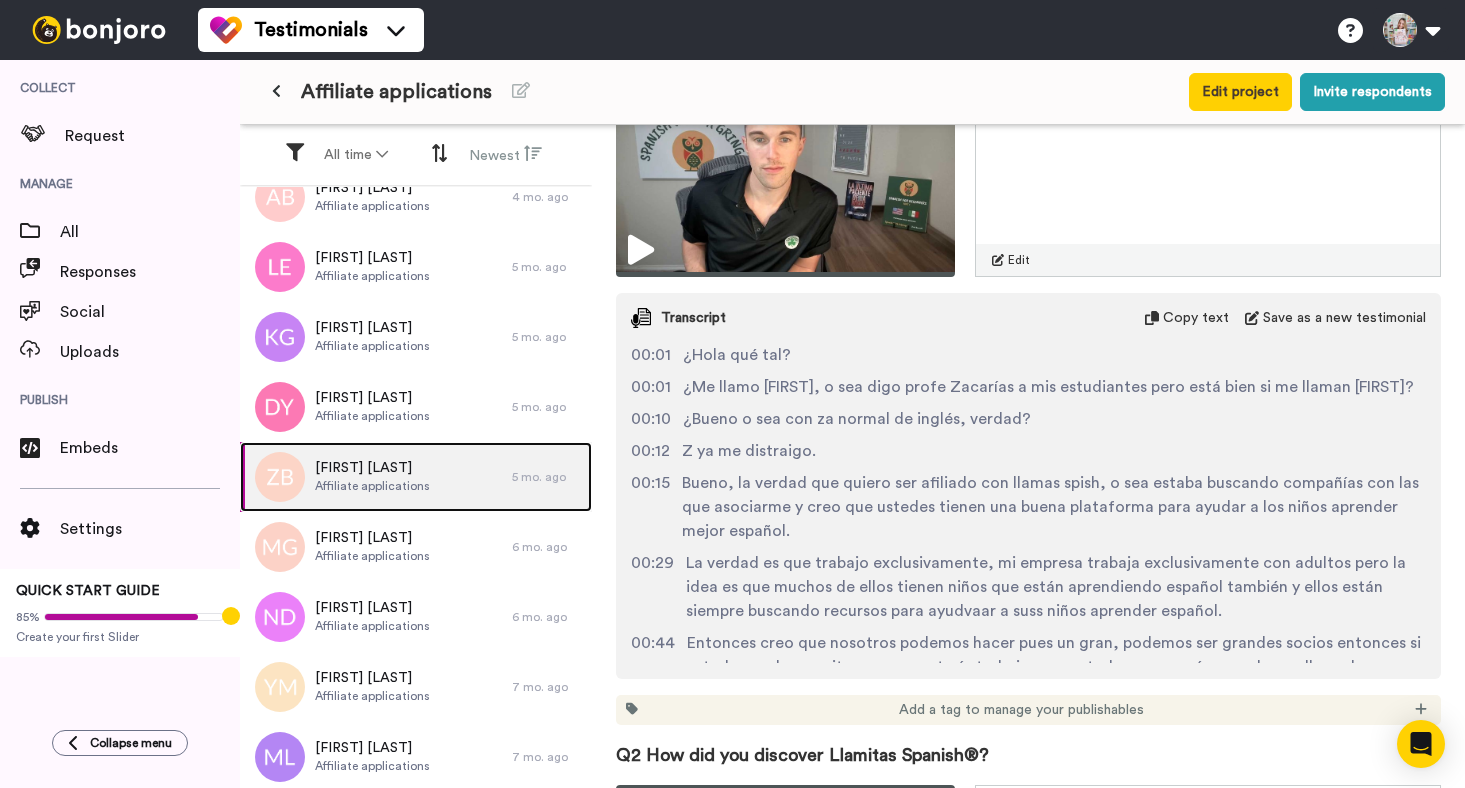 scroll, scrollTop: 424, scrollLeft: 0, axis: vertical 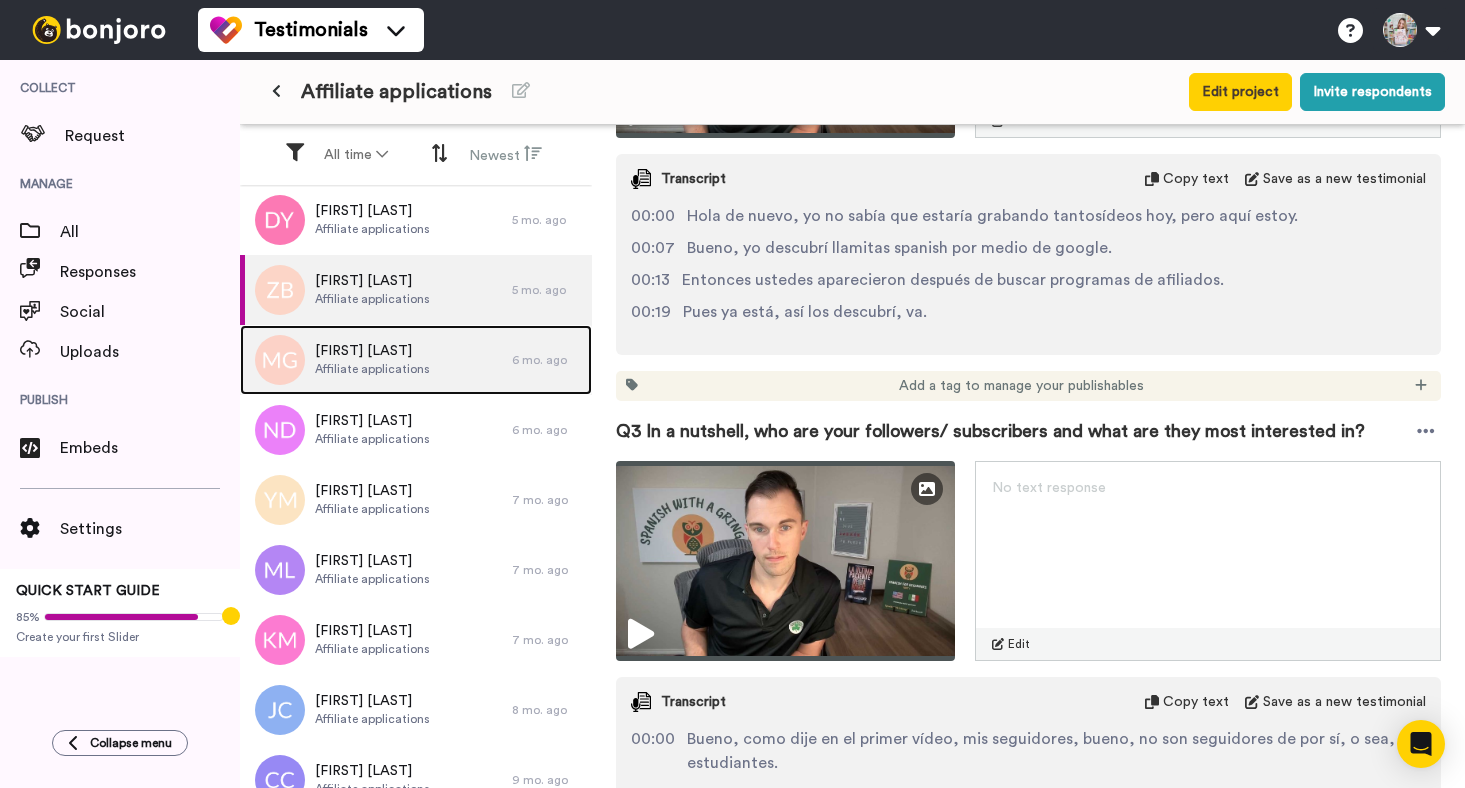 click on "[FIRST] [LAST]" at bounding box center [372, 351] 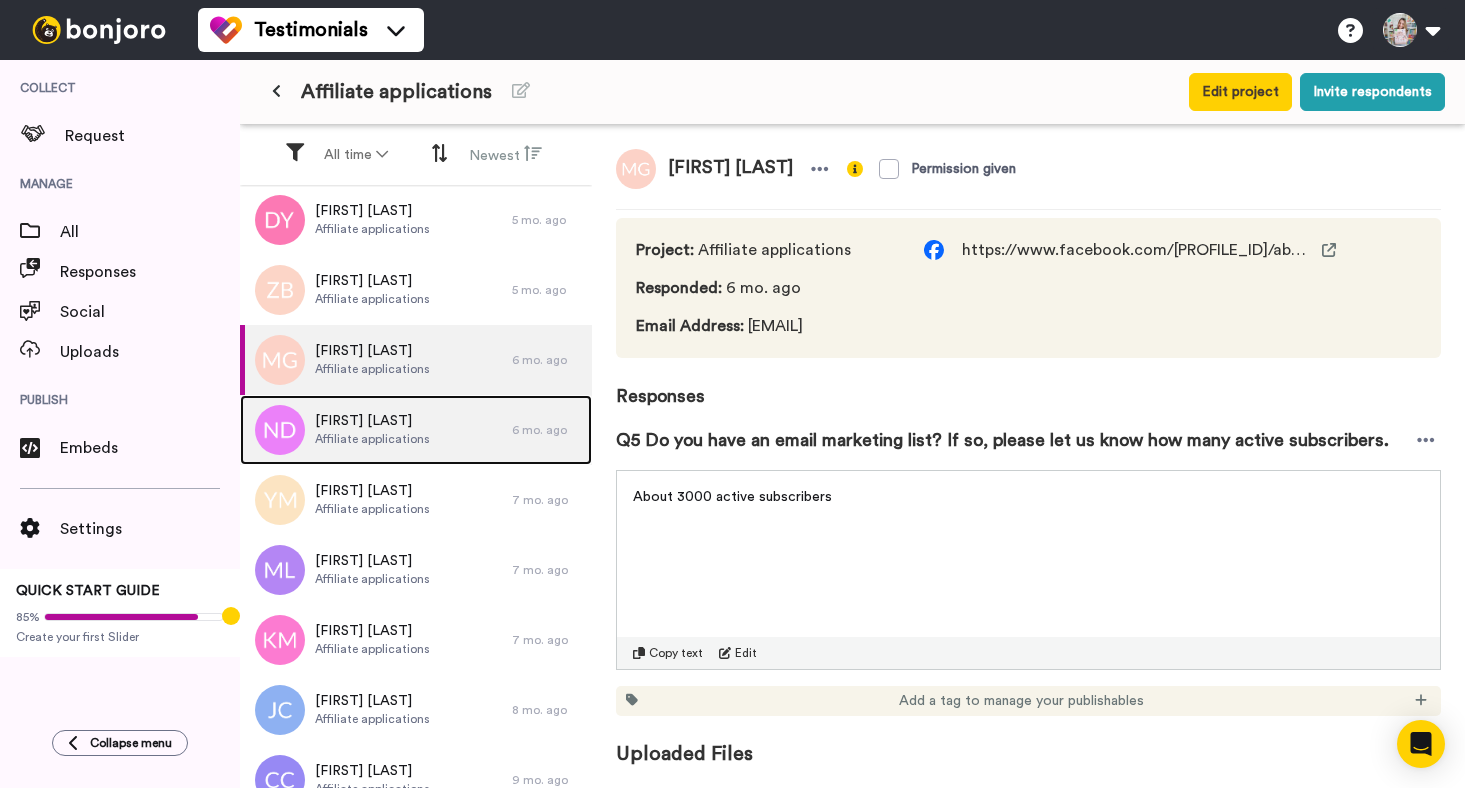 click on "Affiliate applications" at bounding box center [372, 439] 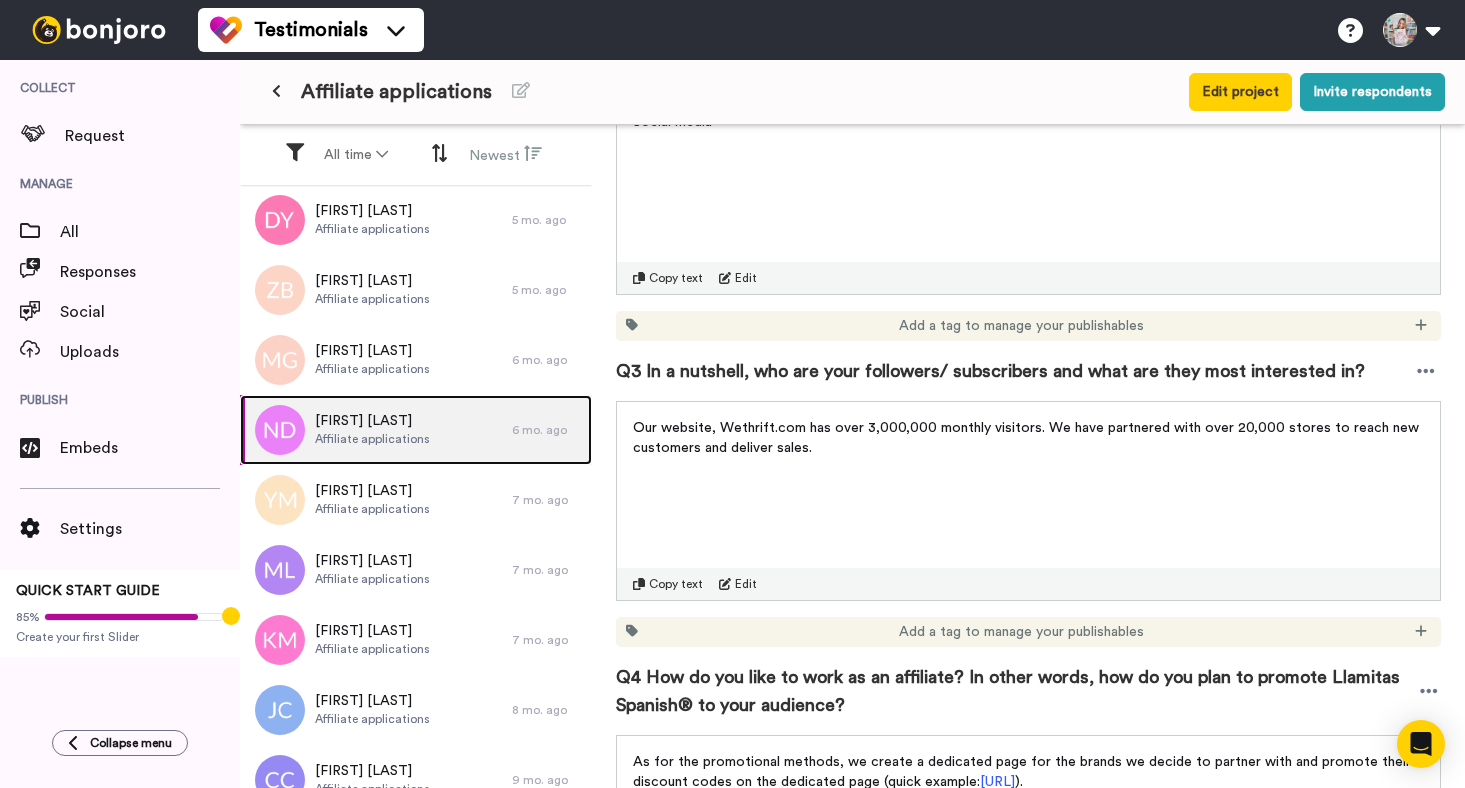 scroll, scrollTop: 389, scrollLeft: 0, axis: vertical 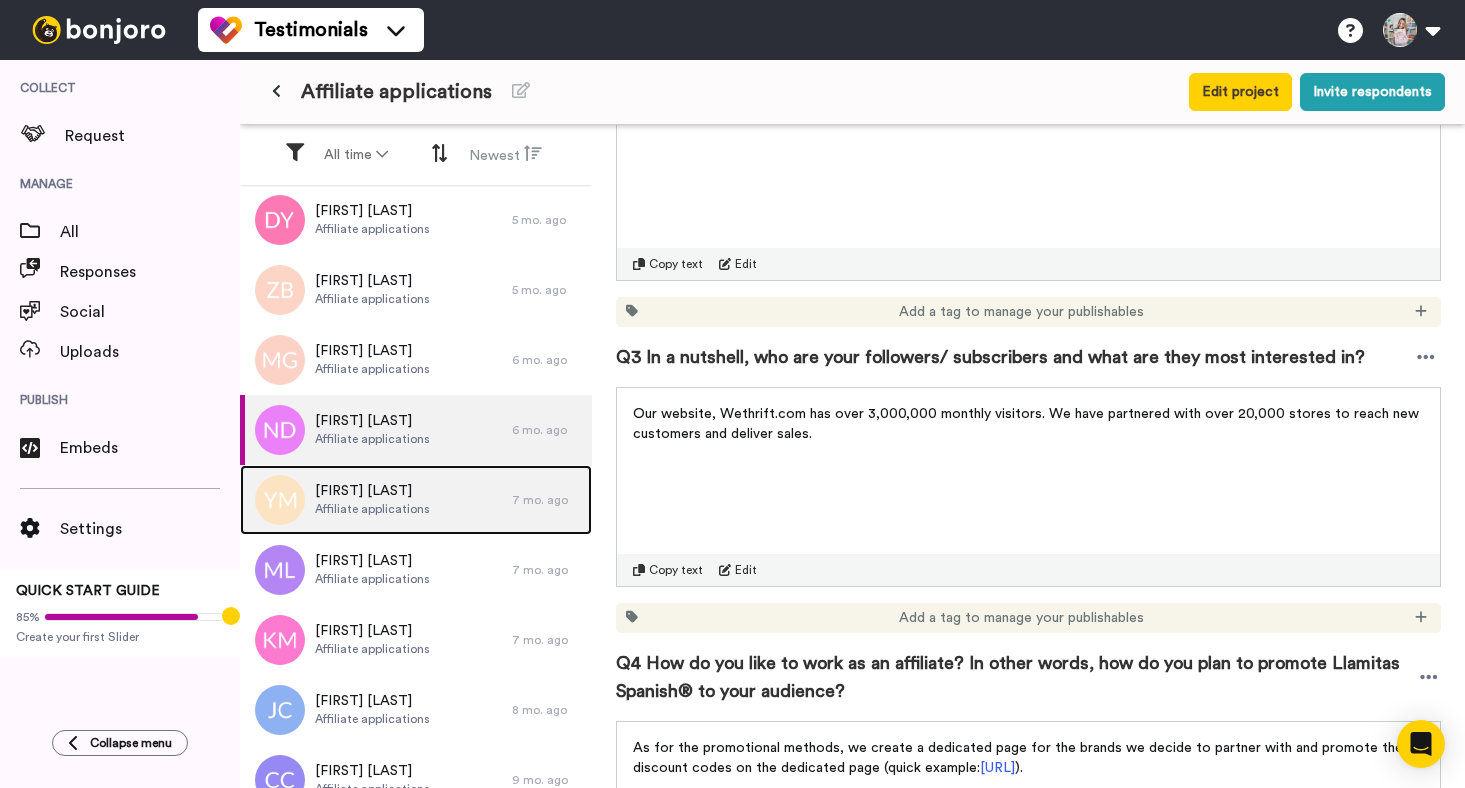 click on "[FIRST] [LAST]" at bounding box center [372, 491] 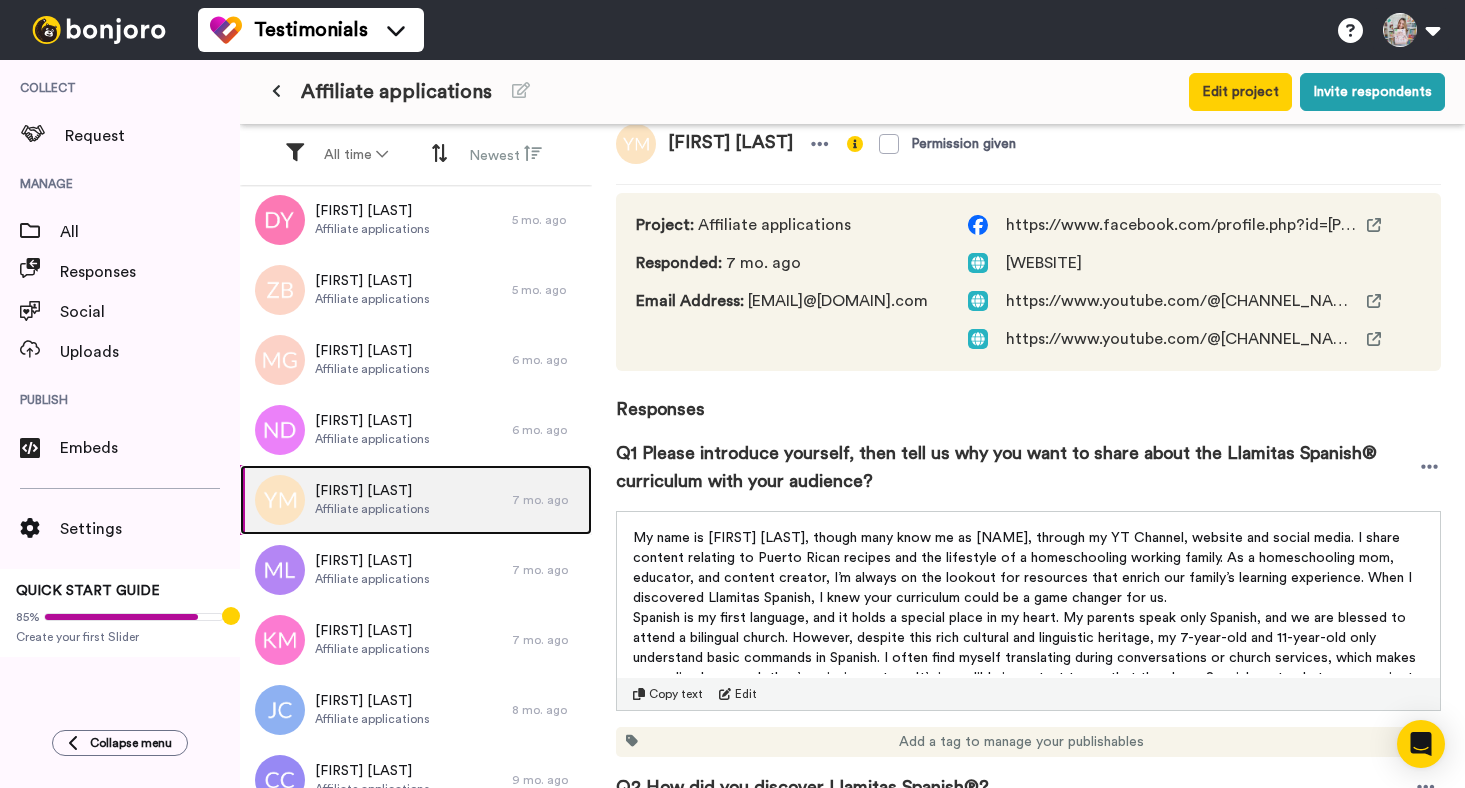 scroll, scrollTop: 0, scrollLeft: 0, axis: both 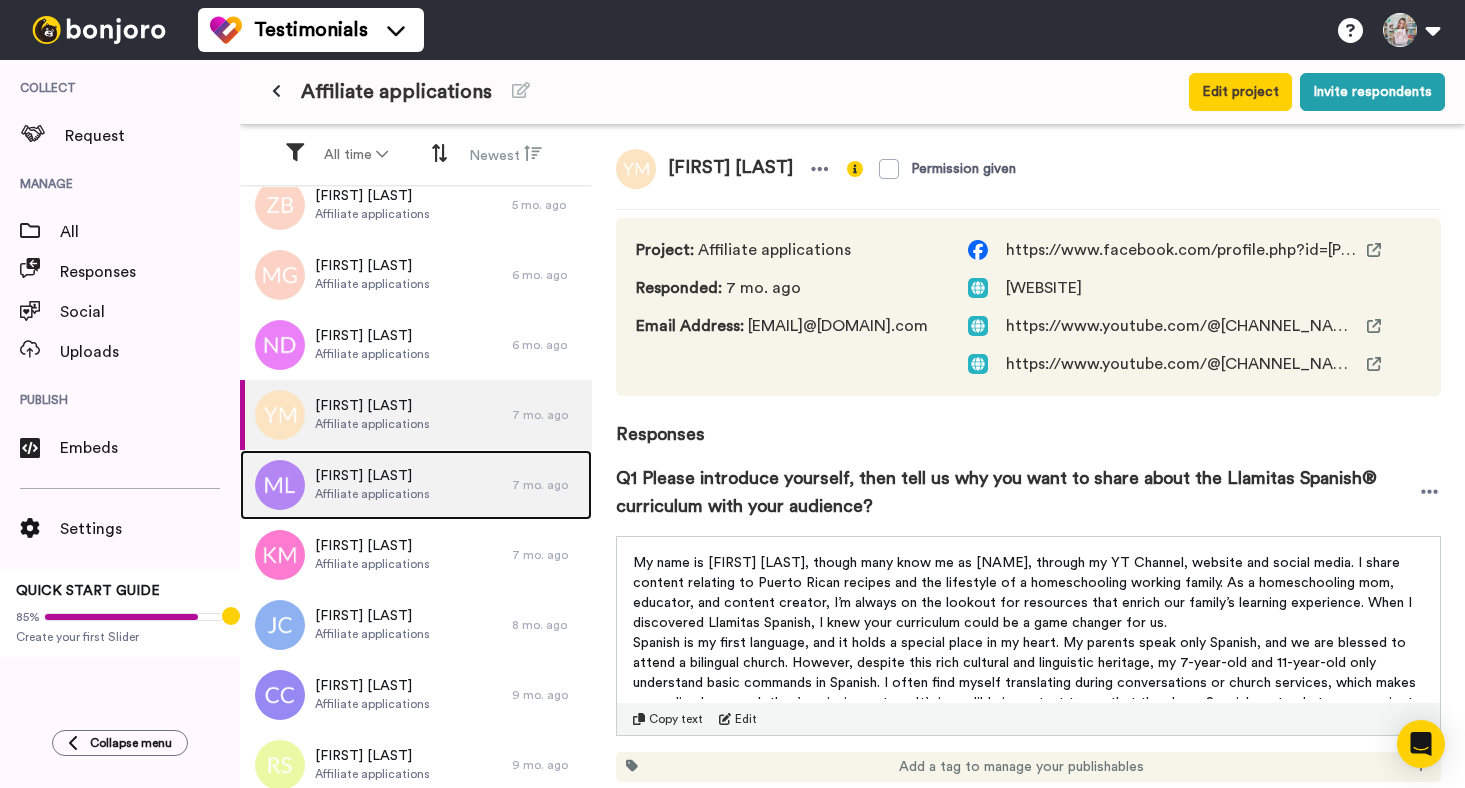 click on "[FIRST] [LAST] Affiliate applications" at bounding box center [376, 485] 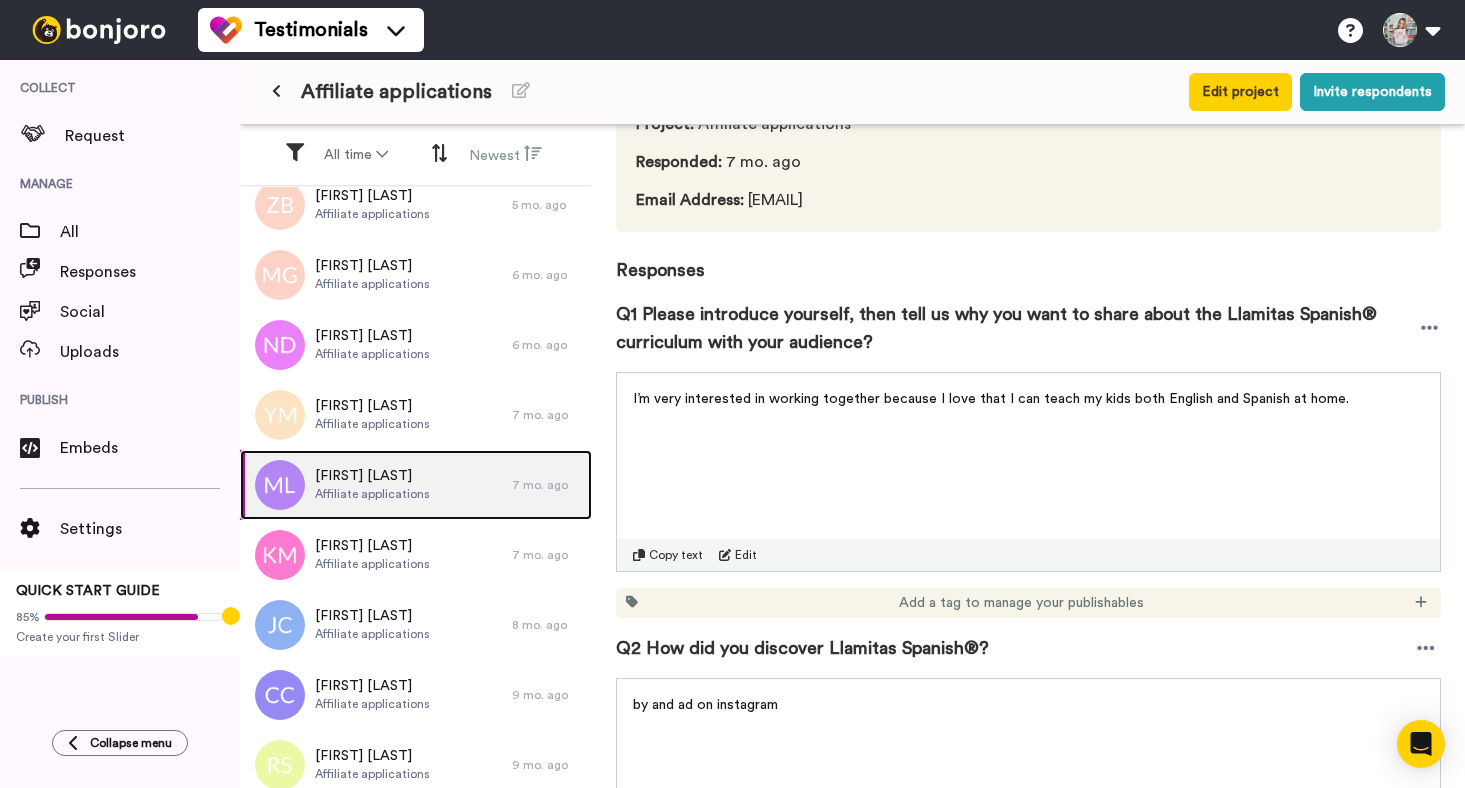 scroll, scrollTop: 0, scrollLeft: 0, axis: both 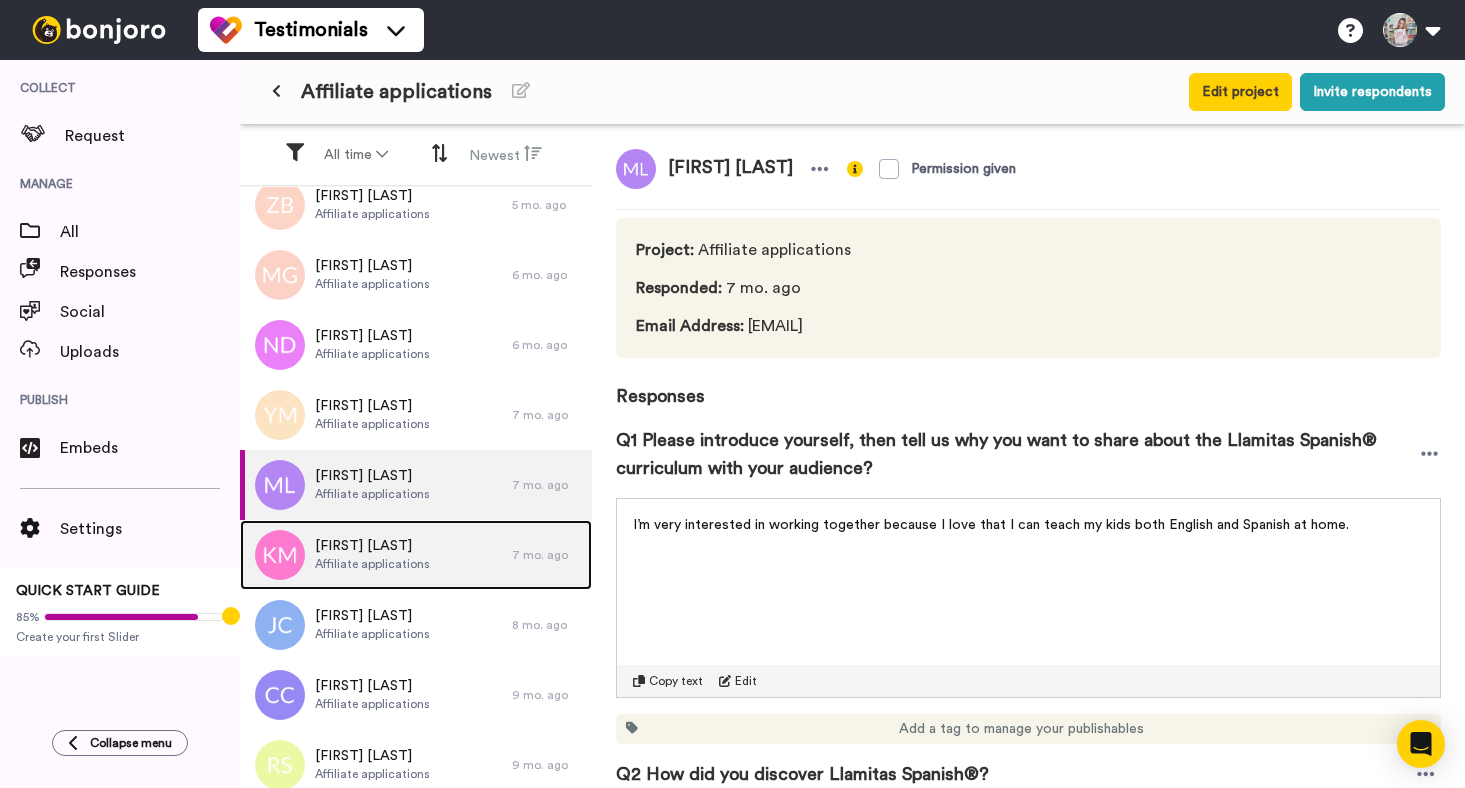 click on "[FIRST] [LAST]" at bounding box center (372, 546) 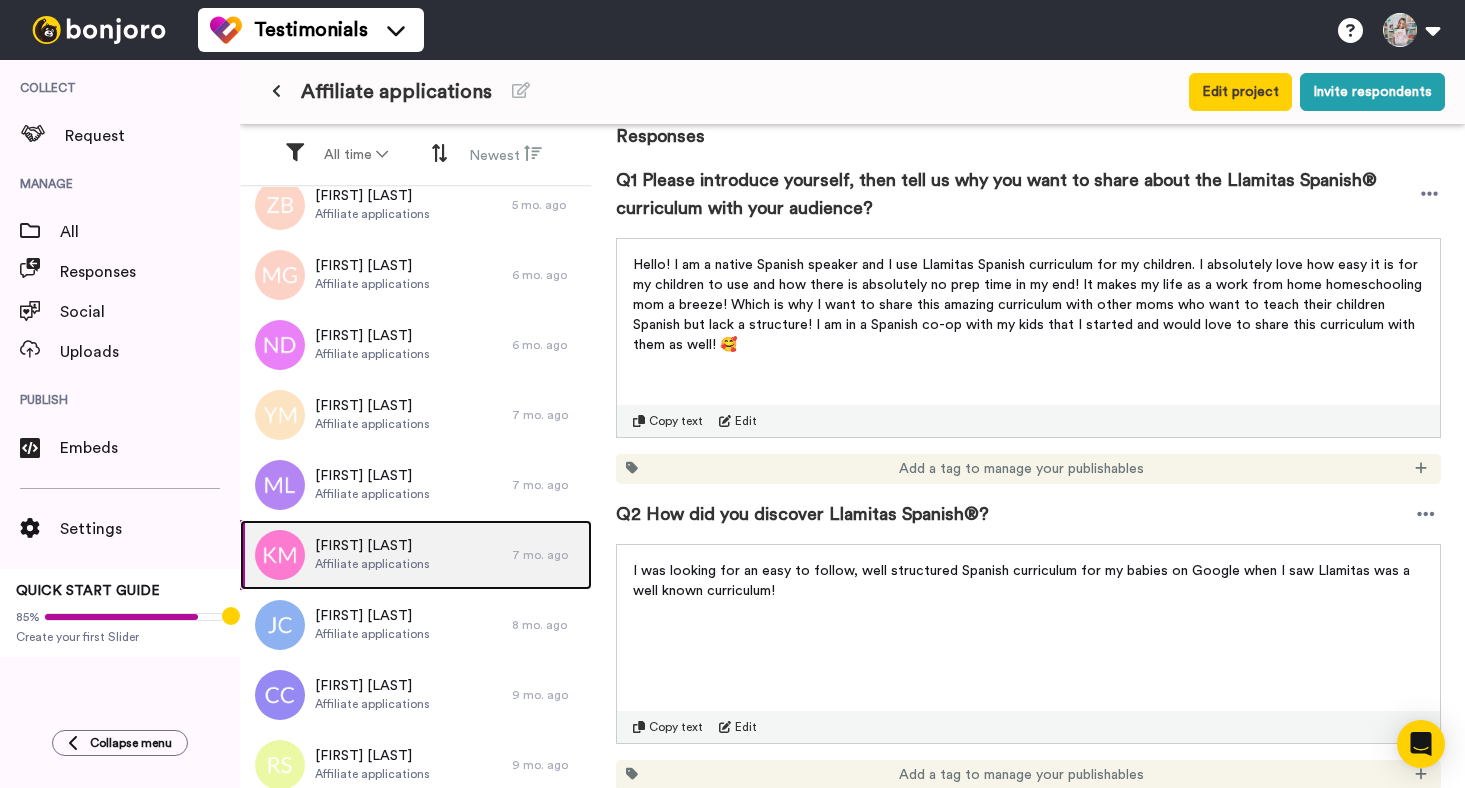 scroll, scrollTop: 0, scrollLeft: 0, axis: both 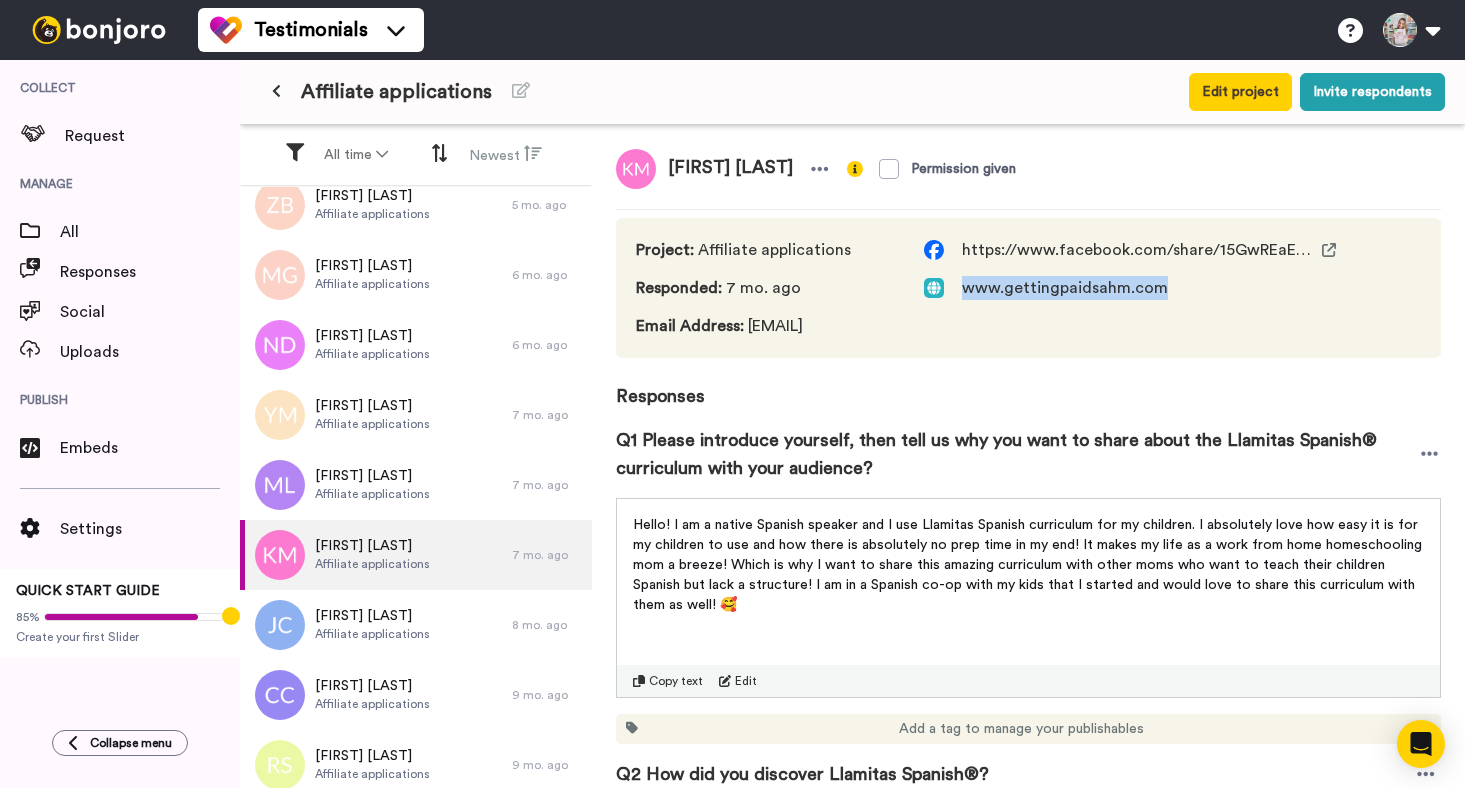 drag, startPoint x: 1220, startPoint y: 294, endPoint x: 1022, endPoint y: 295, distance: 198.00252 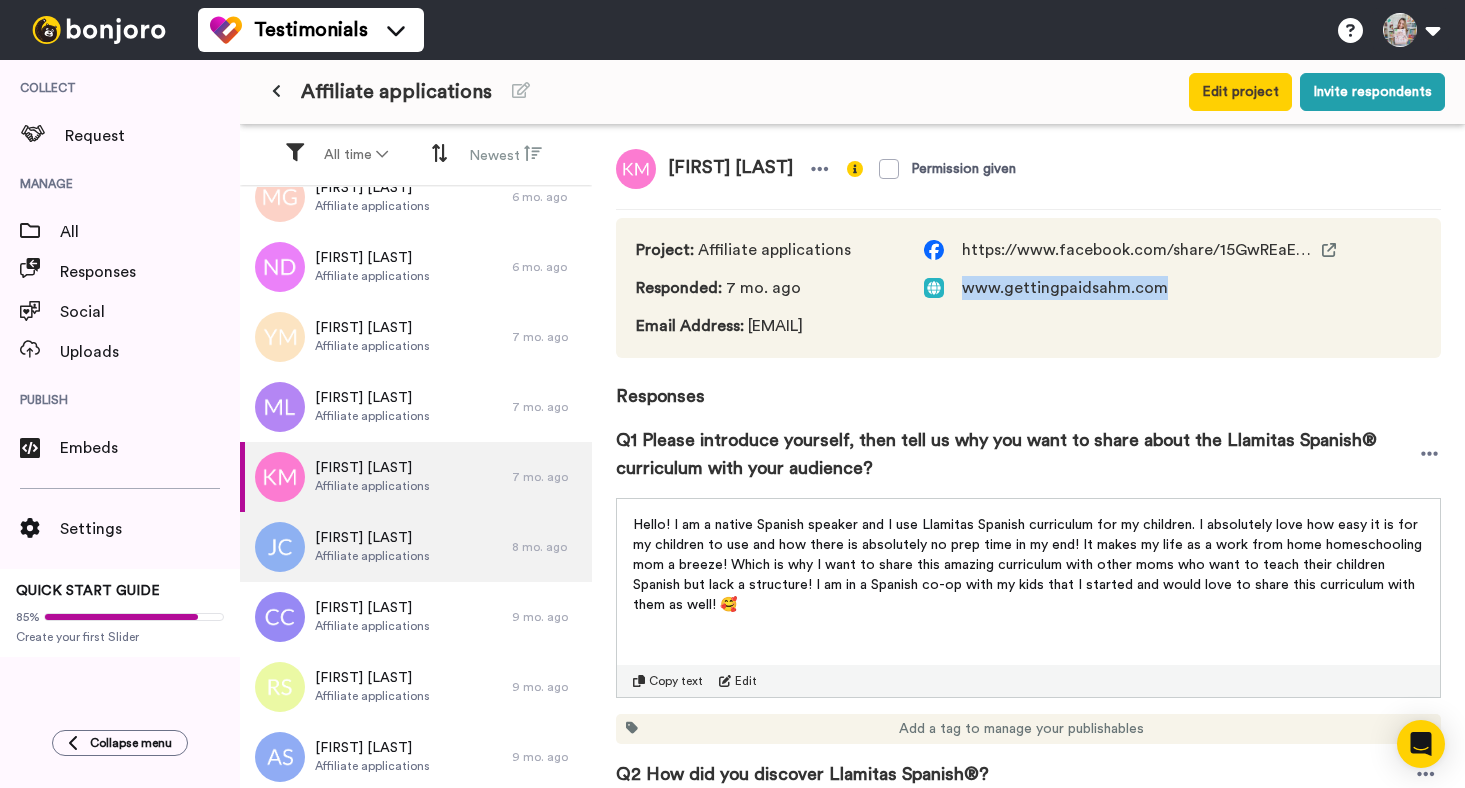 scroll, scrollTop: 1105, scrollLeft: 0, axis: vertical 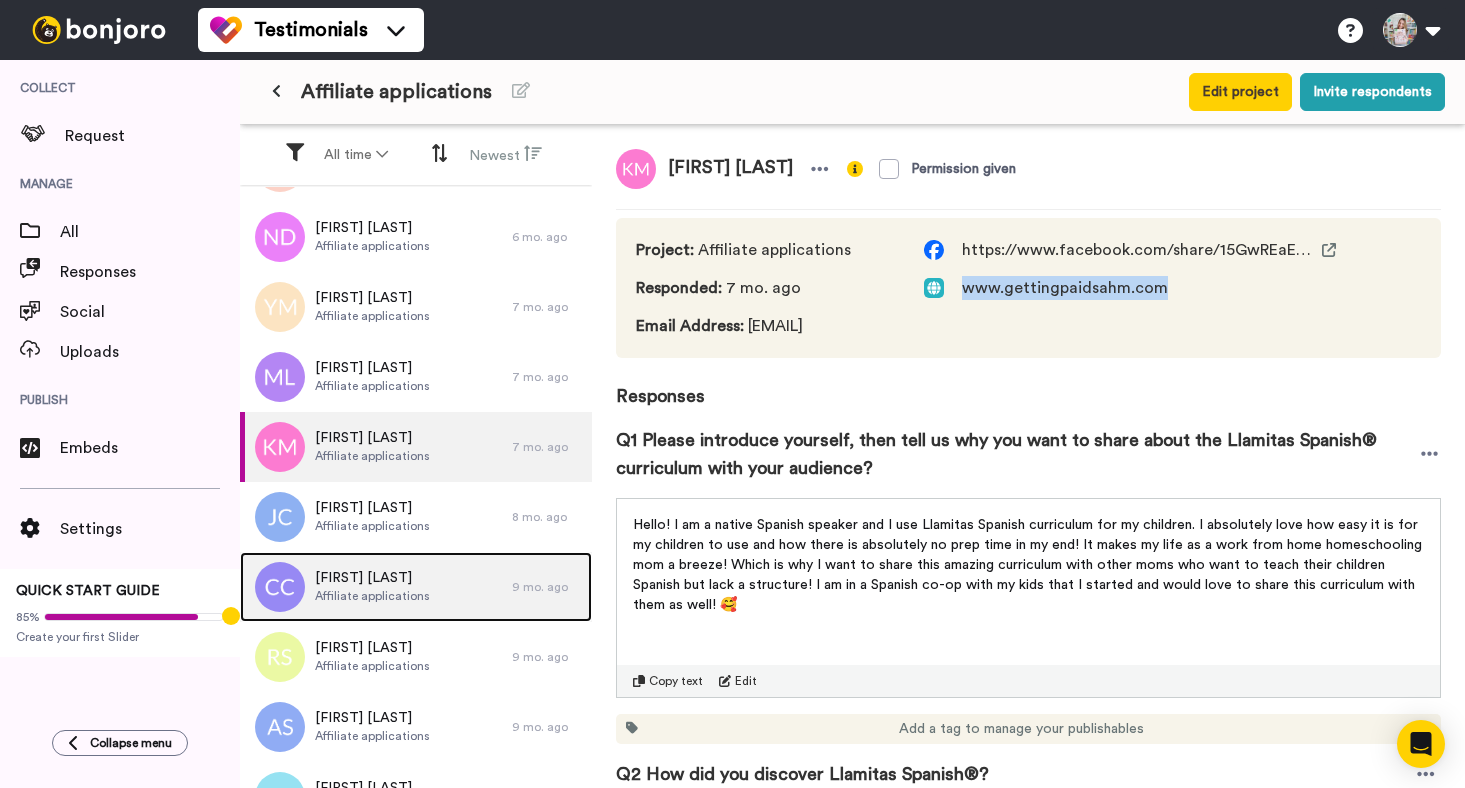 click on "[FIRST] [LAST] Affiliate applications" at bounding box center [376, 587] 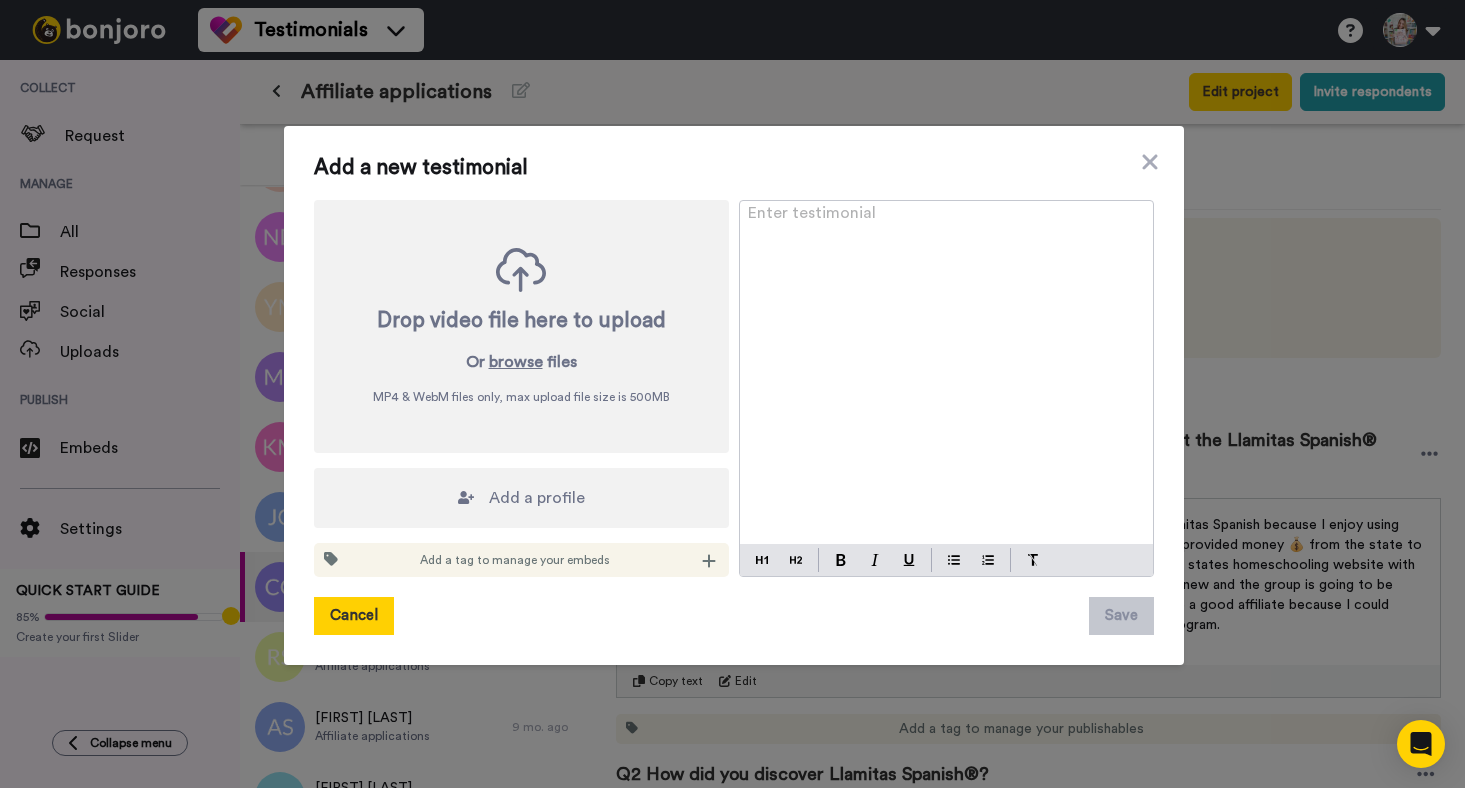 click on "Cancel" at bounding box center (354, 616) 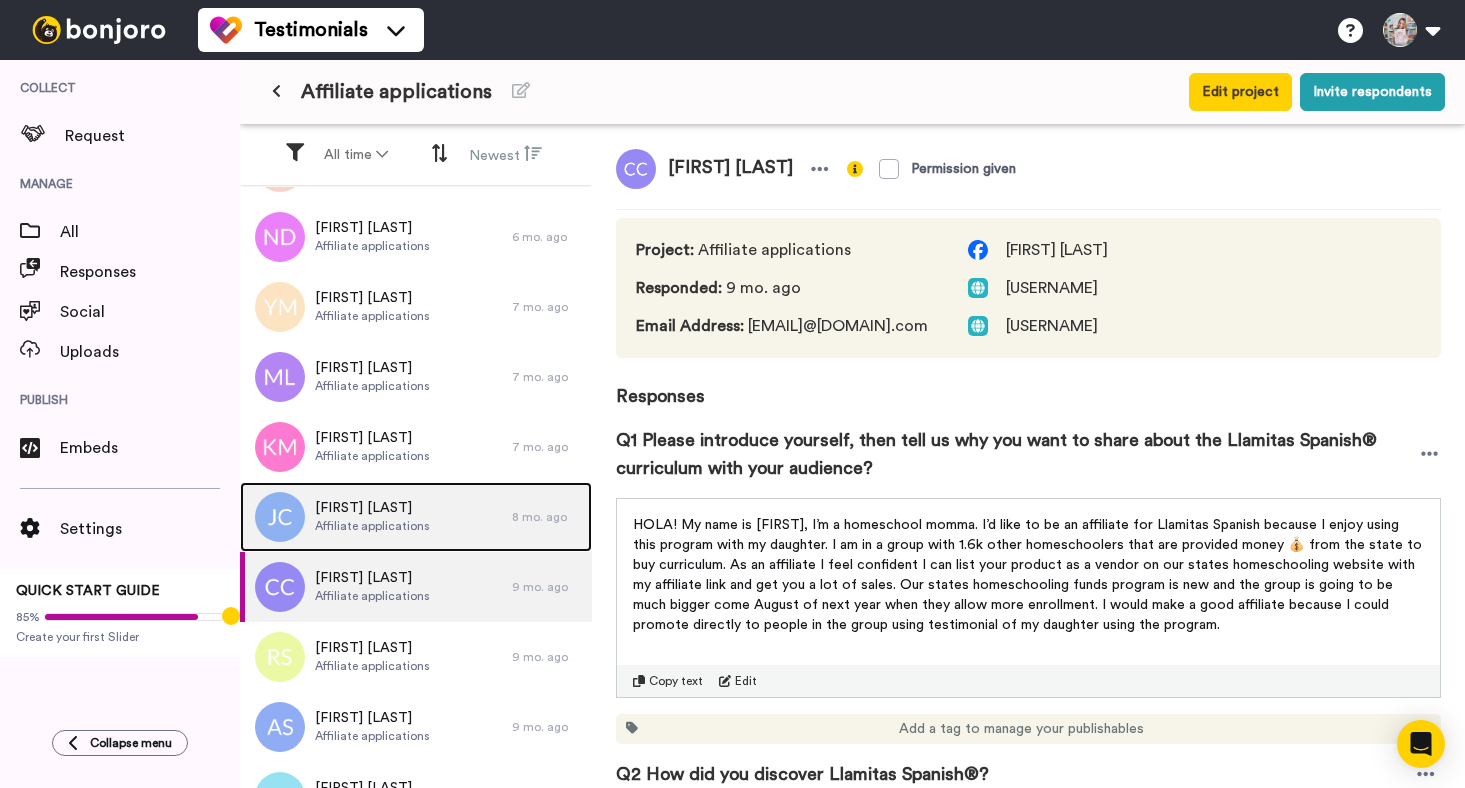 click on "[FIRST] [LAST] Affiliate applications" at bounding box center [376, 517] 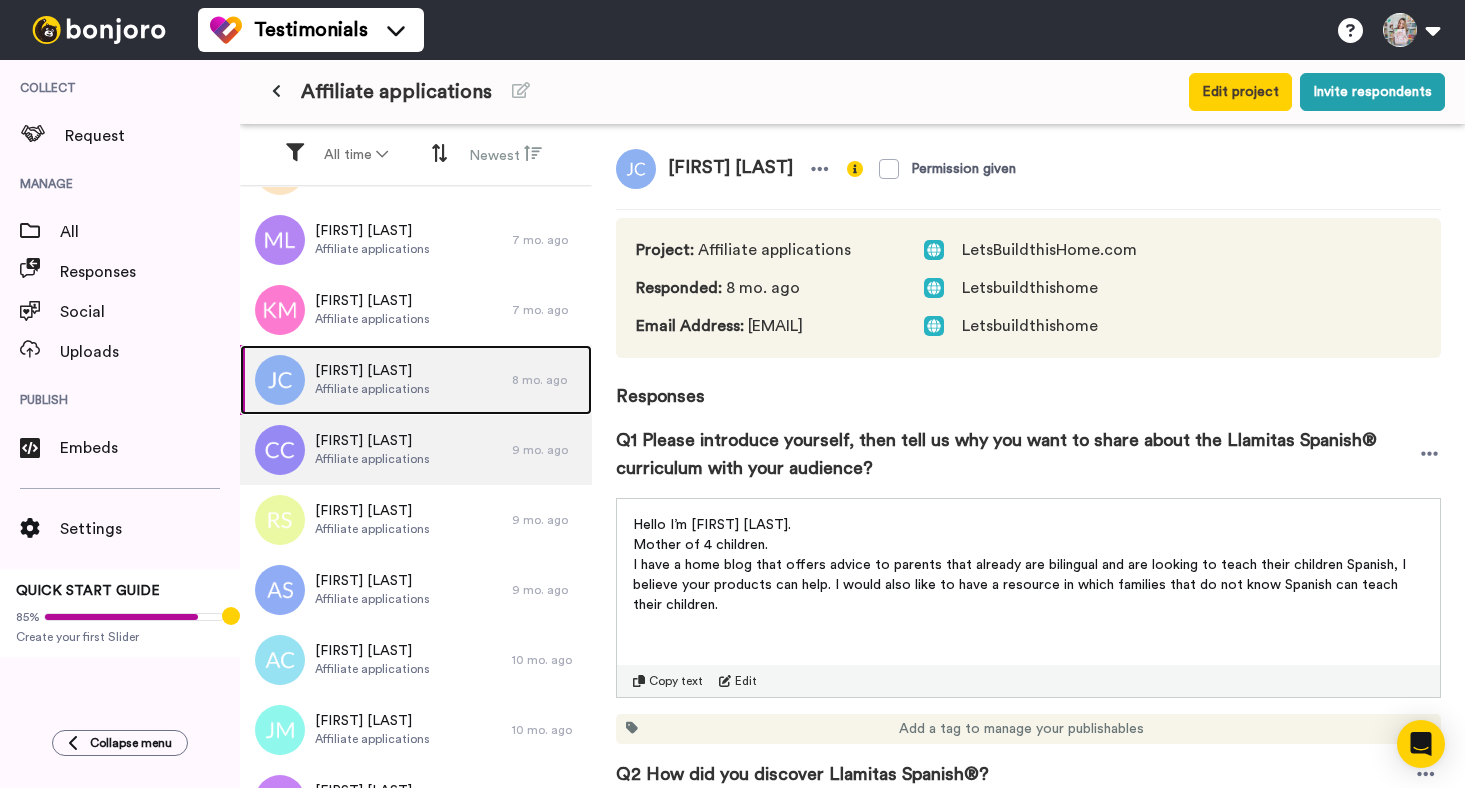 scroll, scrollTop: 1243, scrollLeft: 0, axis: vertical 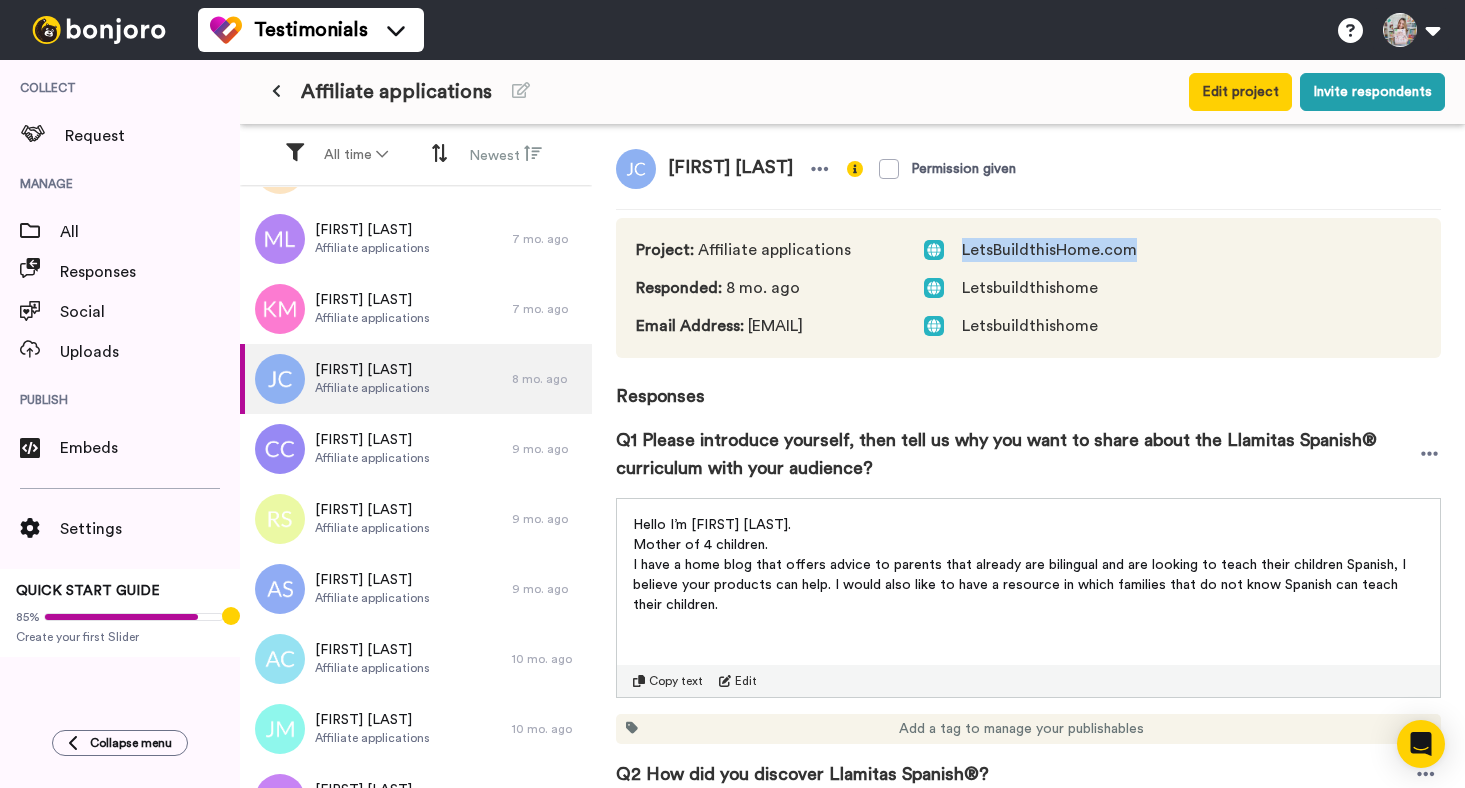 drag, startPoint x: 1228, startPoint y: 250, endPoint x: 1041, endPoint y: 250, distance: 187 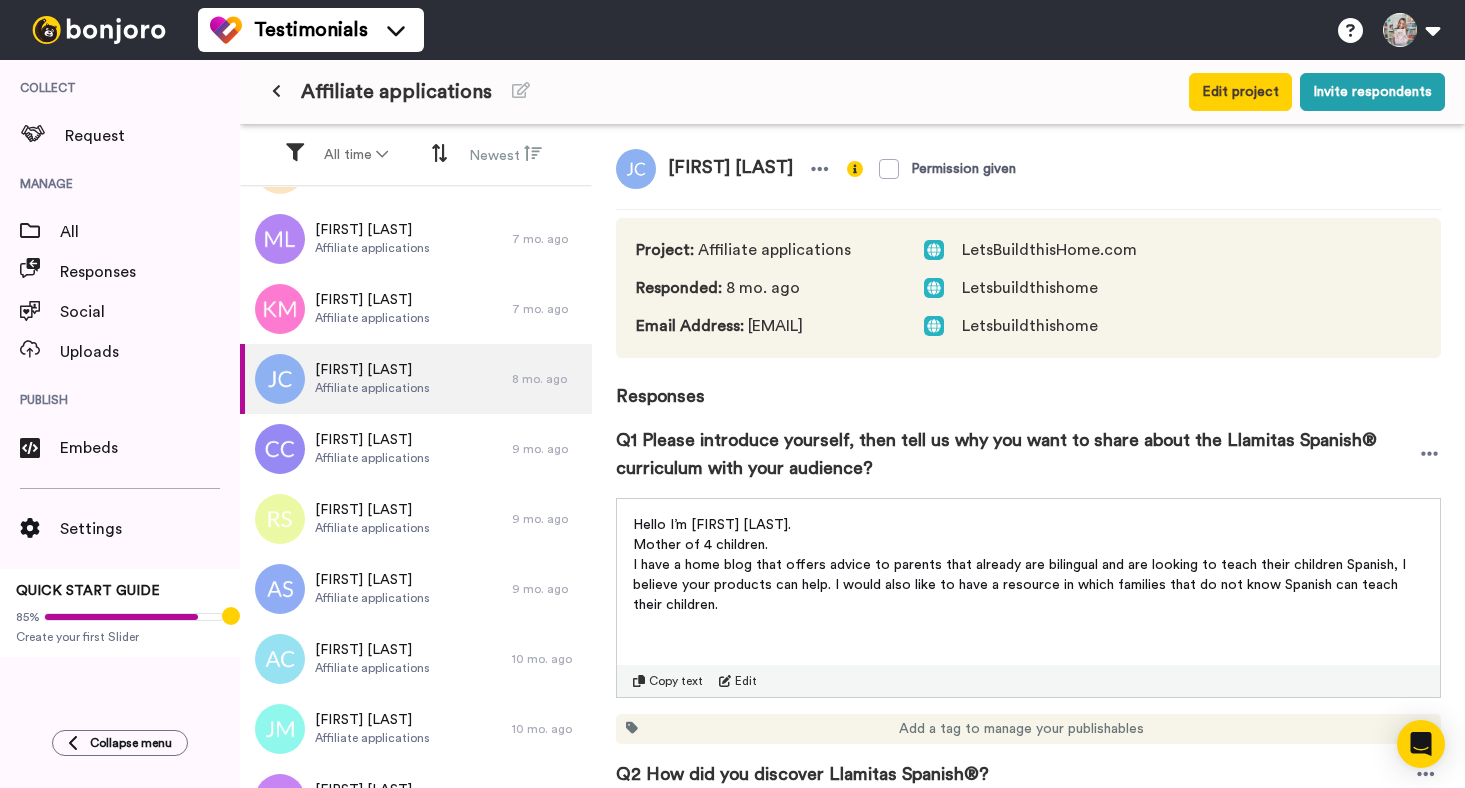 click on "Q1 Please introduce yourself, then tell us why you want to share about the Llamitas Spanish® curriculum with your audience?" at bounding box center [1028, 454] 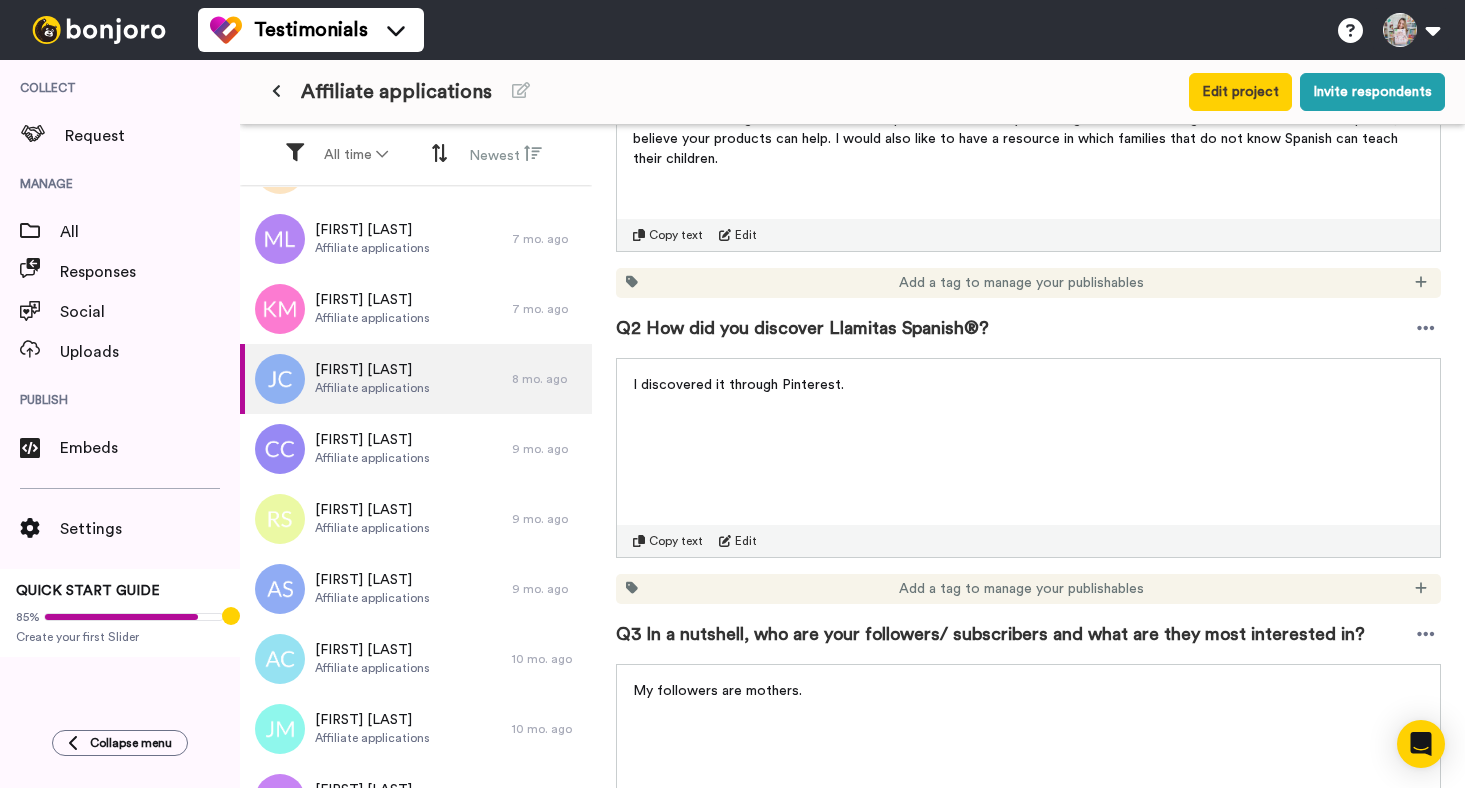 scroll, scrollTop: 490, scrollLeft: 0, axis: vertical 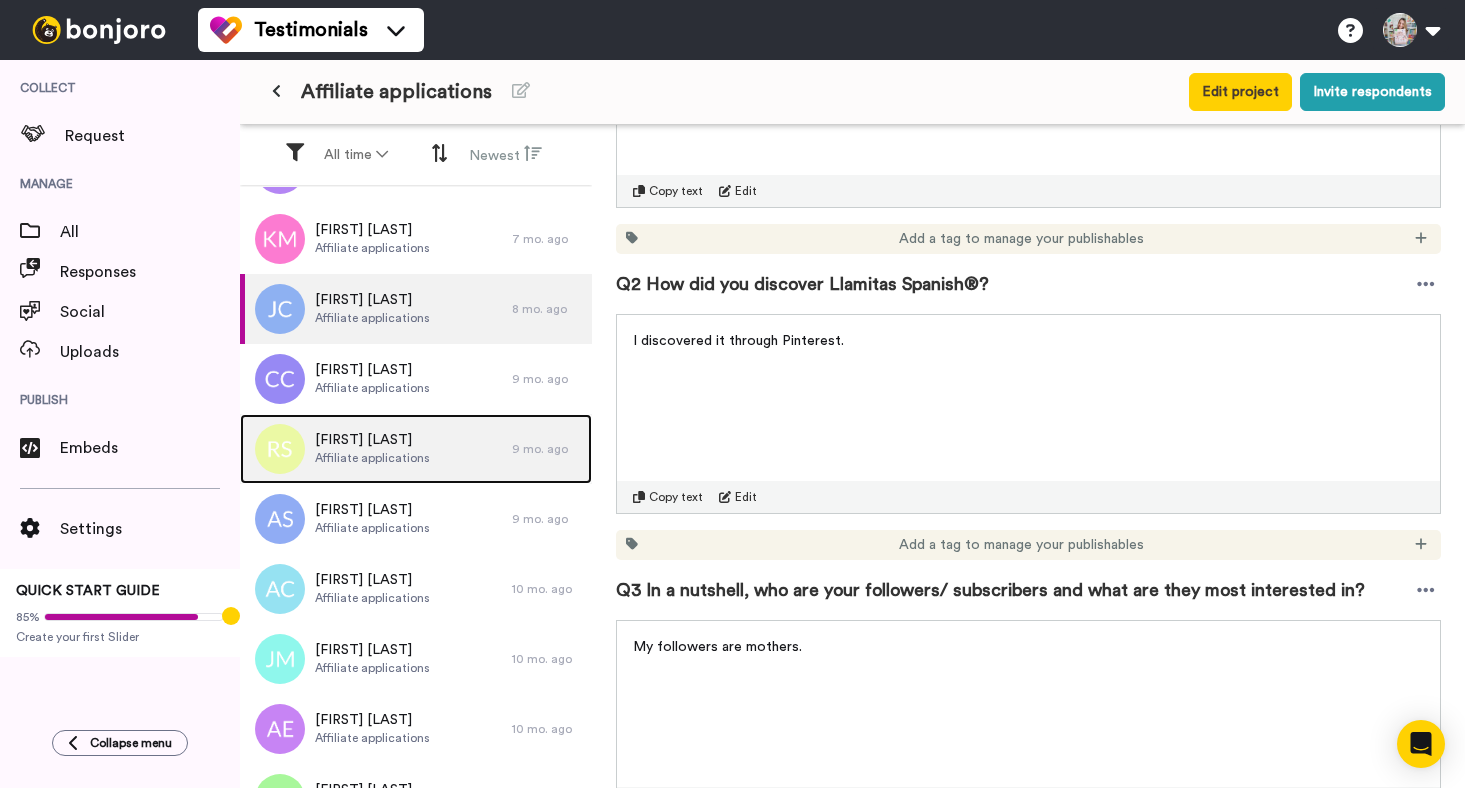 click on "Affiliate applications" at bounding box center [372, 458] 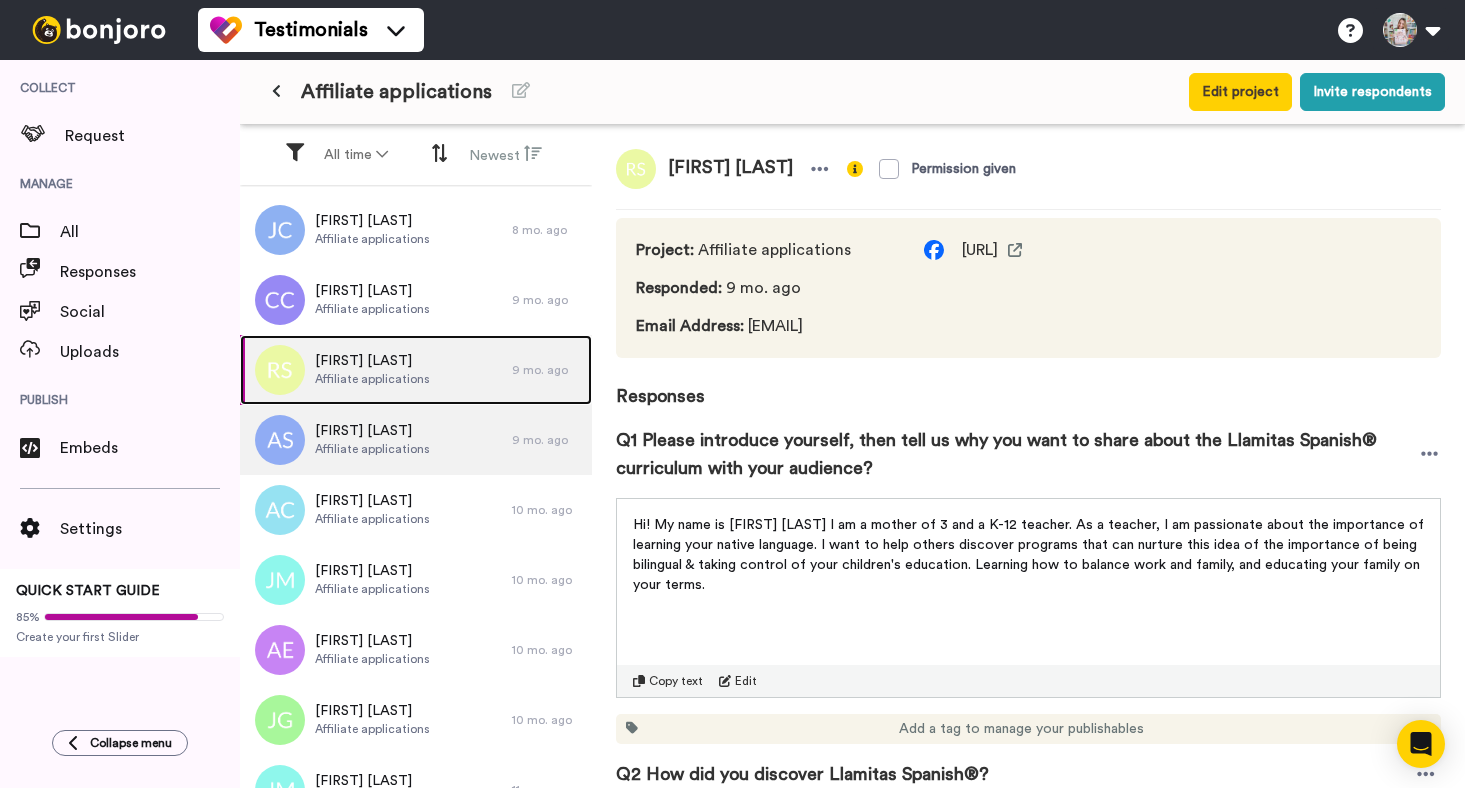 scroll, scrollTop: 1393, scrollLeft: 0, axis: vertical 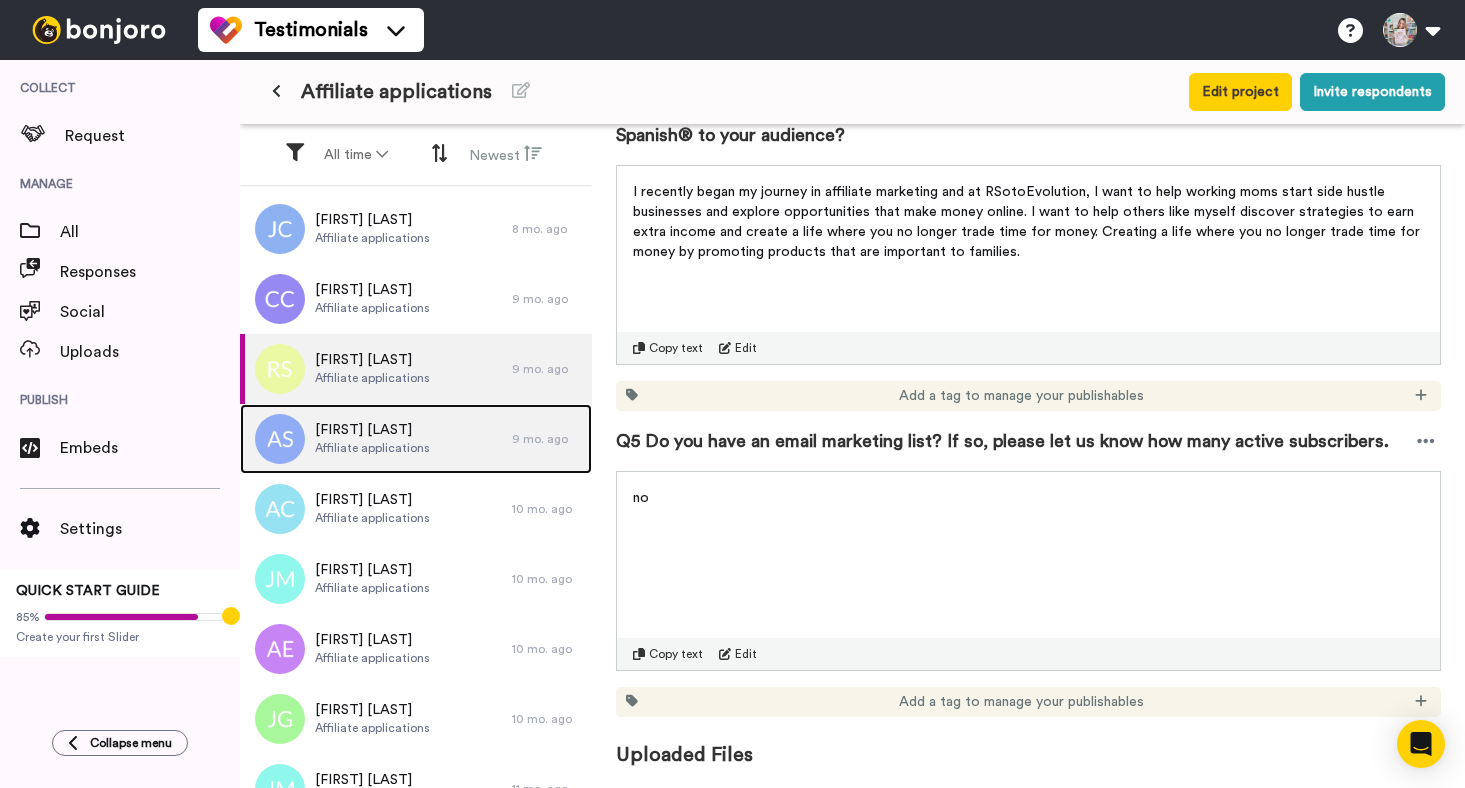 click on "Affiliate applications" at bounding box center [372, 448] 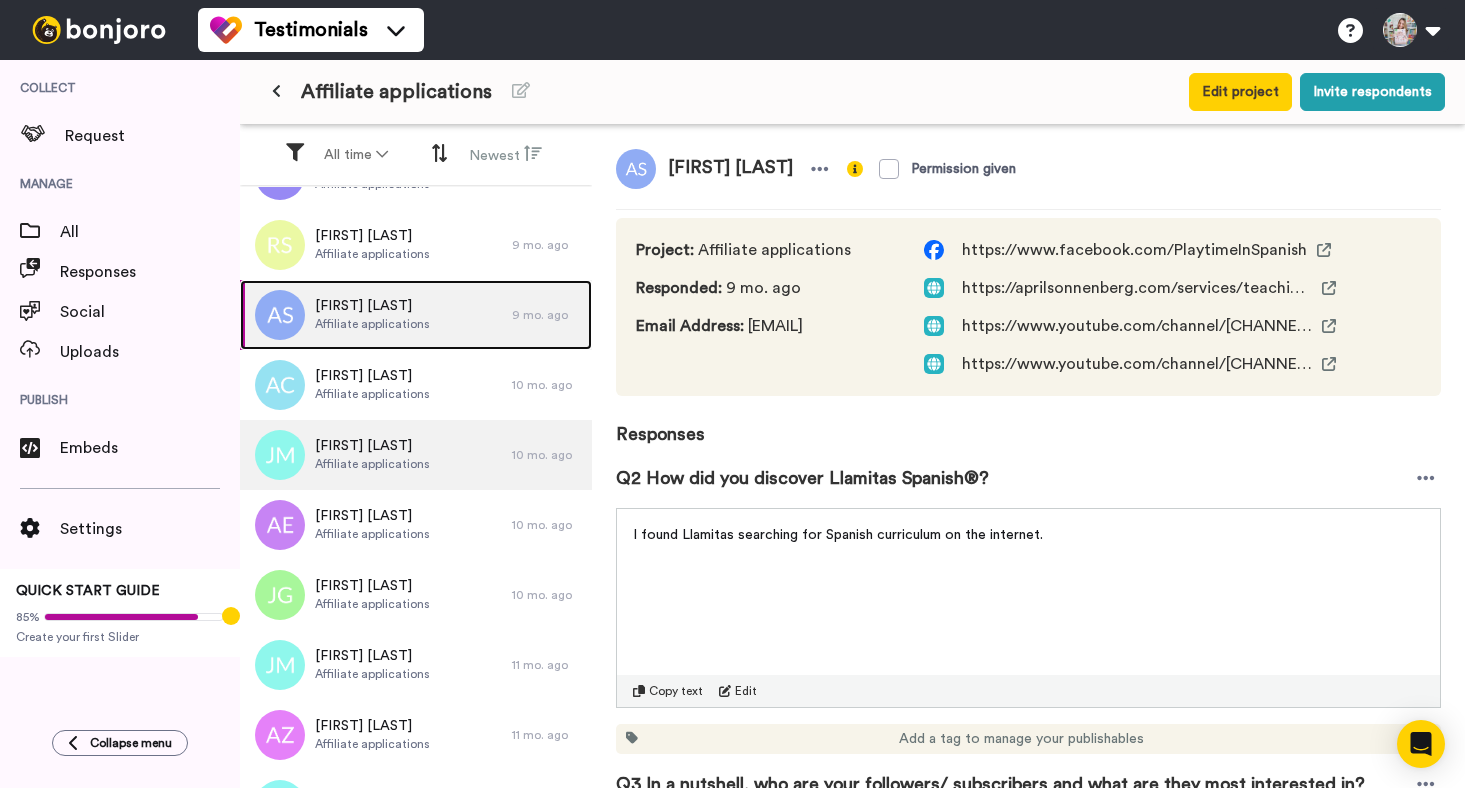 scroll, scrollTop: 1459, scrollLeft: 0, axis: vertical 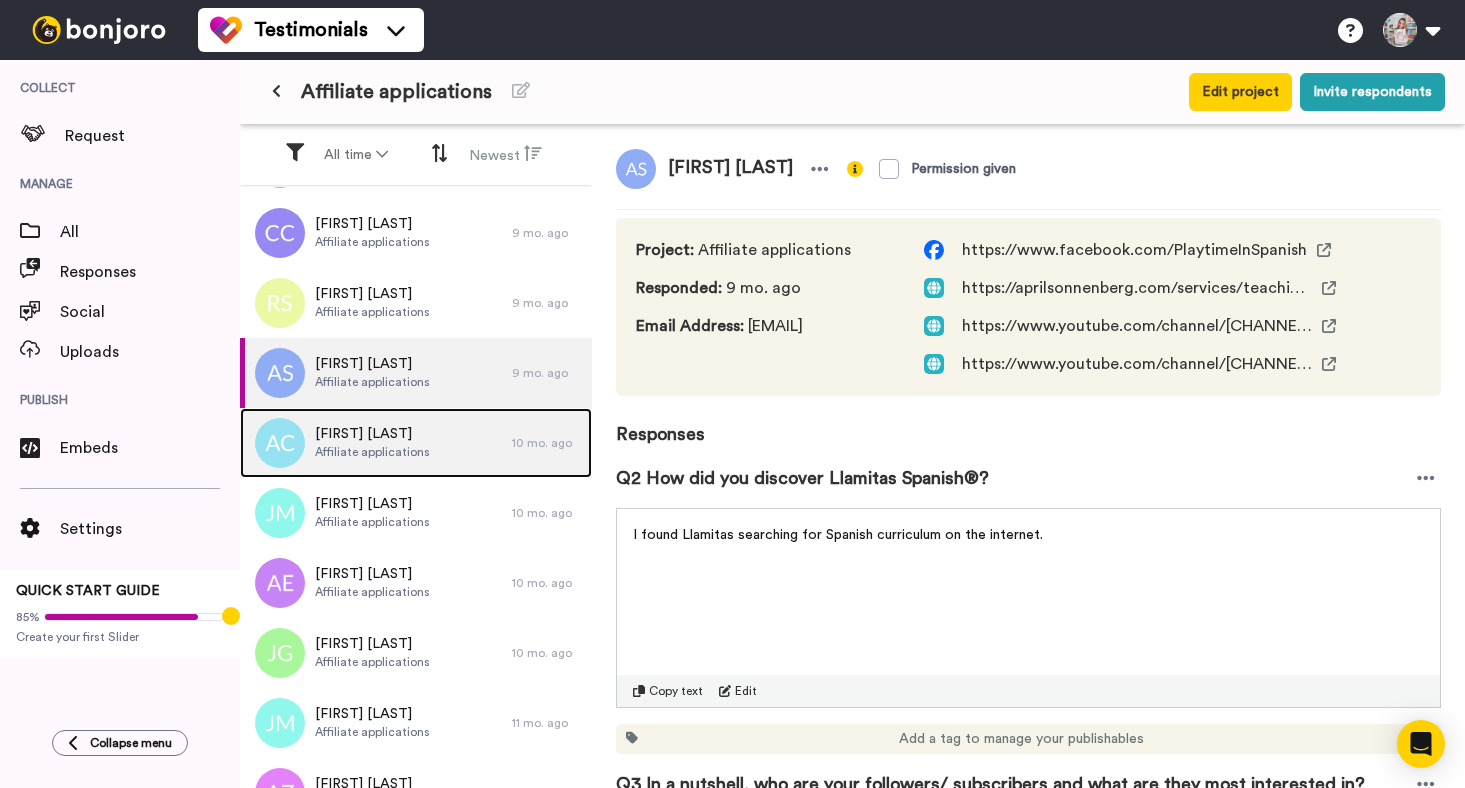 click on "Affiliate applications" at bounding box center [372, 452] 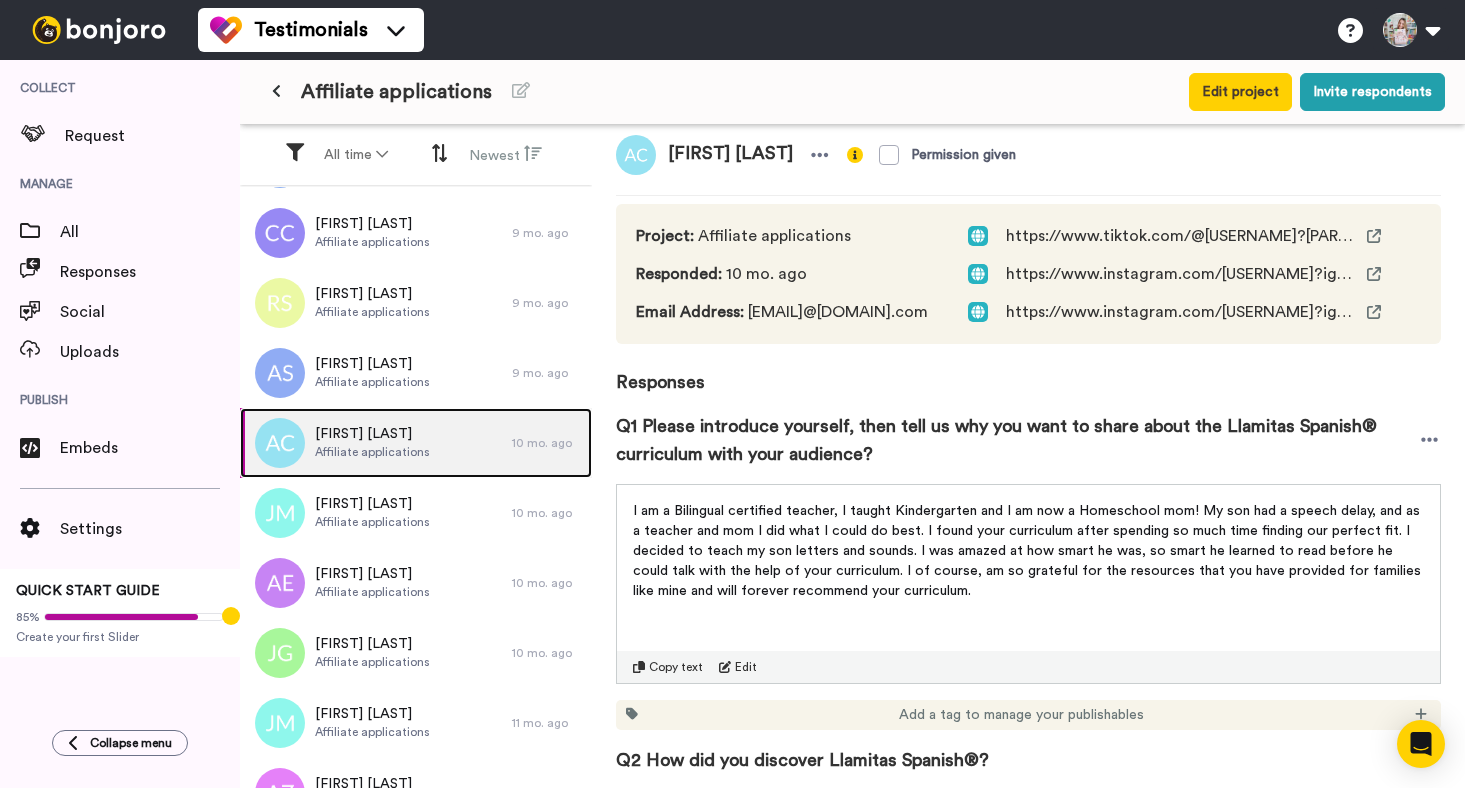 scroll, scrollTop: 0, scrollLeft: 0, axis: both 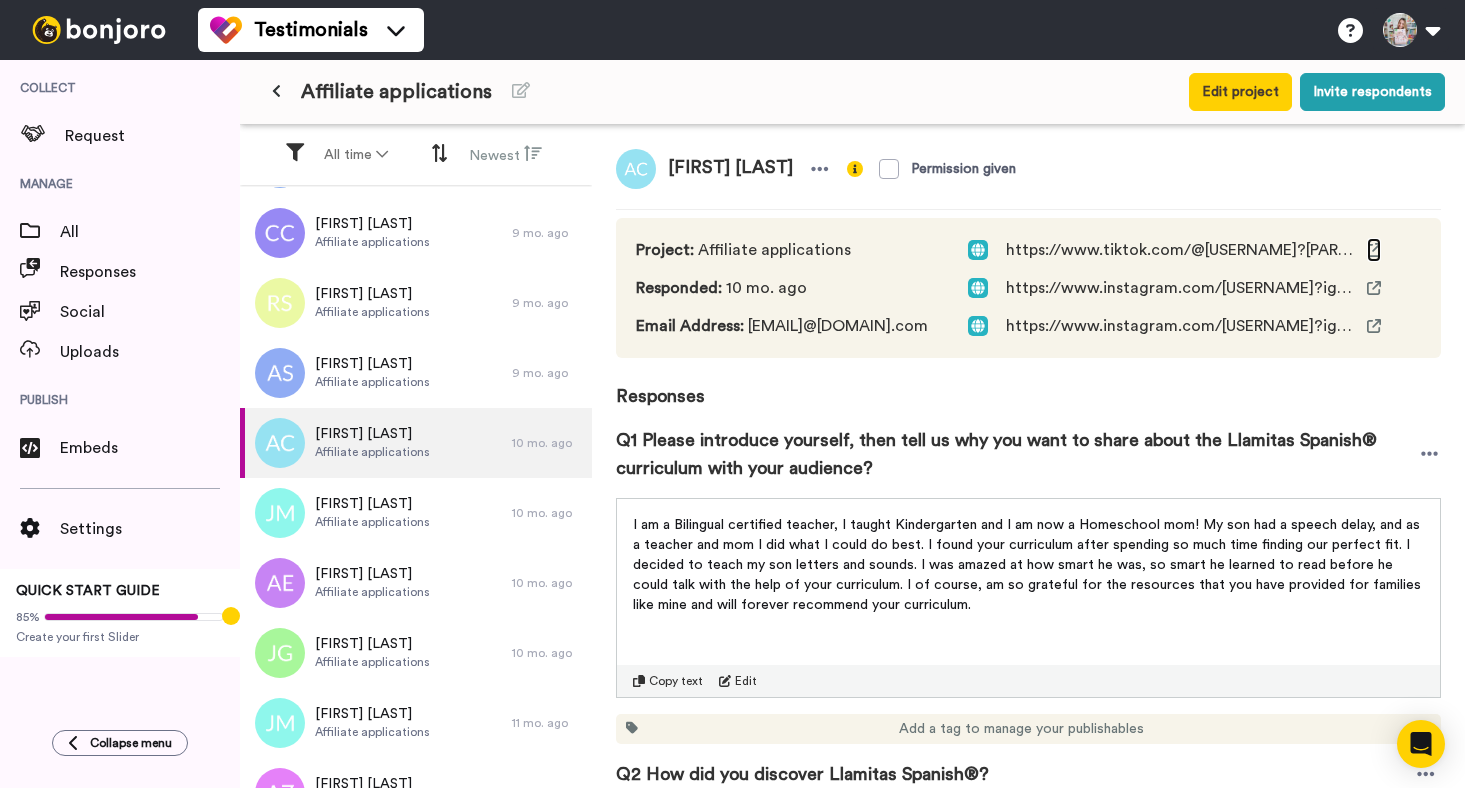 click 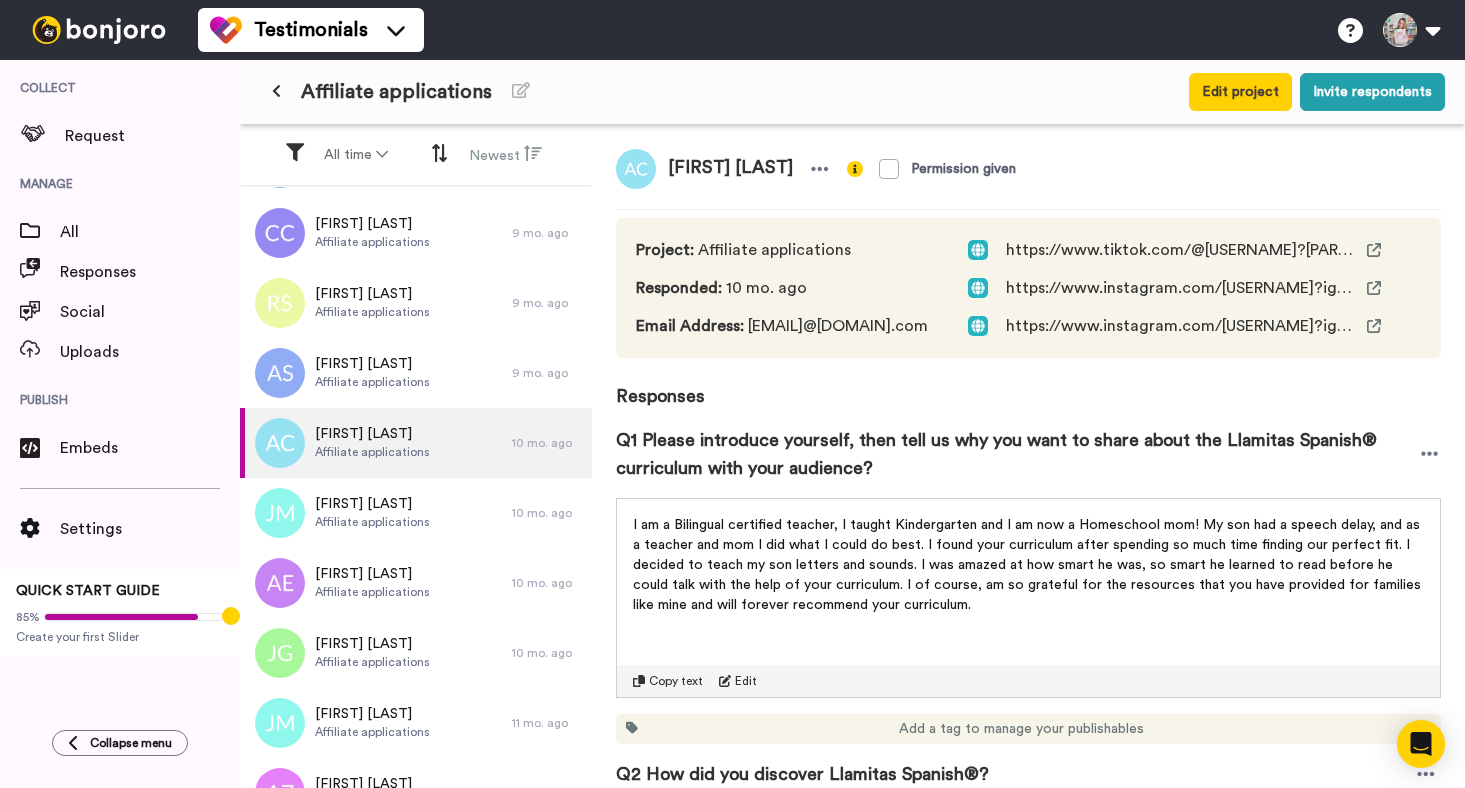 drag, startPoint x: 748, startPoint y: 327, endPoint x: 908, endPoint y: 329, distance: 160.0125 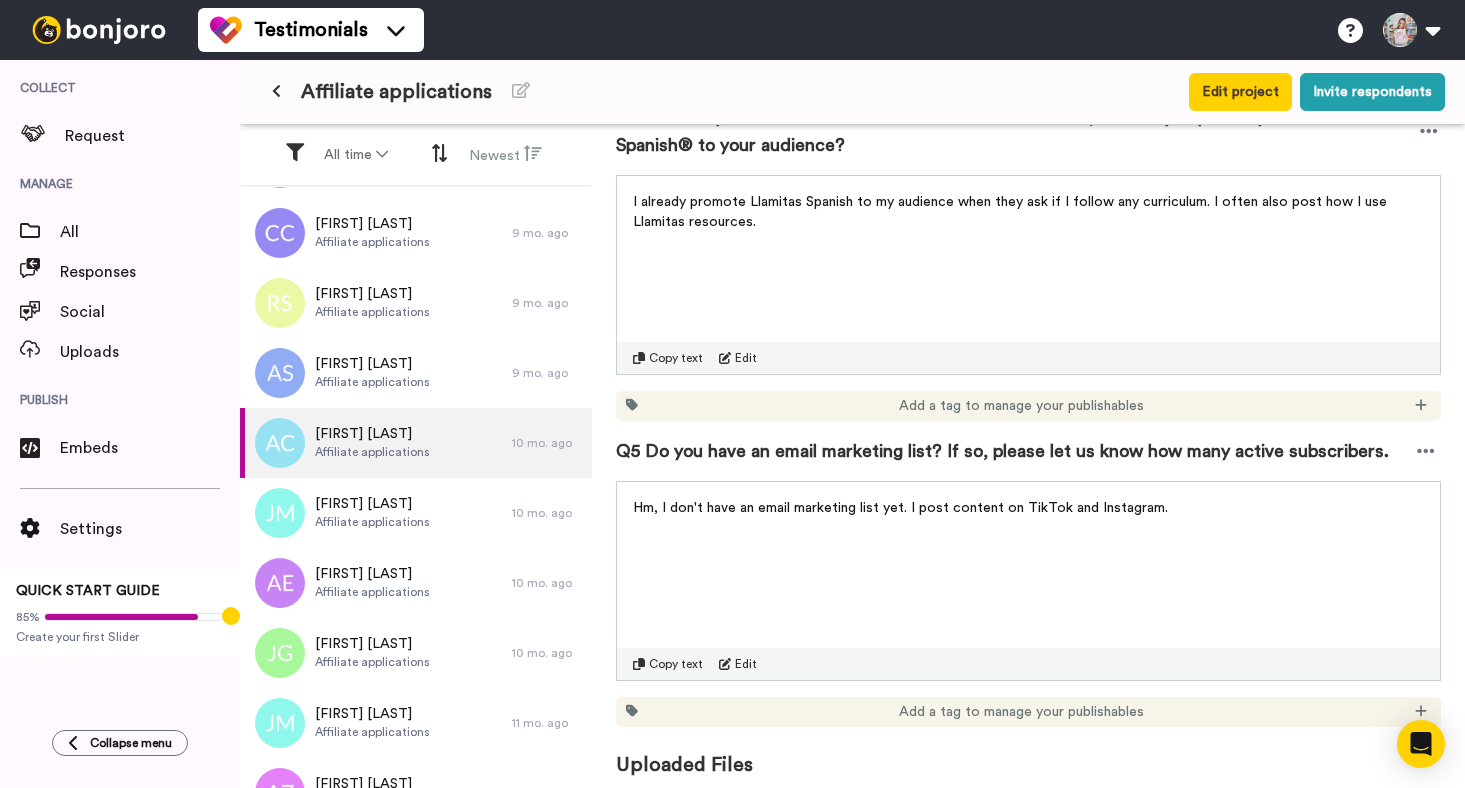 scroll, scrollTop: 1279, scrollLeft: 0, axis: vertical 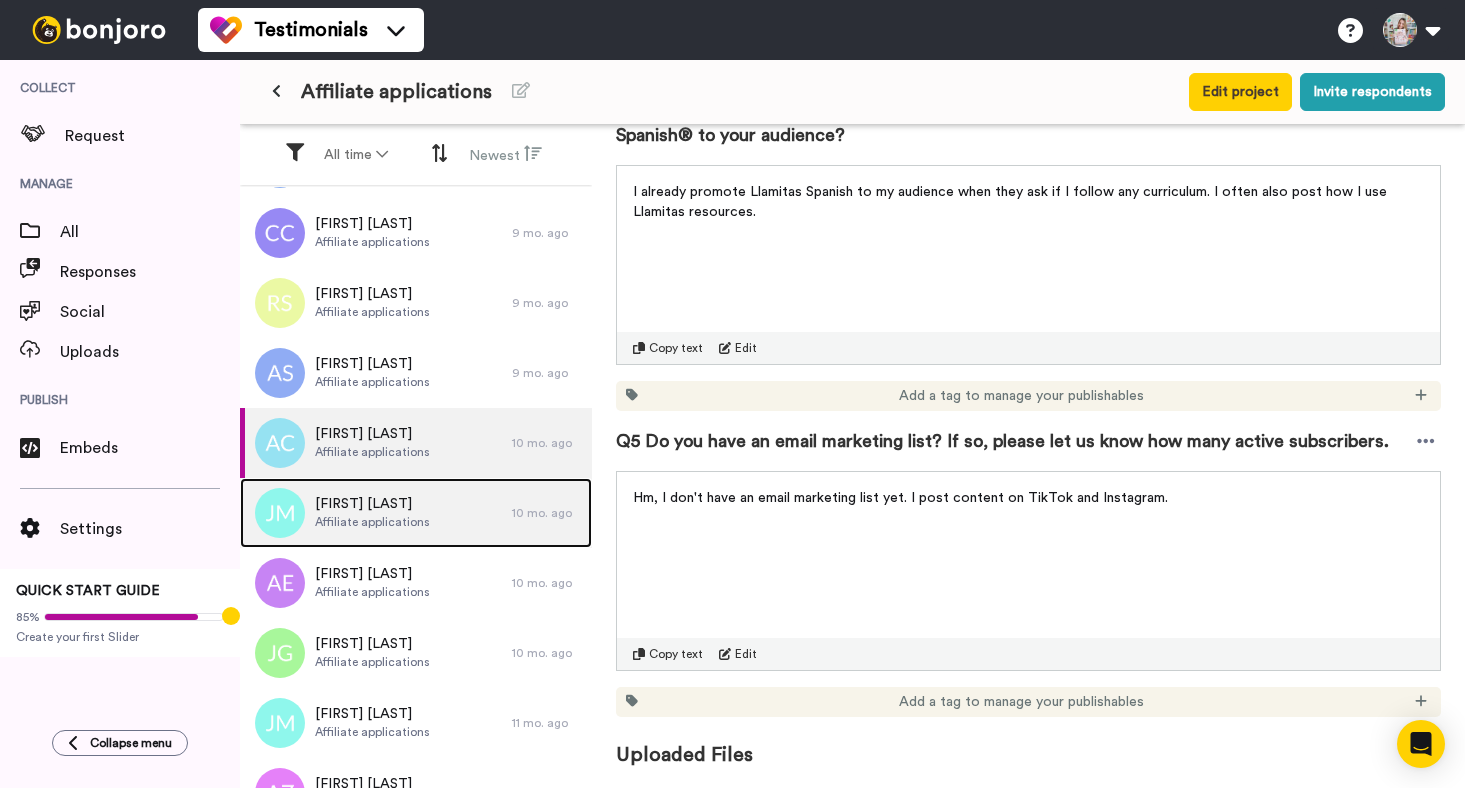 click on "[FIRST] [LAST]" at bounding box center [372, 504] 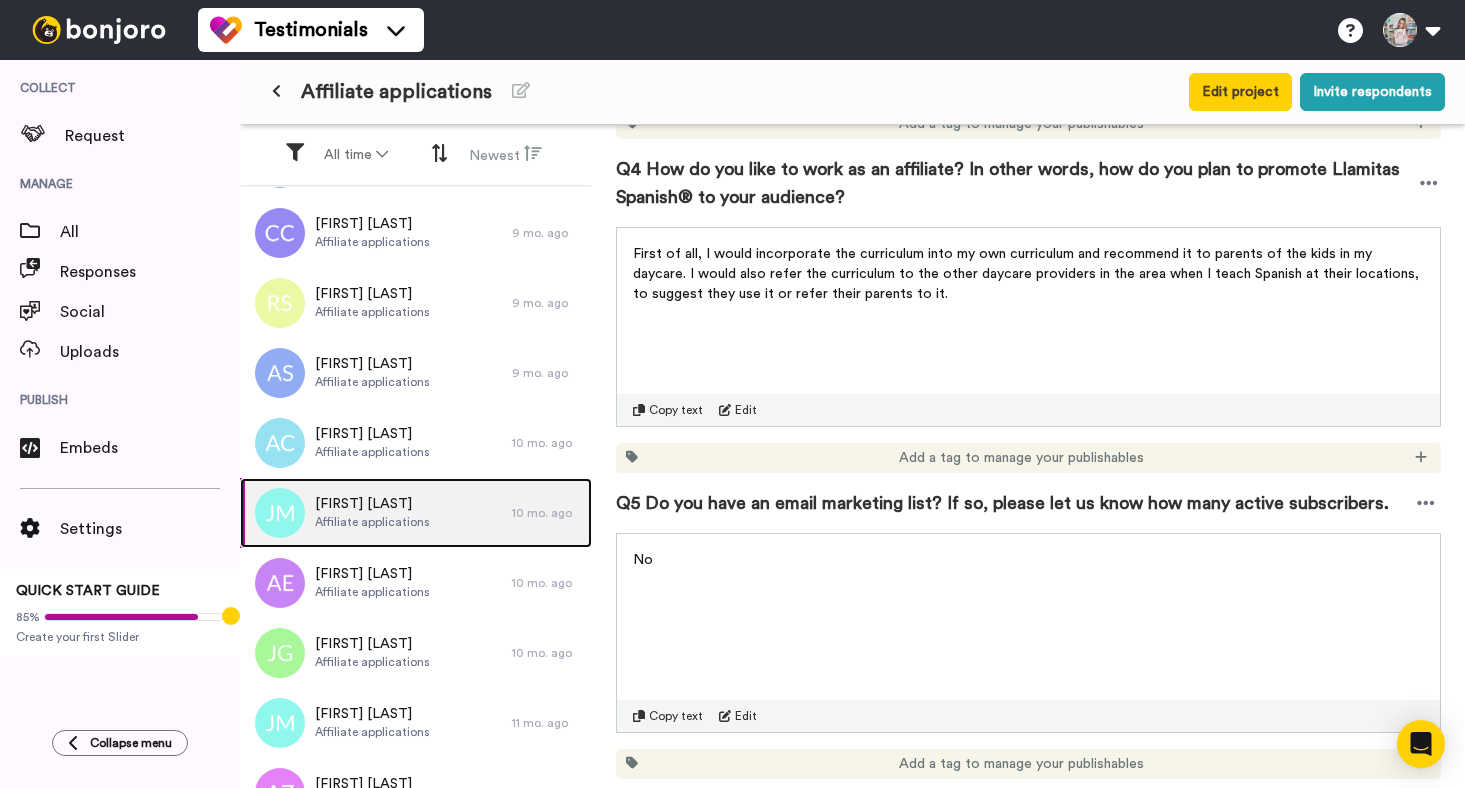 scroll, scrollTop: 1317, scrollLeft: 0, axis: vertical 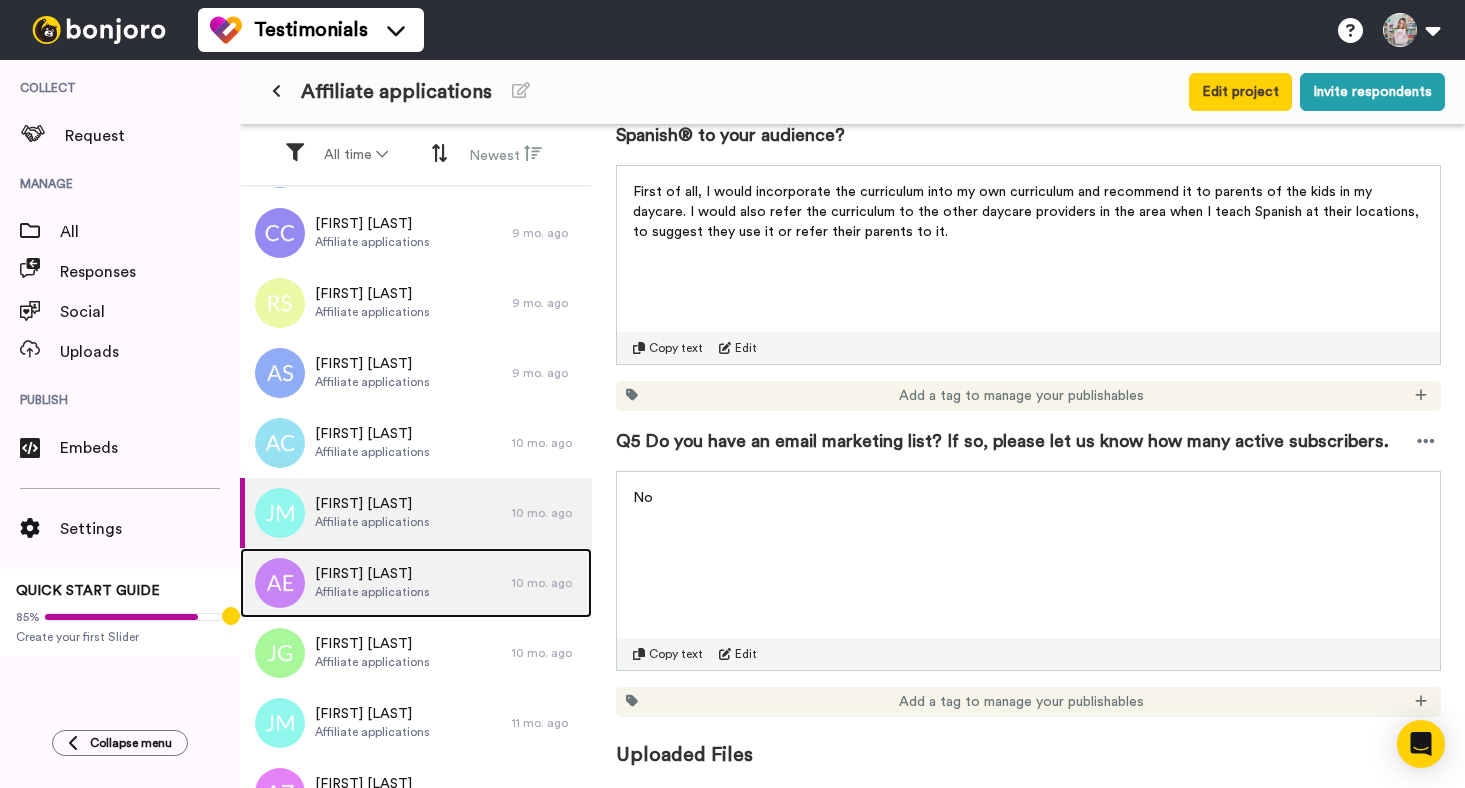 click on "Affiliate applications" at bounding box center [372, 592] 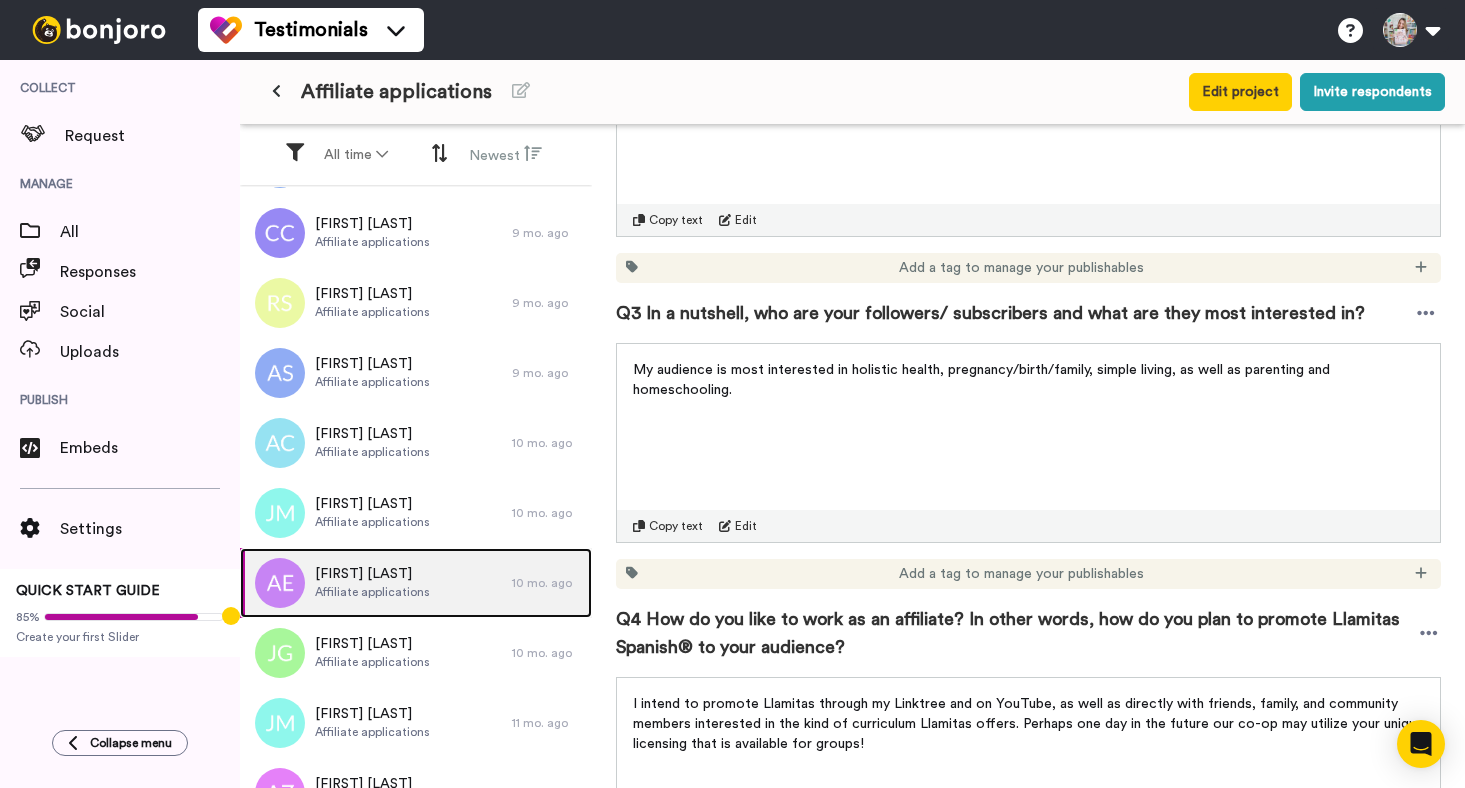 scroll, scrollTop: 0, scrollLeft: 0, axis: both 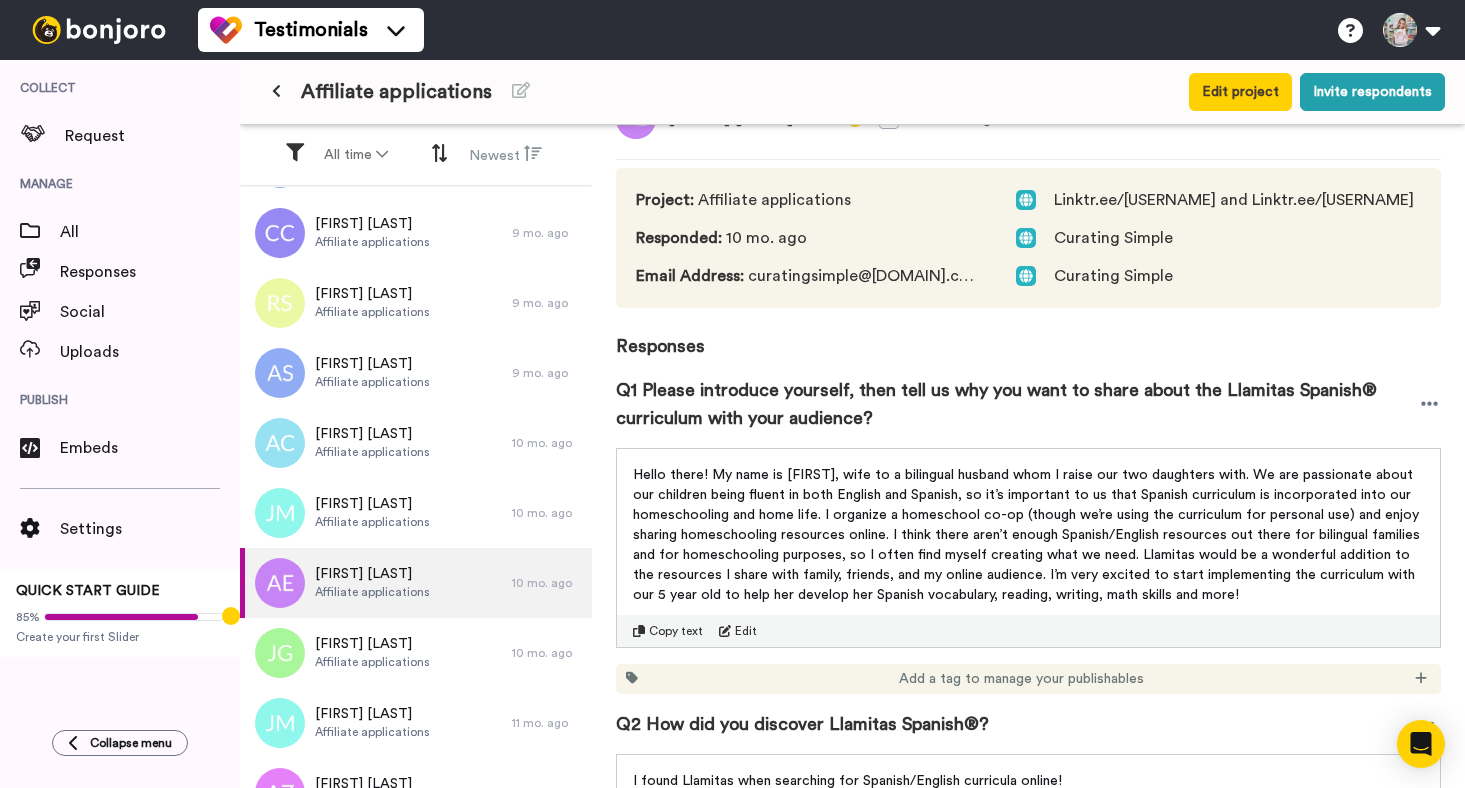 drag, startPoint x: 1297, startPoint y: 199, endPoint x: 1381, endPoint y: 200, distance: 84.00595 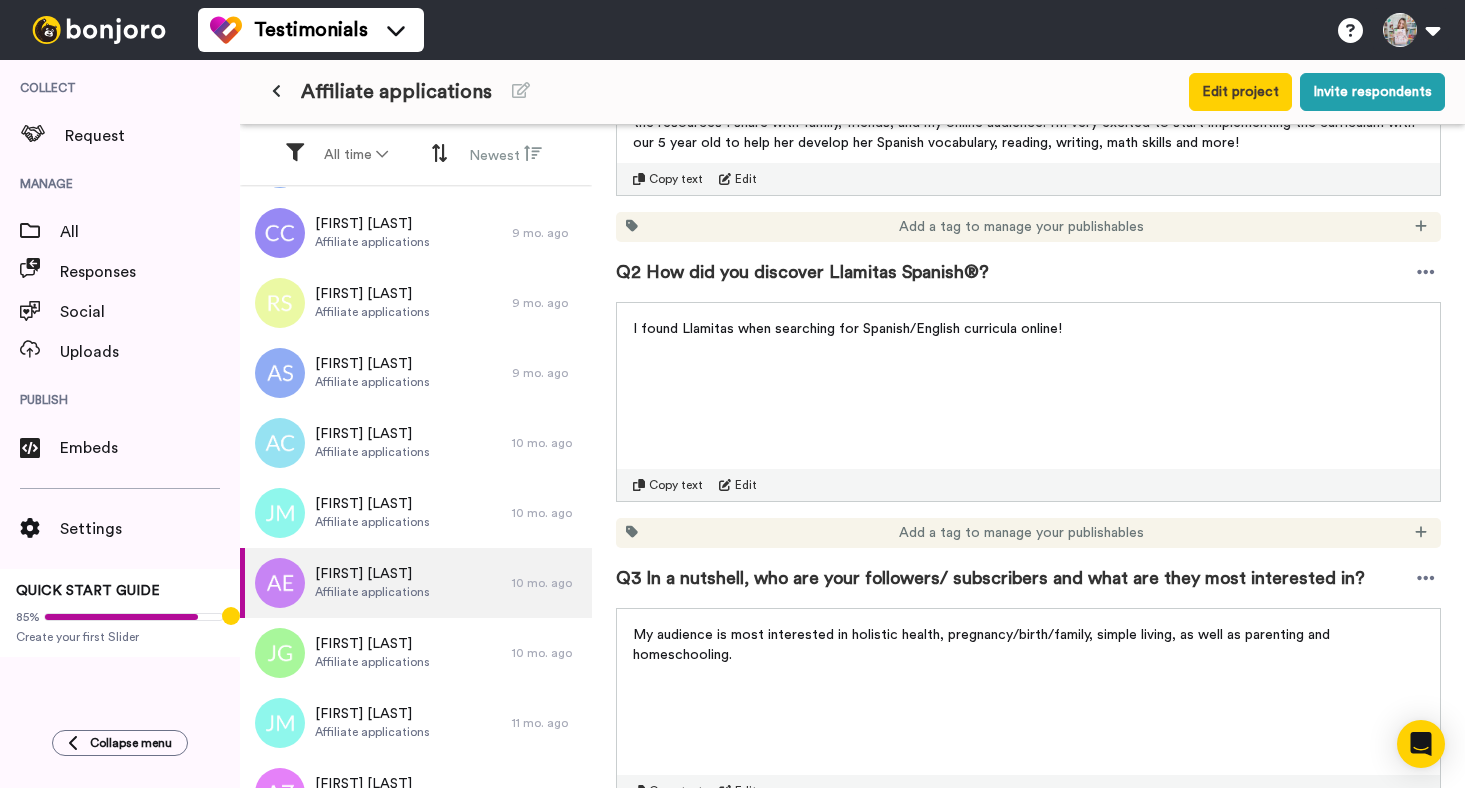 scroll, scrollTop: 0, scrollLeft: 0, axis: both 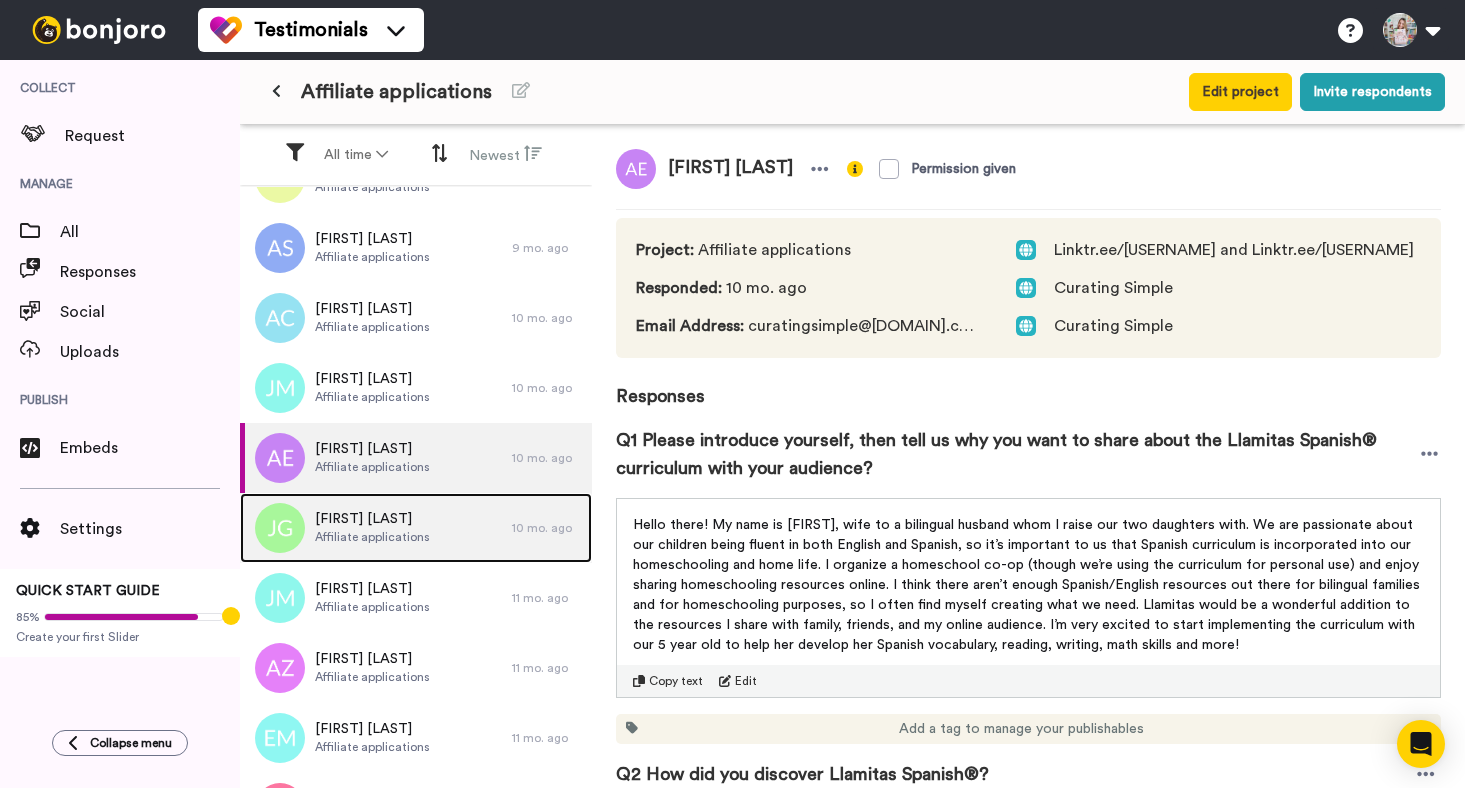 click on "Affiliate applications" at bounding box center (372, 537) 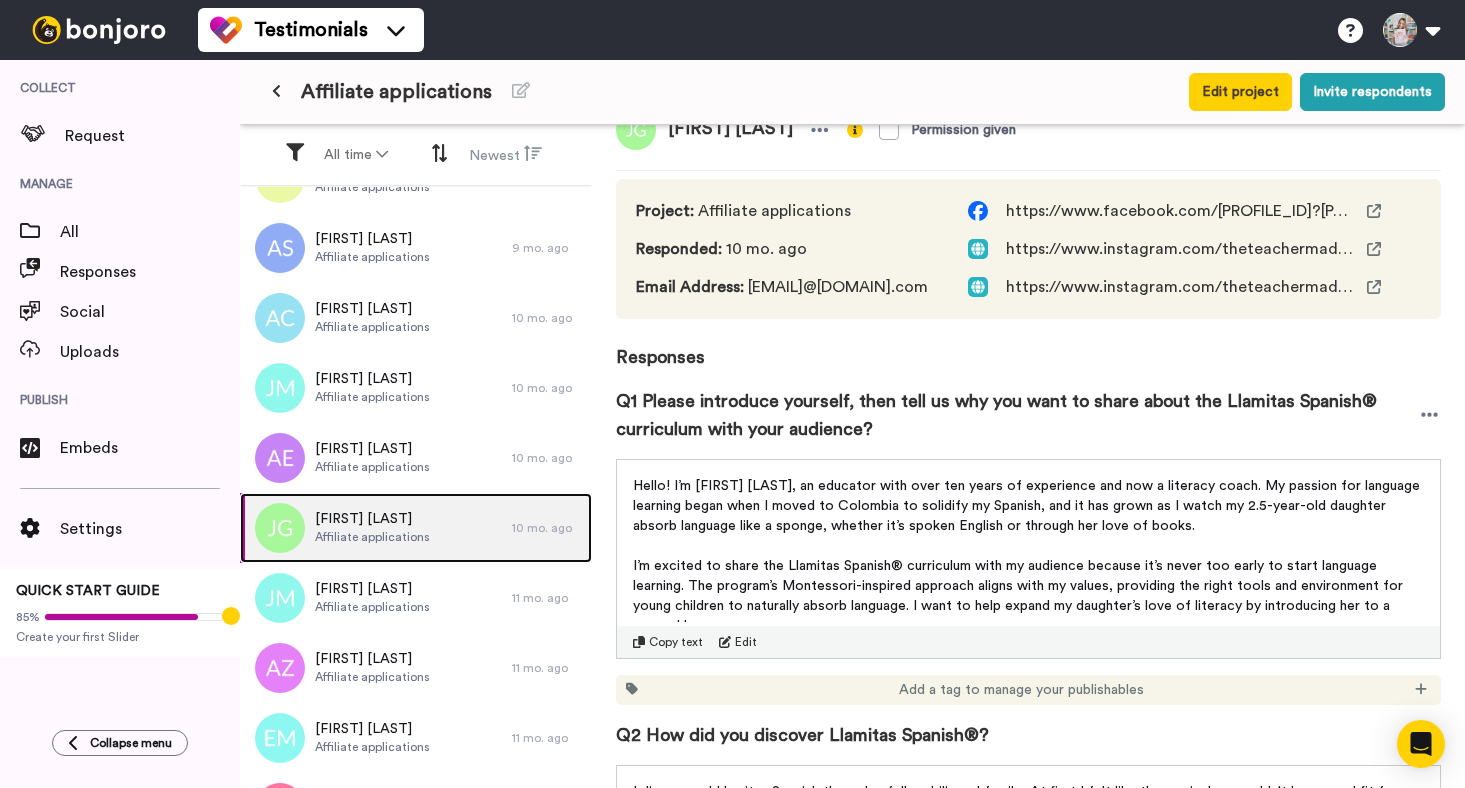 scroll, scrollTop: 0, scrollLeft: 0, axis: both 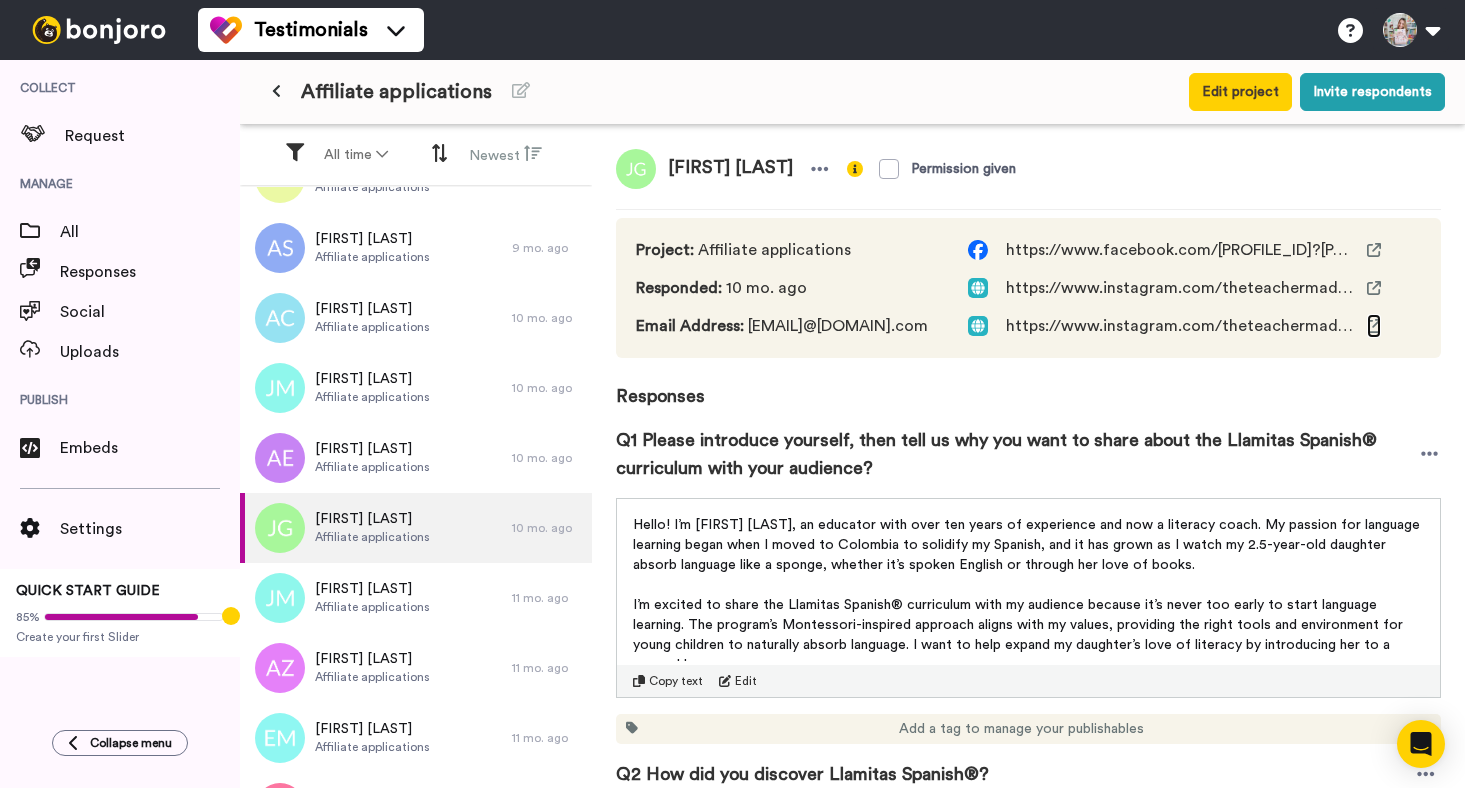 click 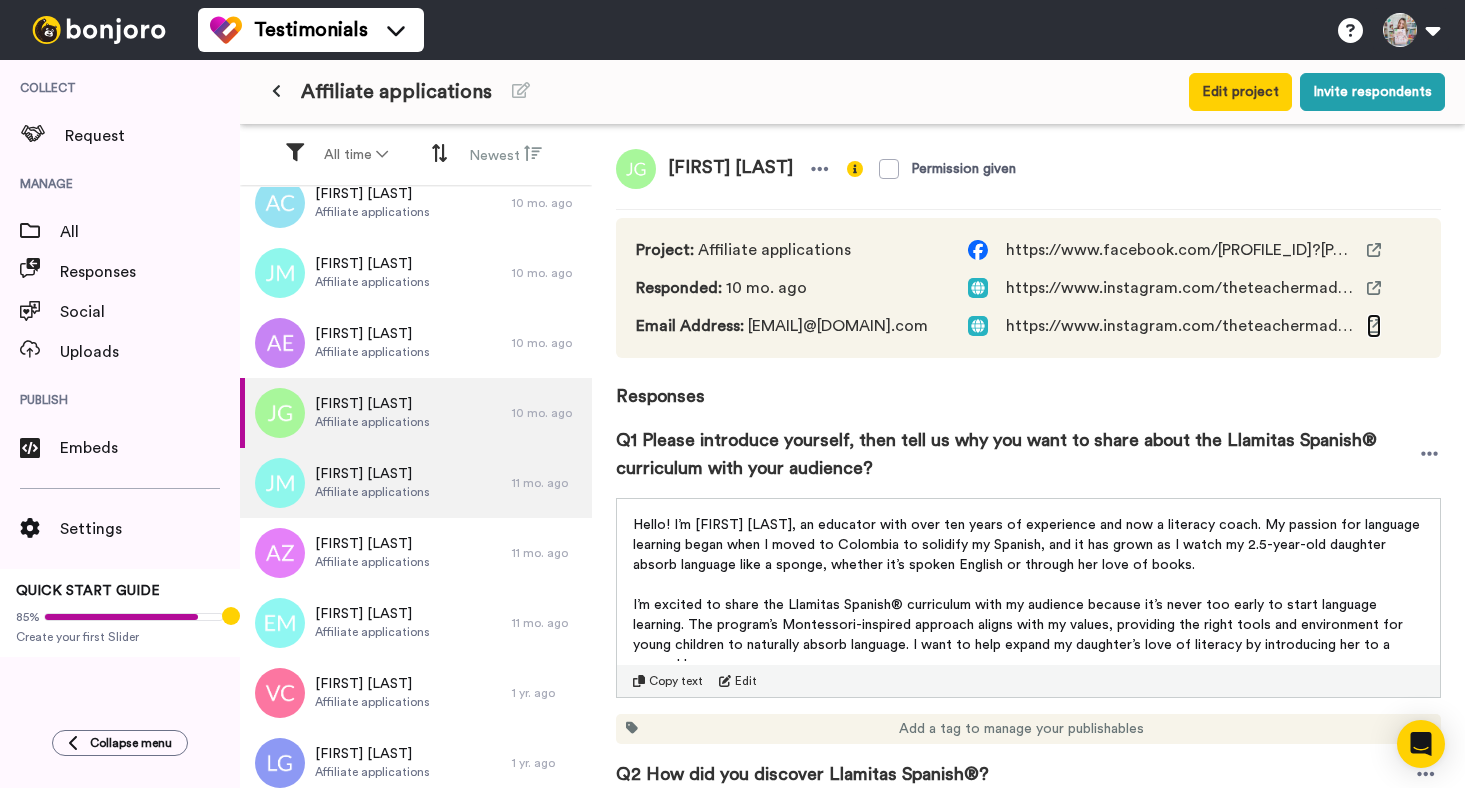 scroll, scrollTop: 1709, scrollLeft: 0, axis: vertical 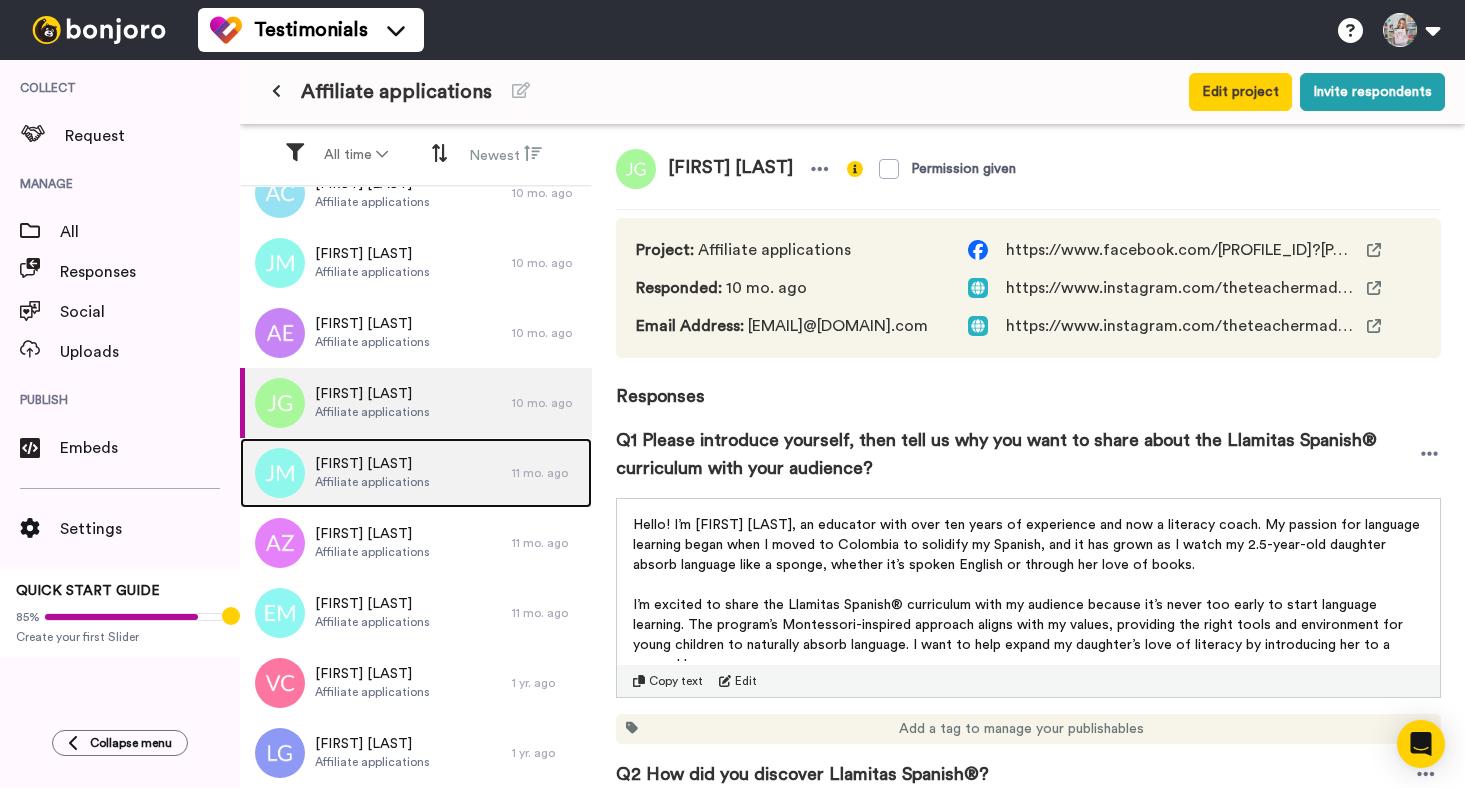 click on "Affiliate applications" at bounding box center [372, 482] 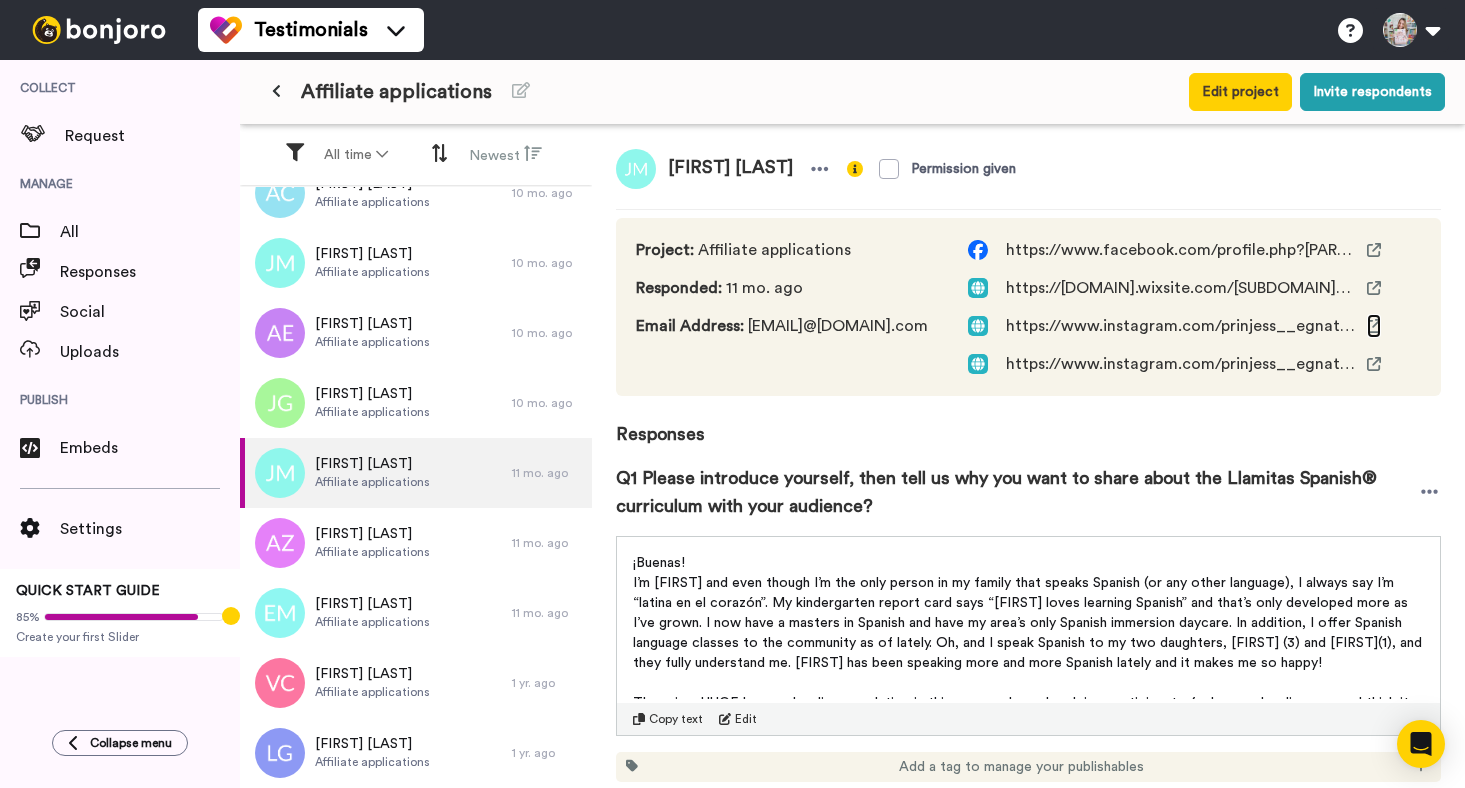 click 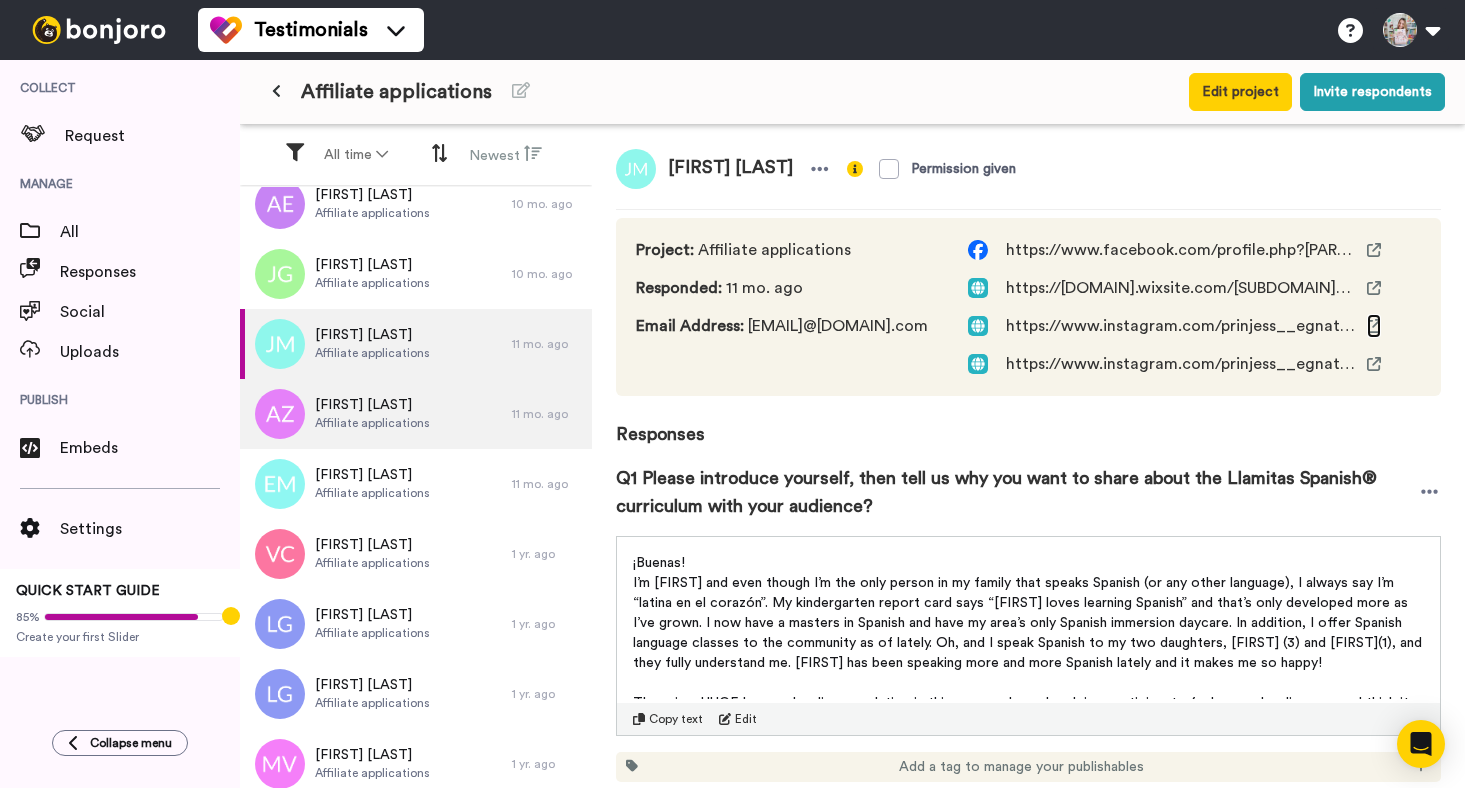 scroll, scrollTop: 1848, scrollLeft: 0, axis: vertical 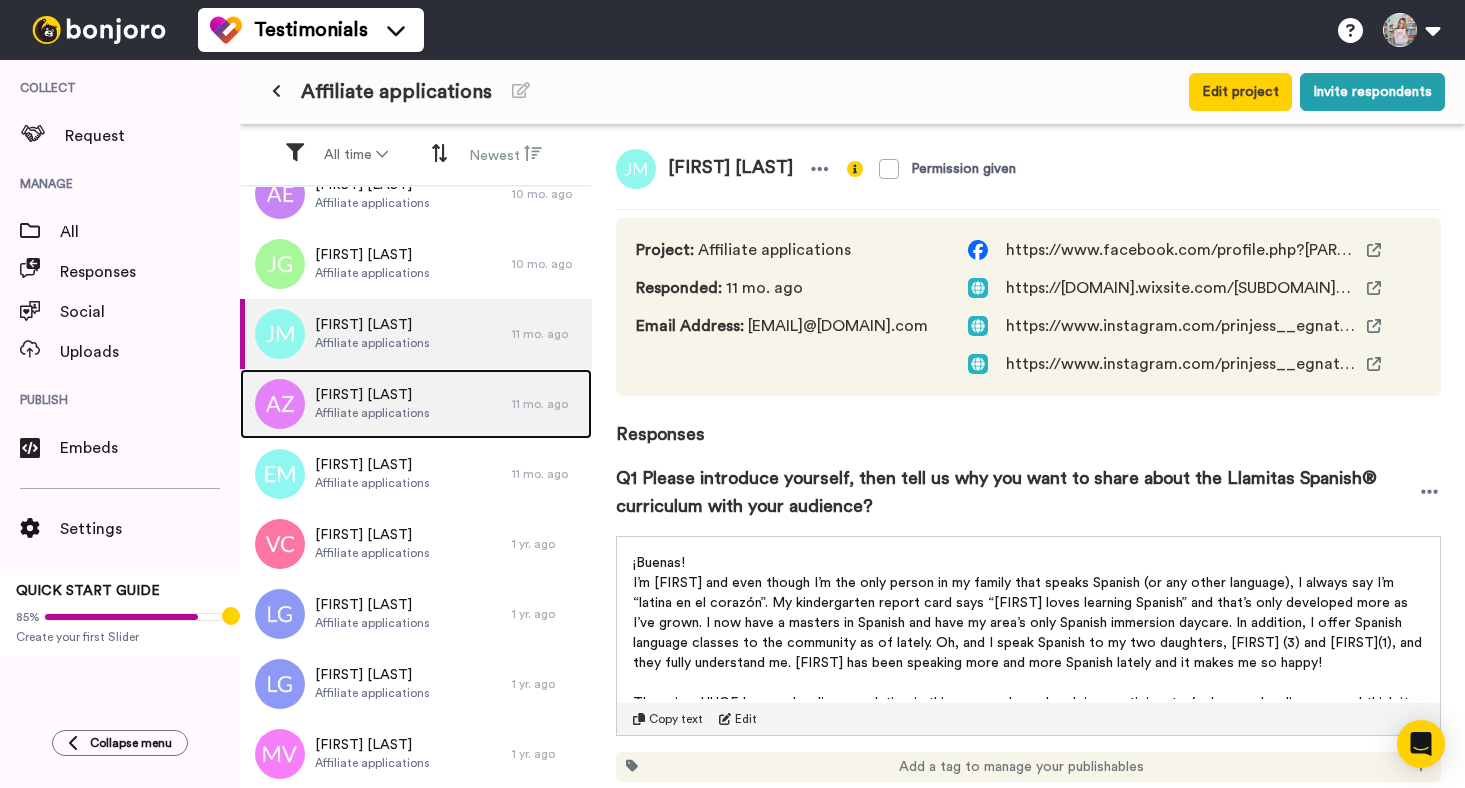 click on "Affiliate applications" at bounding box center [372, 413] 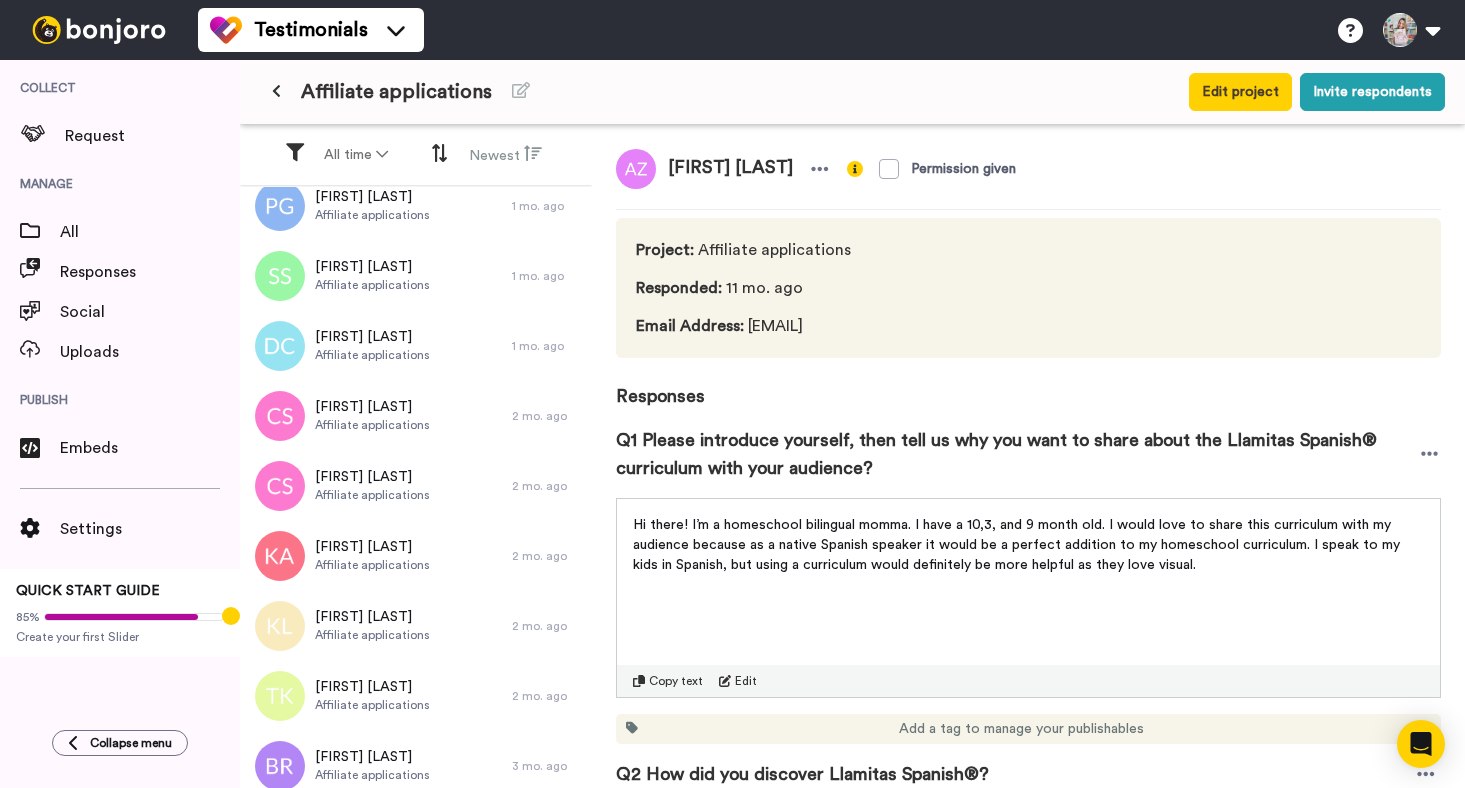 scroll, scrollTop: 0, scrollLeft: 0, axis: both 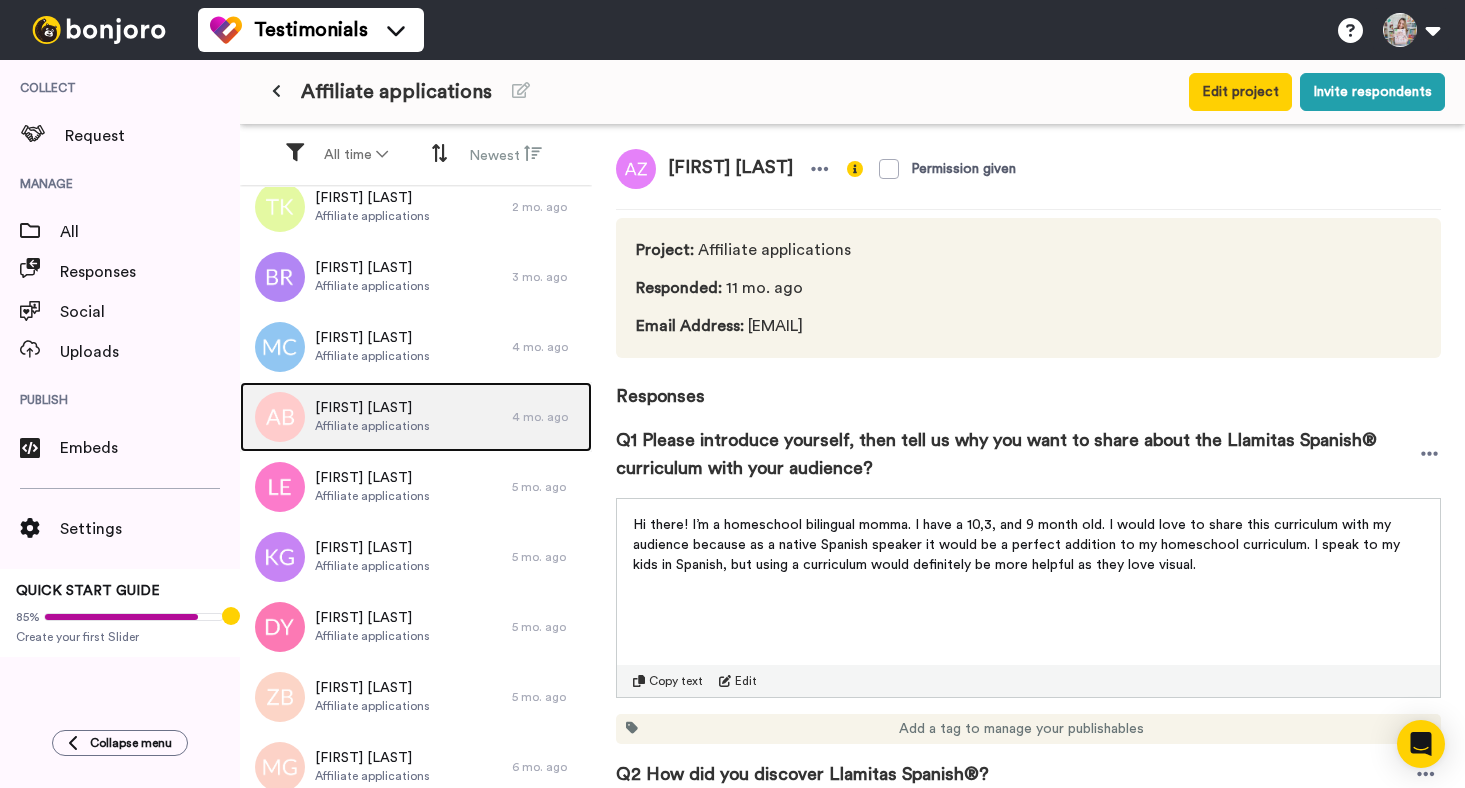 click on "Affiliate applications" at bounding box center [372, 426] 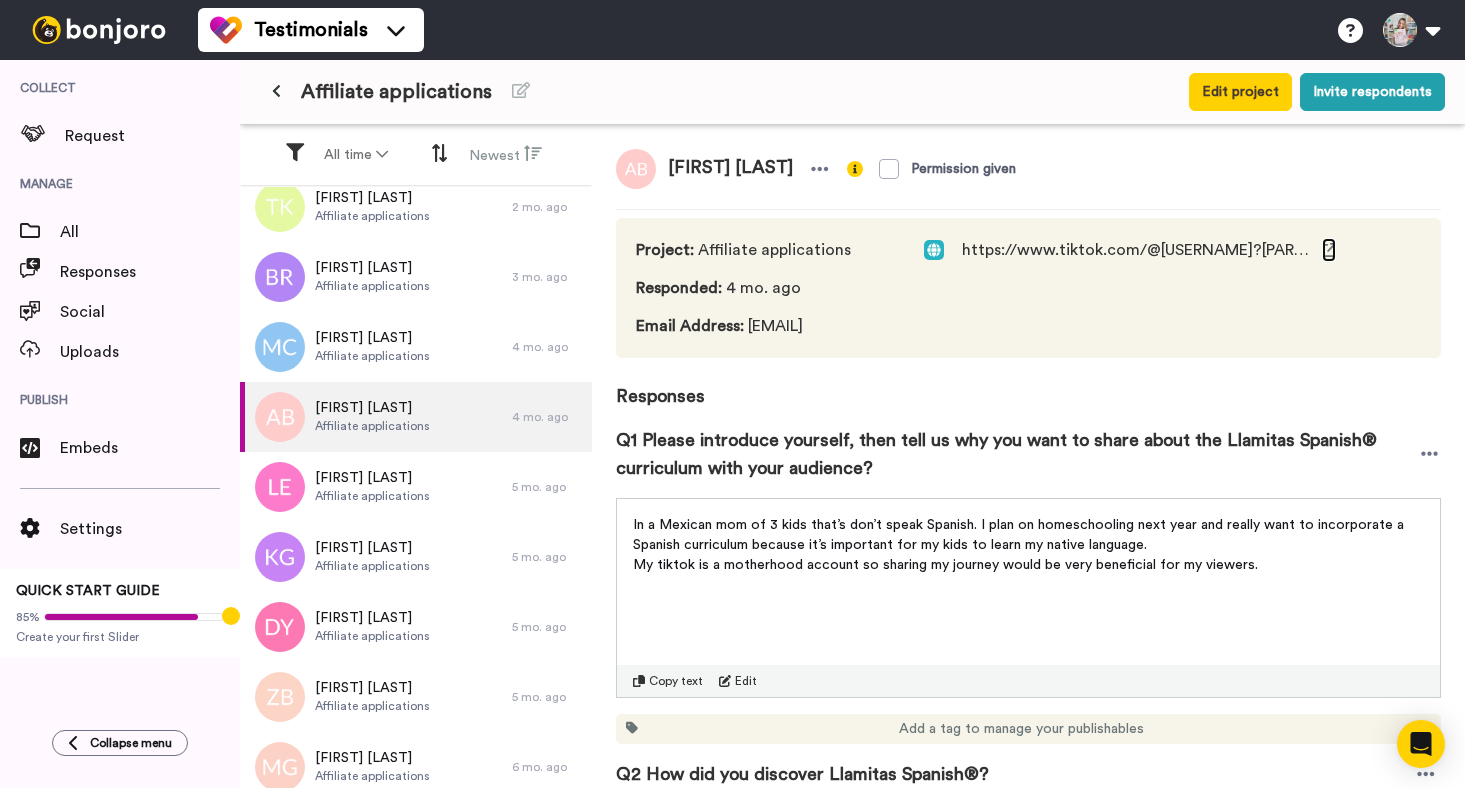 click 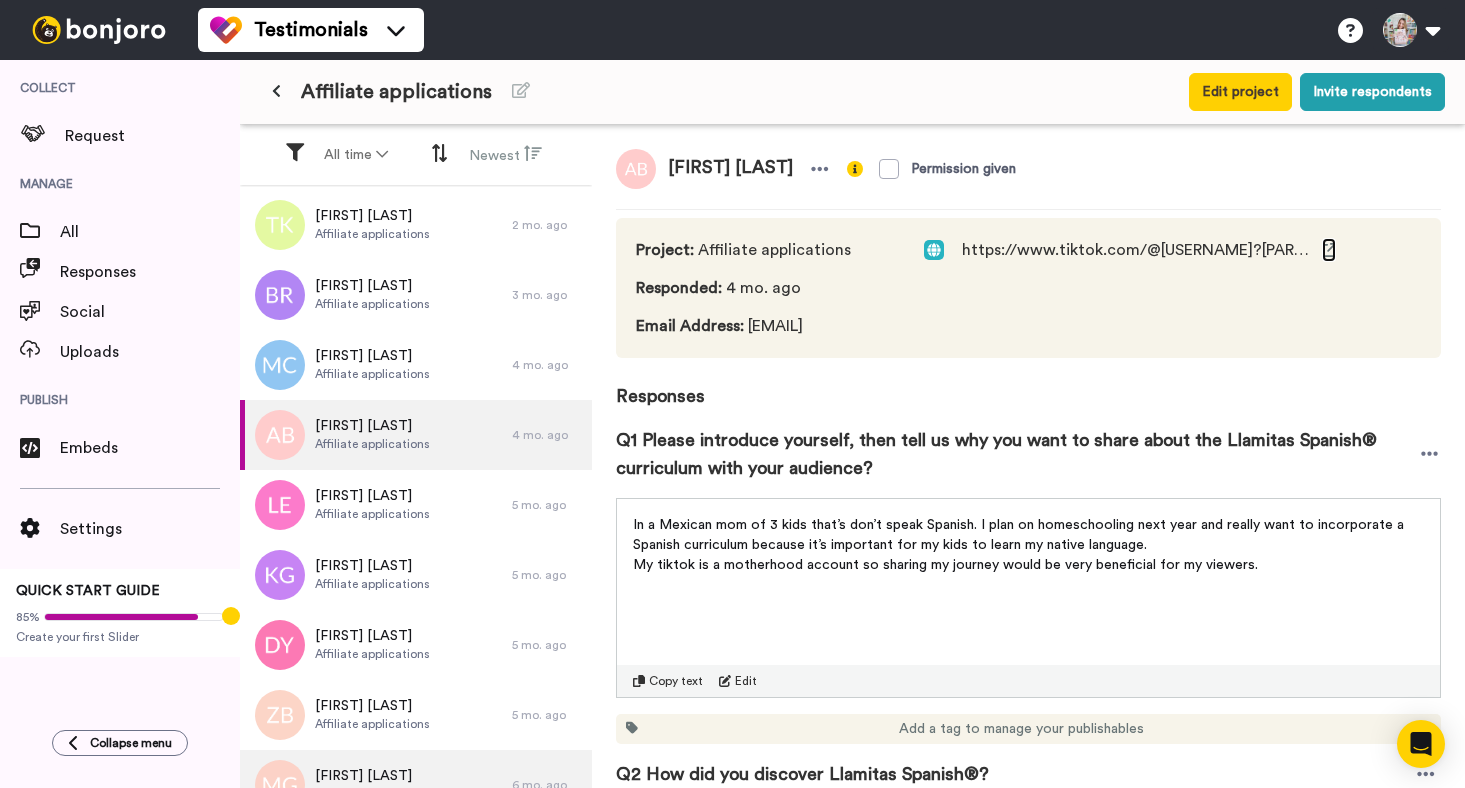 scroll, scrollTop: 460, scrollLeft: 0, axis: vertical 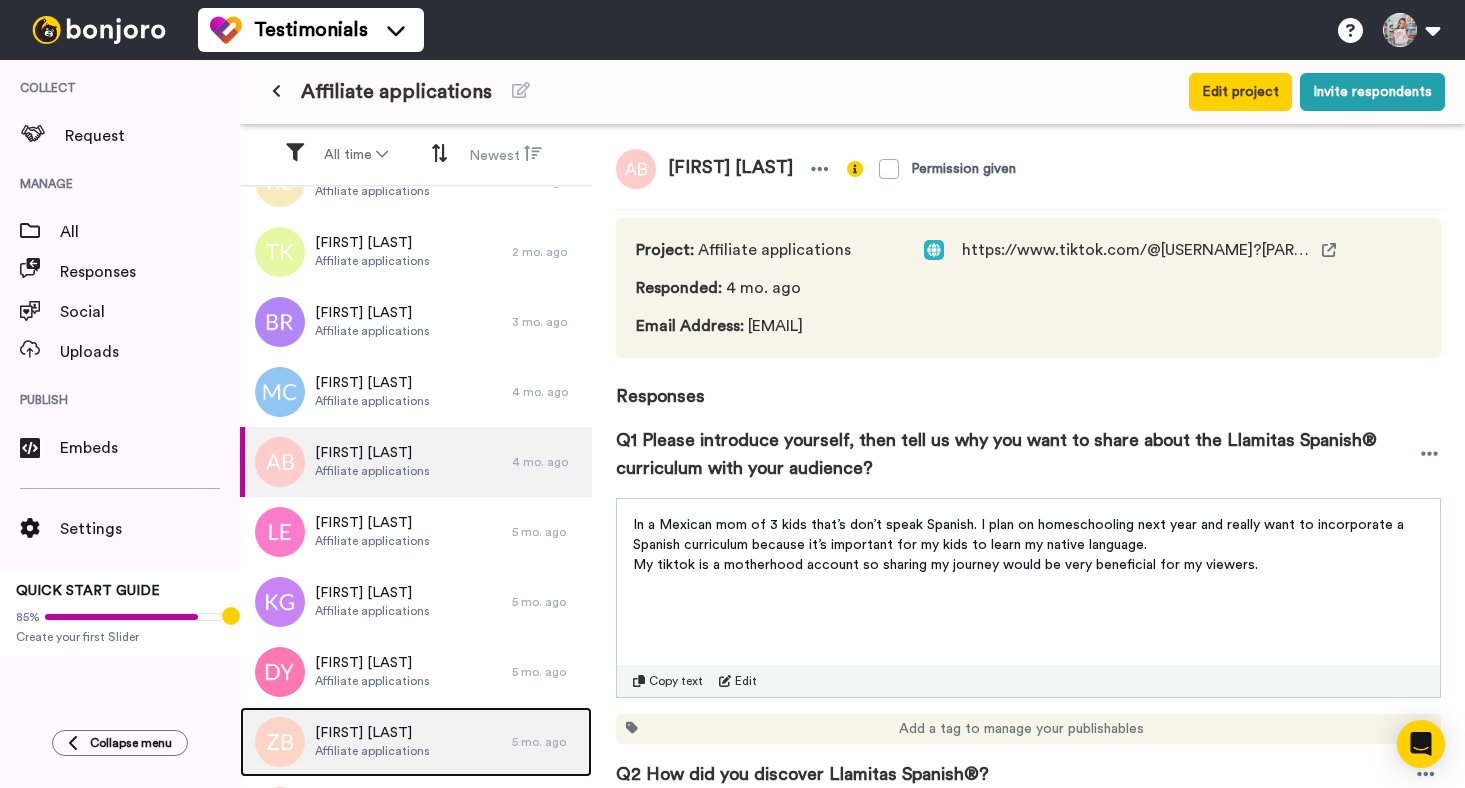click on "[FIRST] [LAST]" at bounding box center [372, 733] 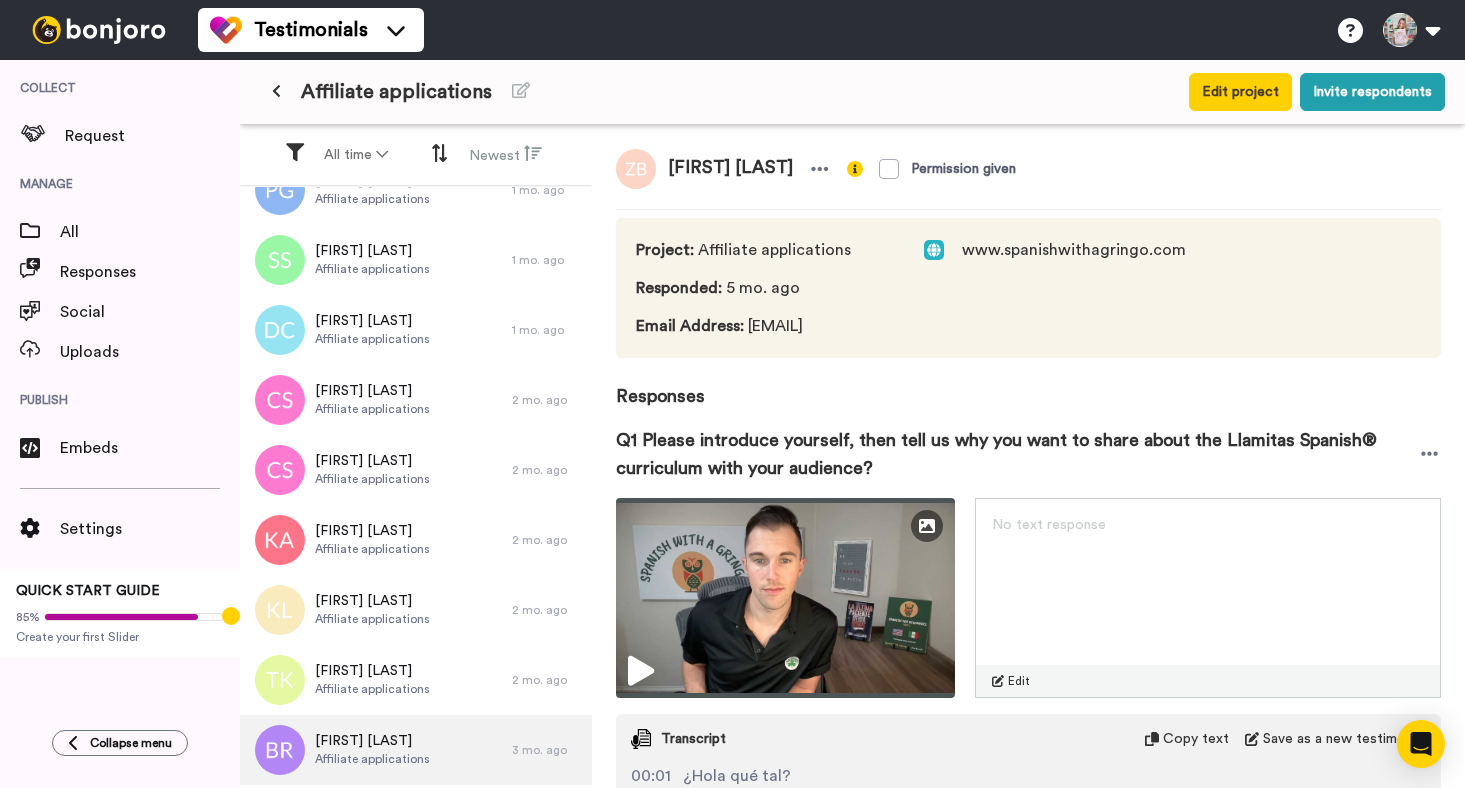 scroll, scrollTop: 55, scrollLeft: 0, axis: vertical 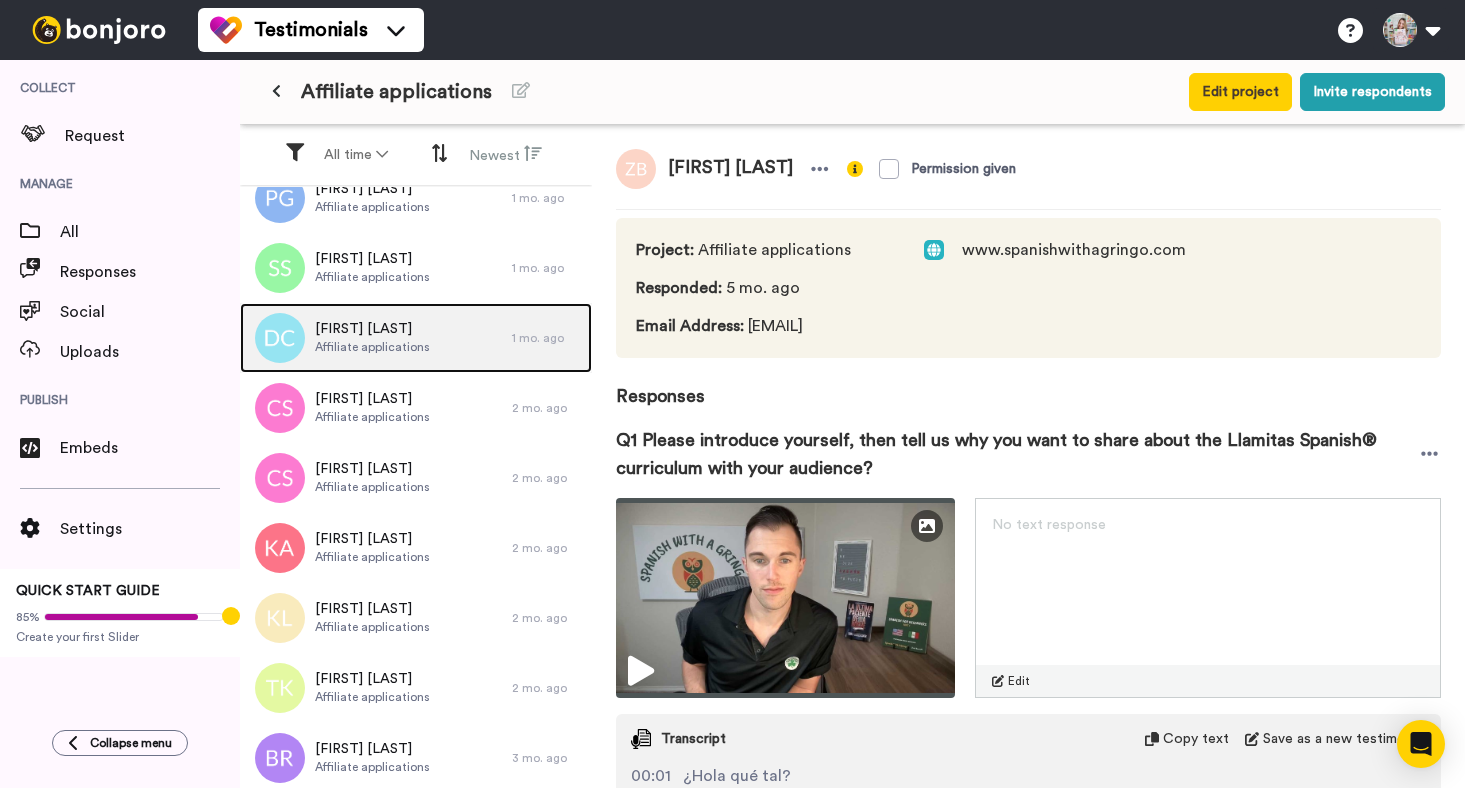 click on "Affiliate applications" at bounding box center [372, 347] 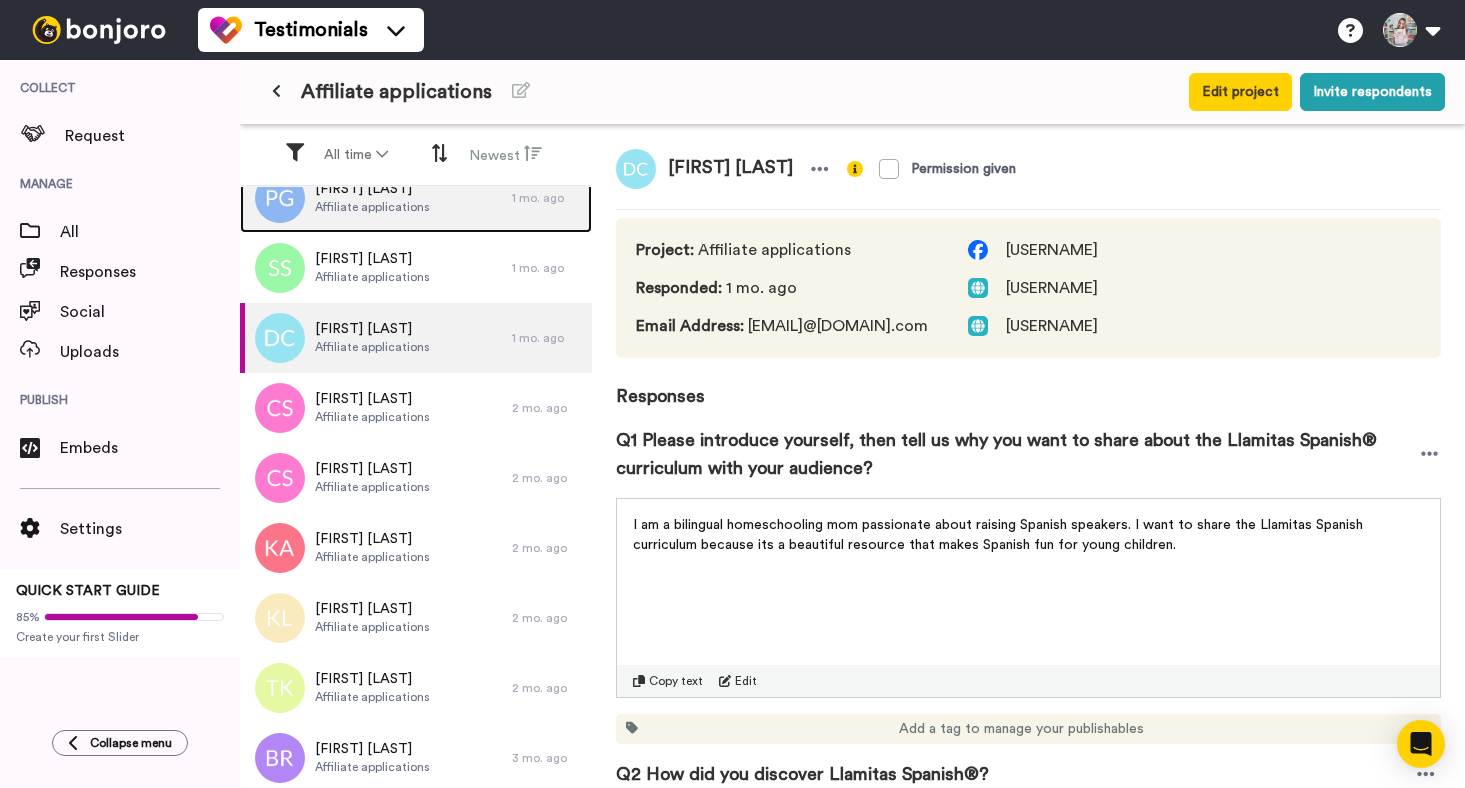 click on "Affiliate applications" at bounding box center (372, 207) 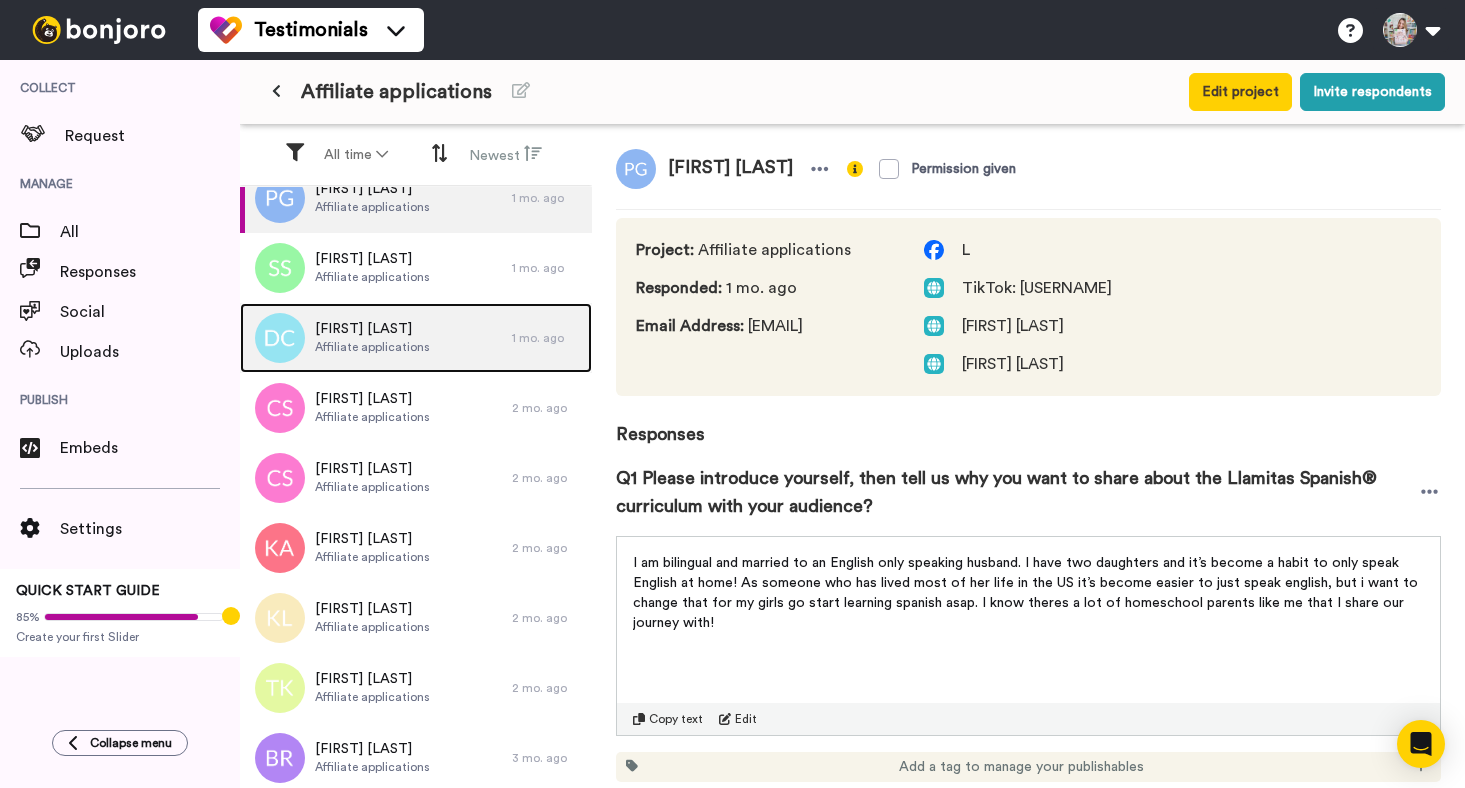 click on "Affiliate applications" at bounding box center [372, 347] 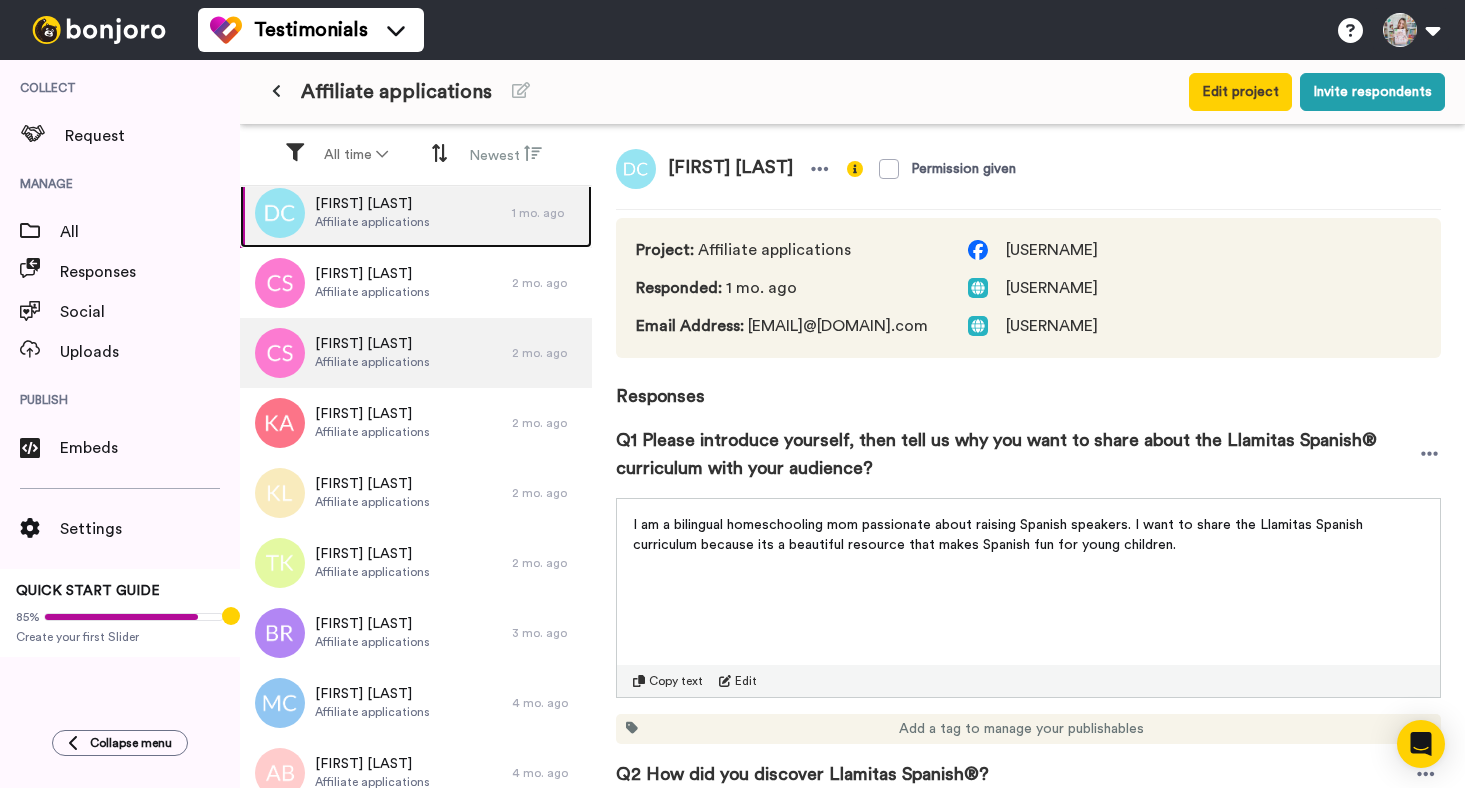 scroll, scrollTop: 160, scrollLeft: 0, axis: vertical 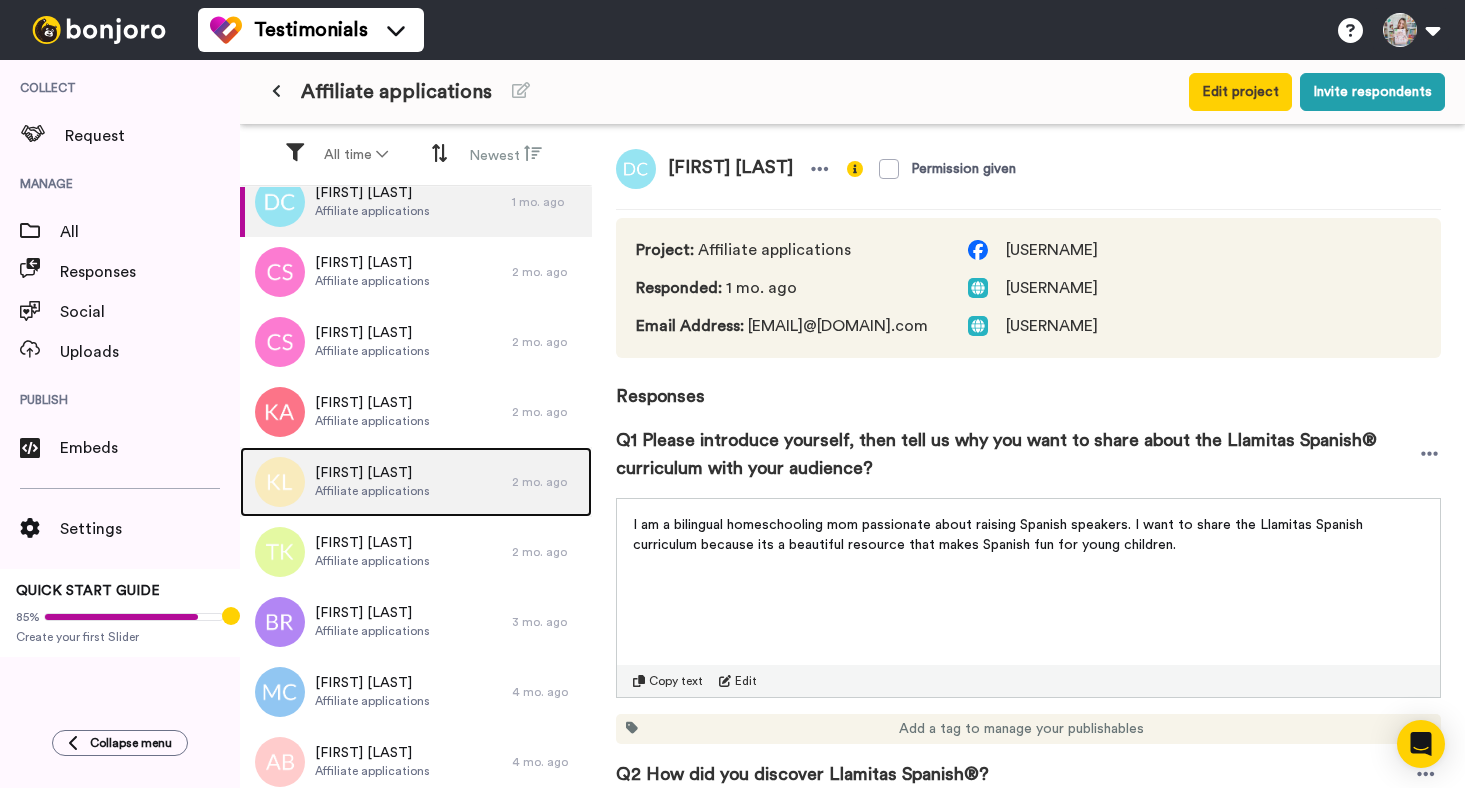 click on "[FIRST] [LAST] Affiliate applications" at bounding box center [376, 482] 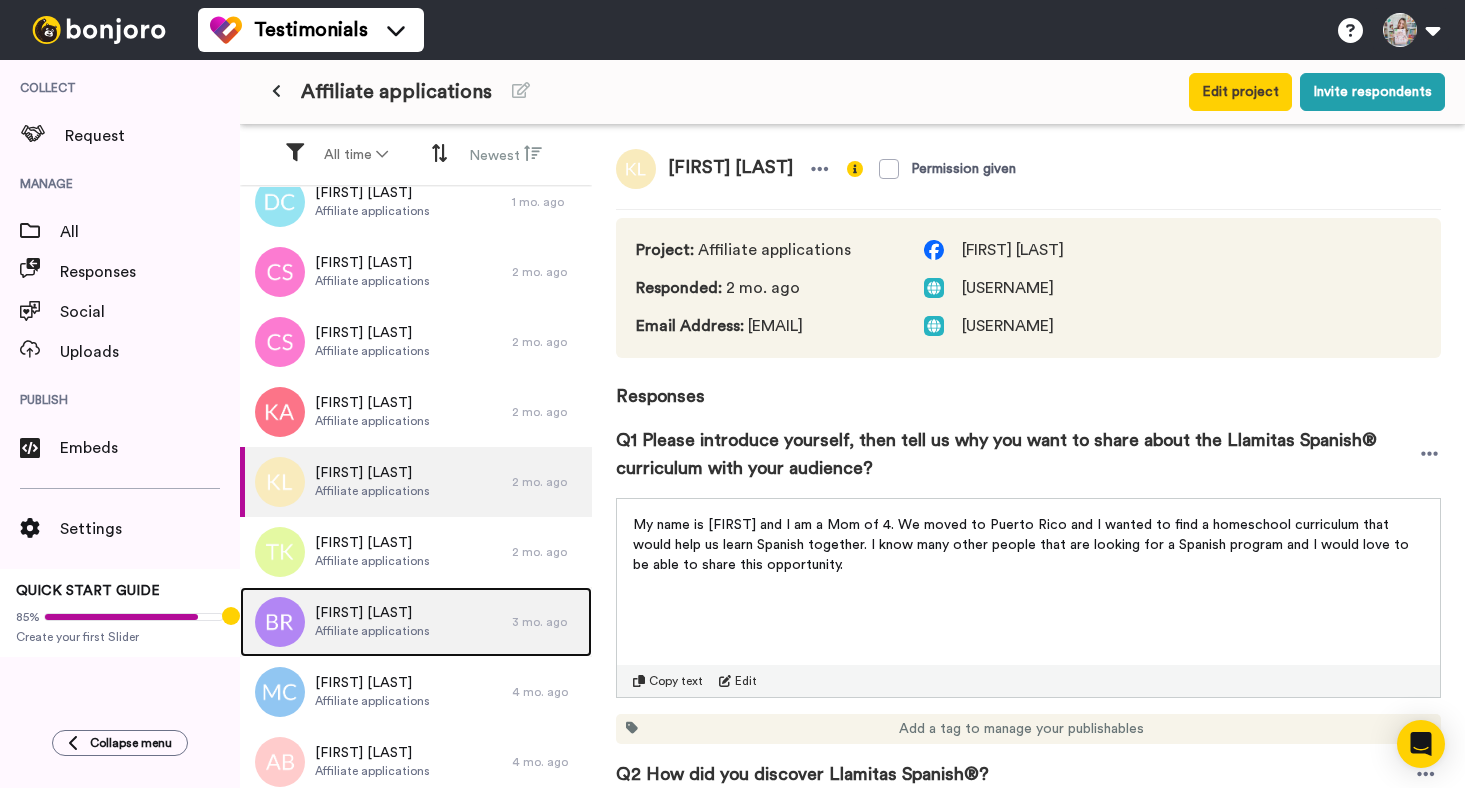 click on "Affiliate applications" at bounding box center [372, 631] 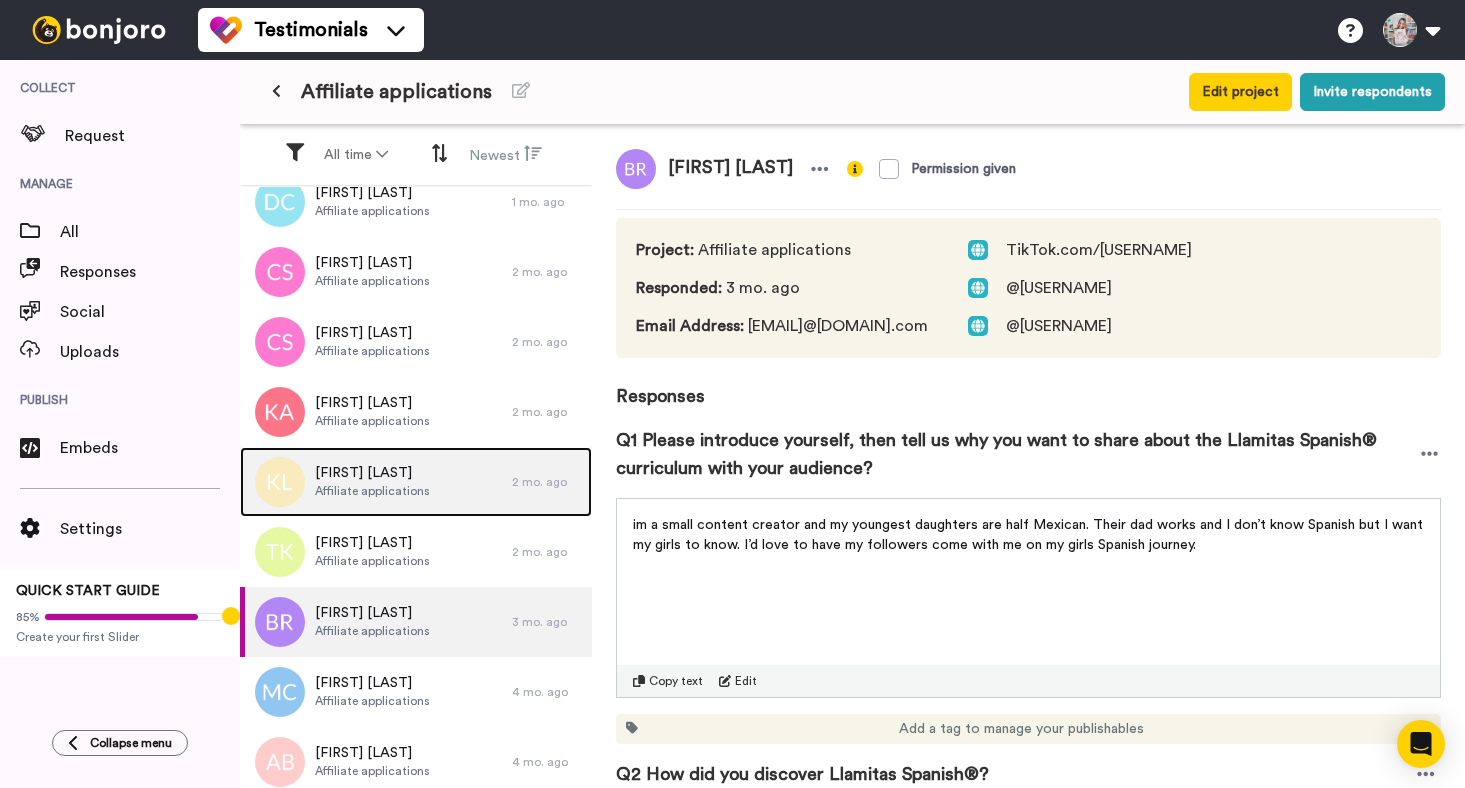 click on "[FIRST] [LAST]" at bounding box center [372, 473] 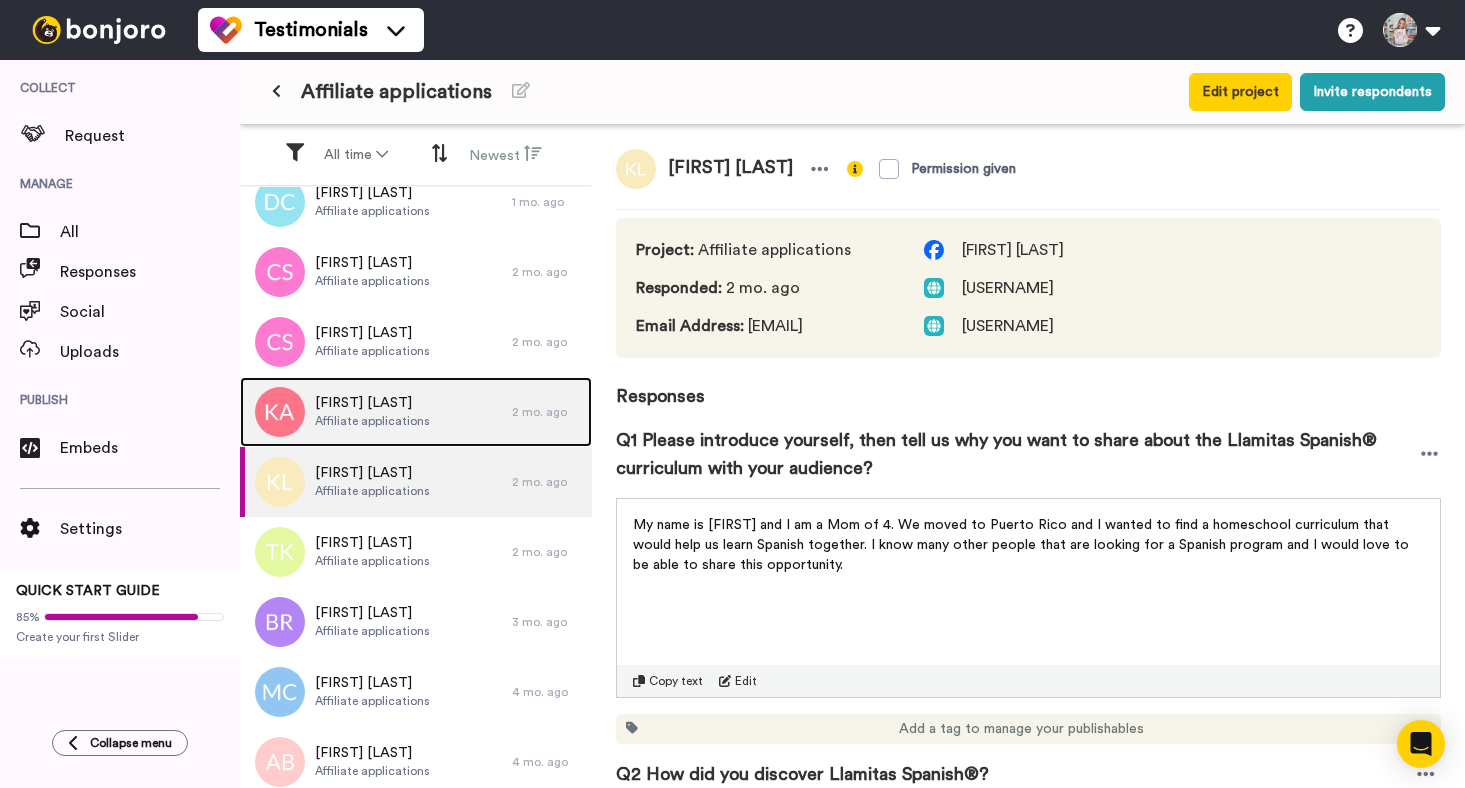 click on "[FIRST] [LAST] Affiliate applications" at bounding box center [376, 412] 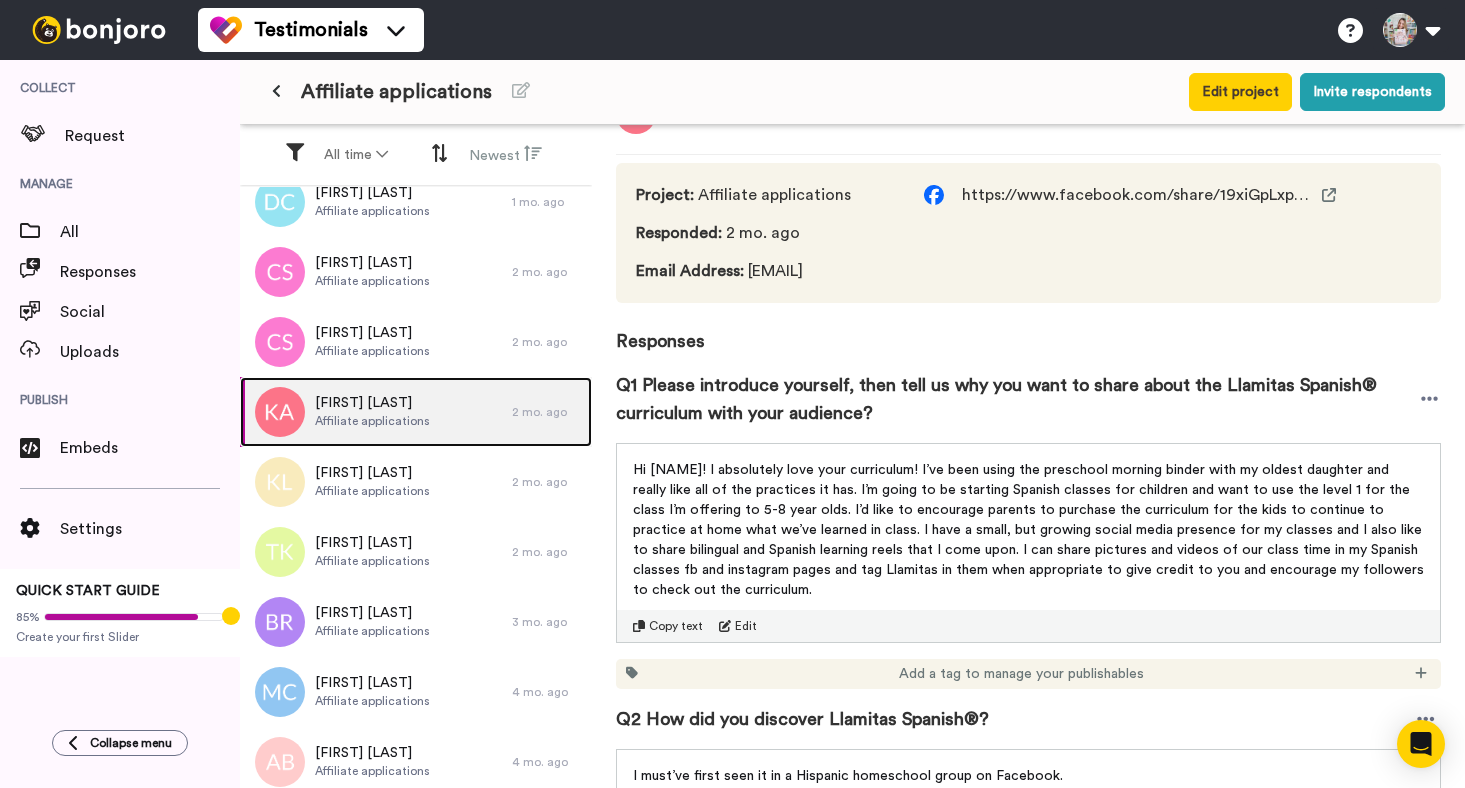scroll, scrollTop: 51, scrollLeft: 0, axis: vertical 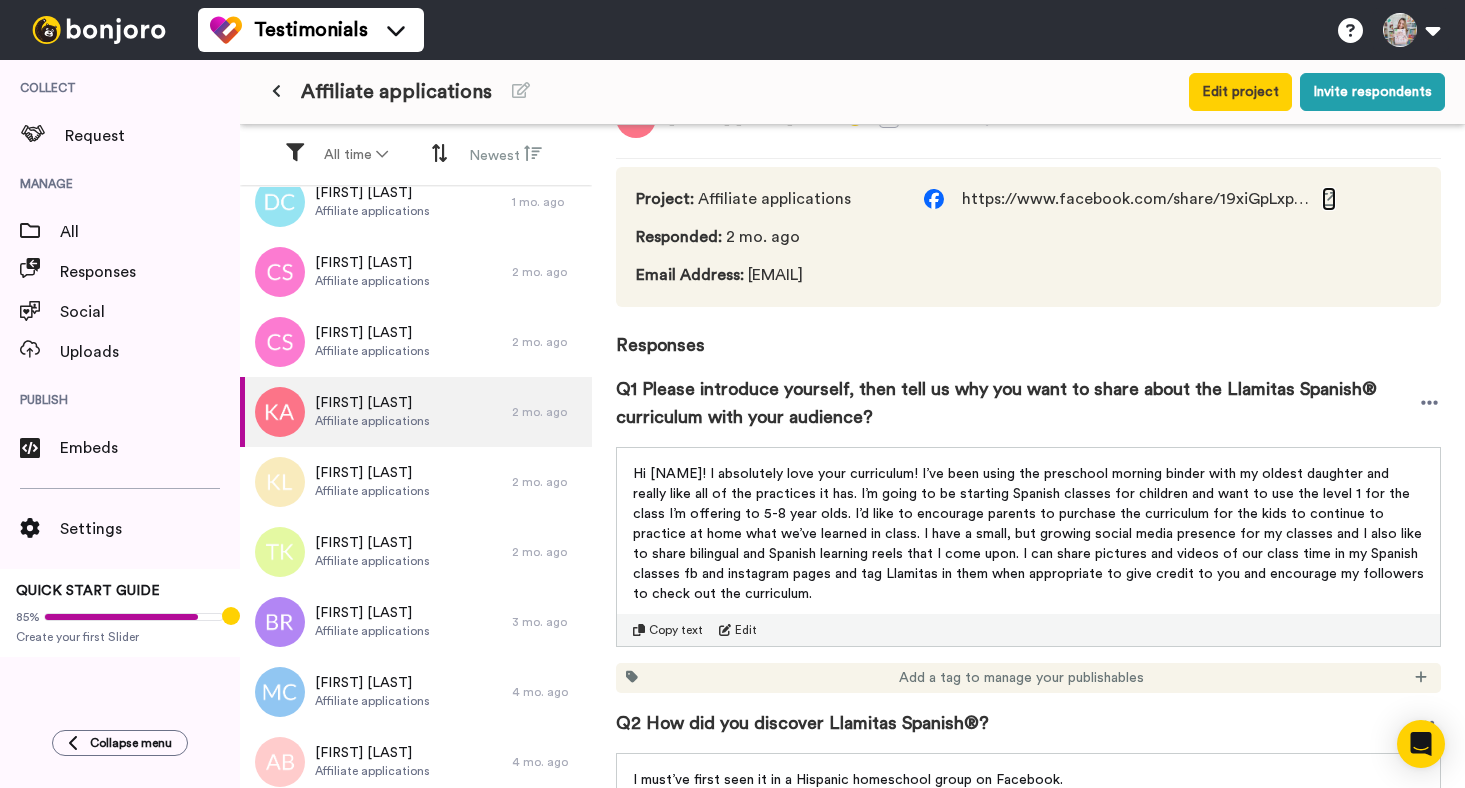 click 